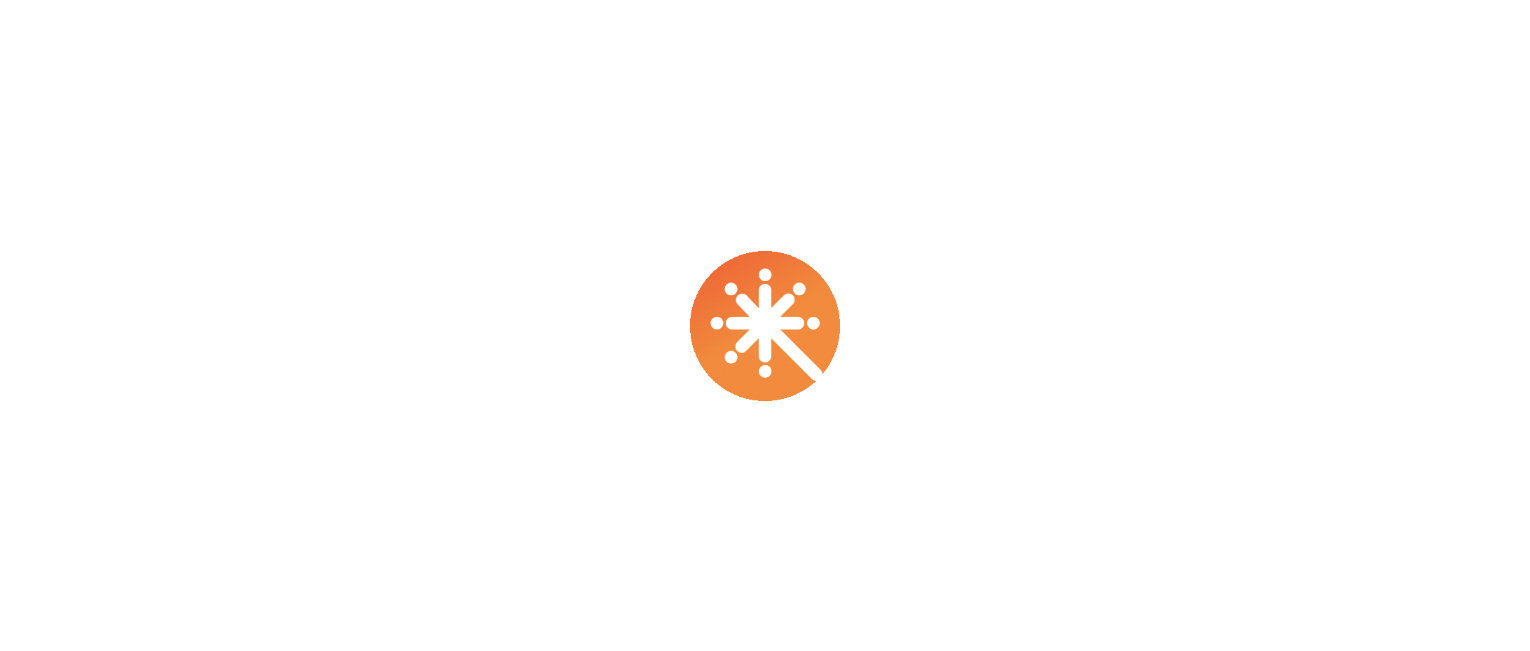 scroll, scrollTop: 0, scrollLeft: 0, axis: both 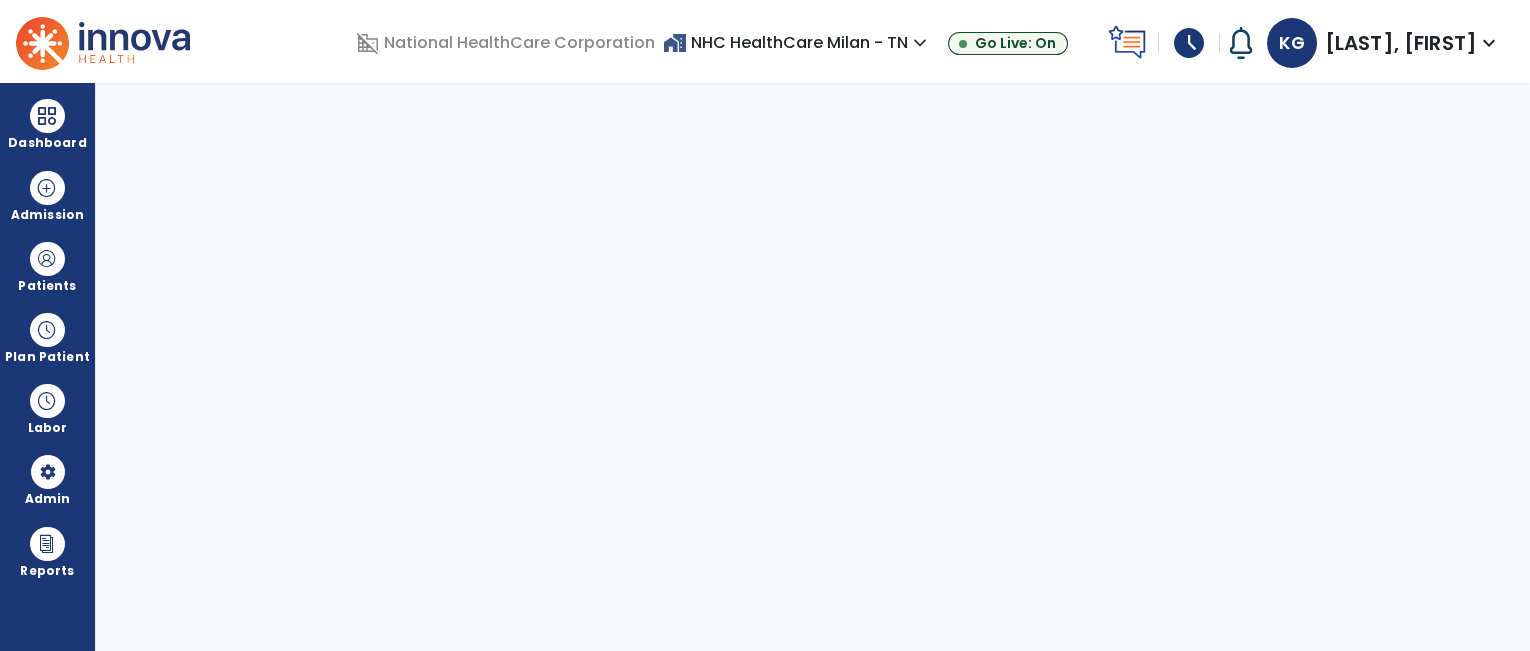 select on "***" 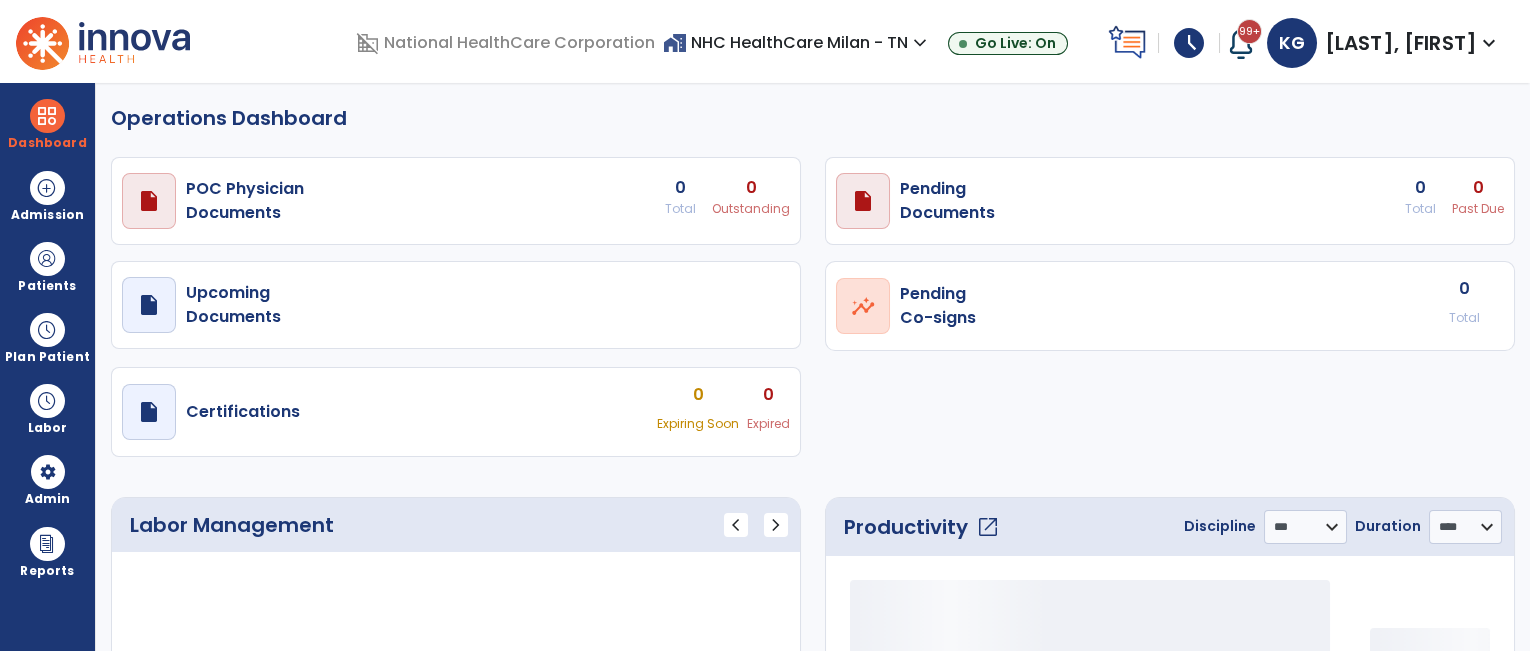 select on "***" 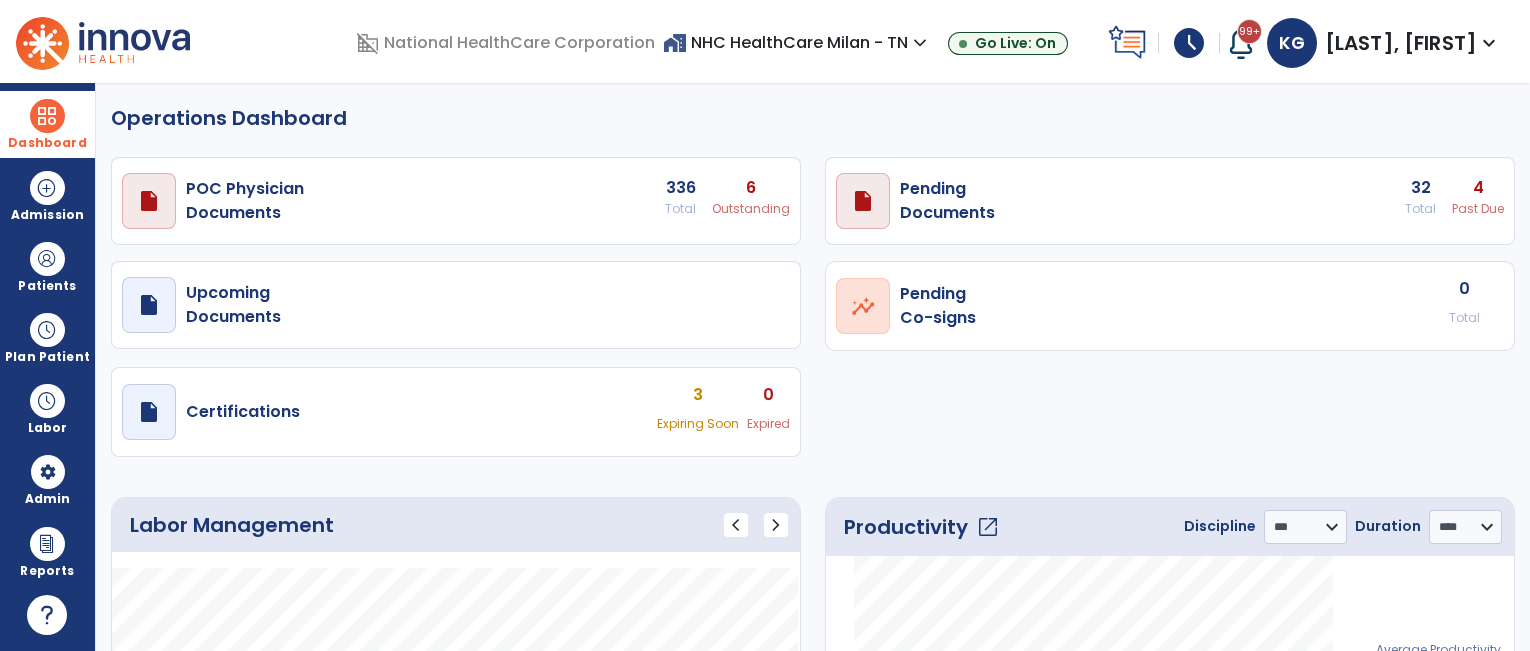 drag, startPoint x: 10, startPoint y: 98, endPoint x: 38, endPoint y: 114, distance: 32.24903 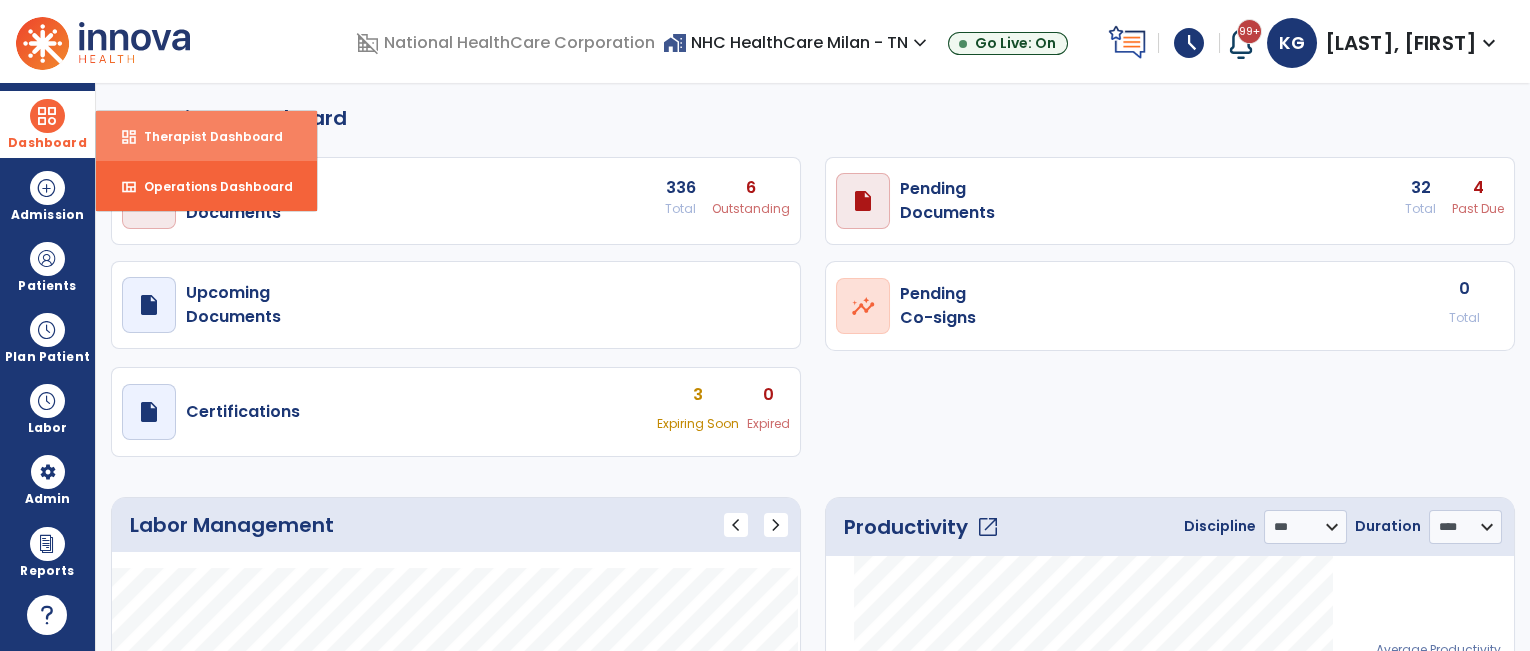 click on "Therapist Dashboard" at bounding box center (205, 136) 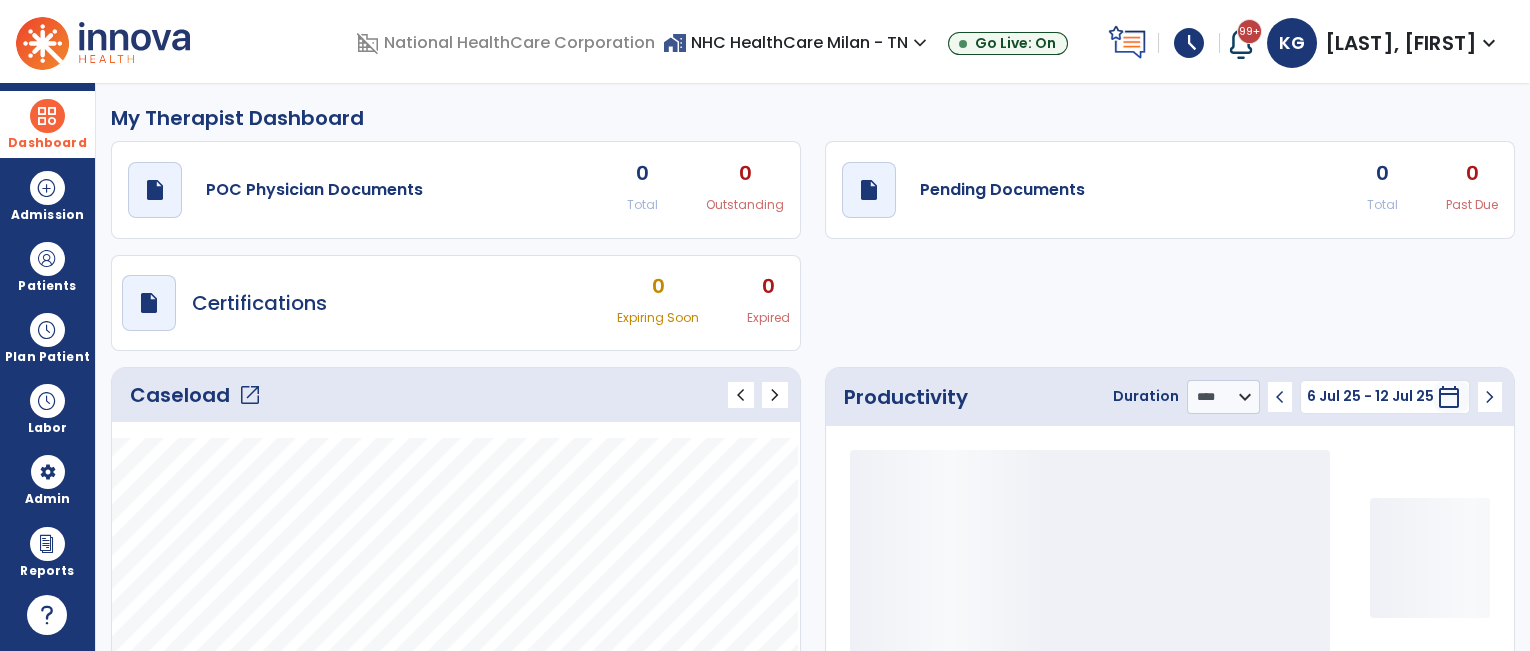 click on "Caseload   open_in_new" 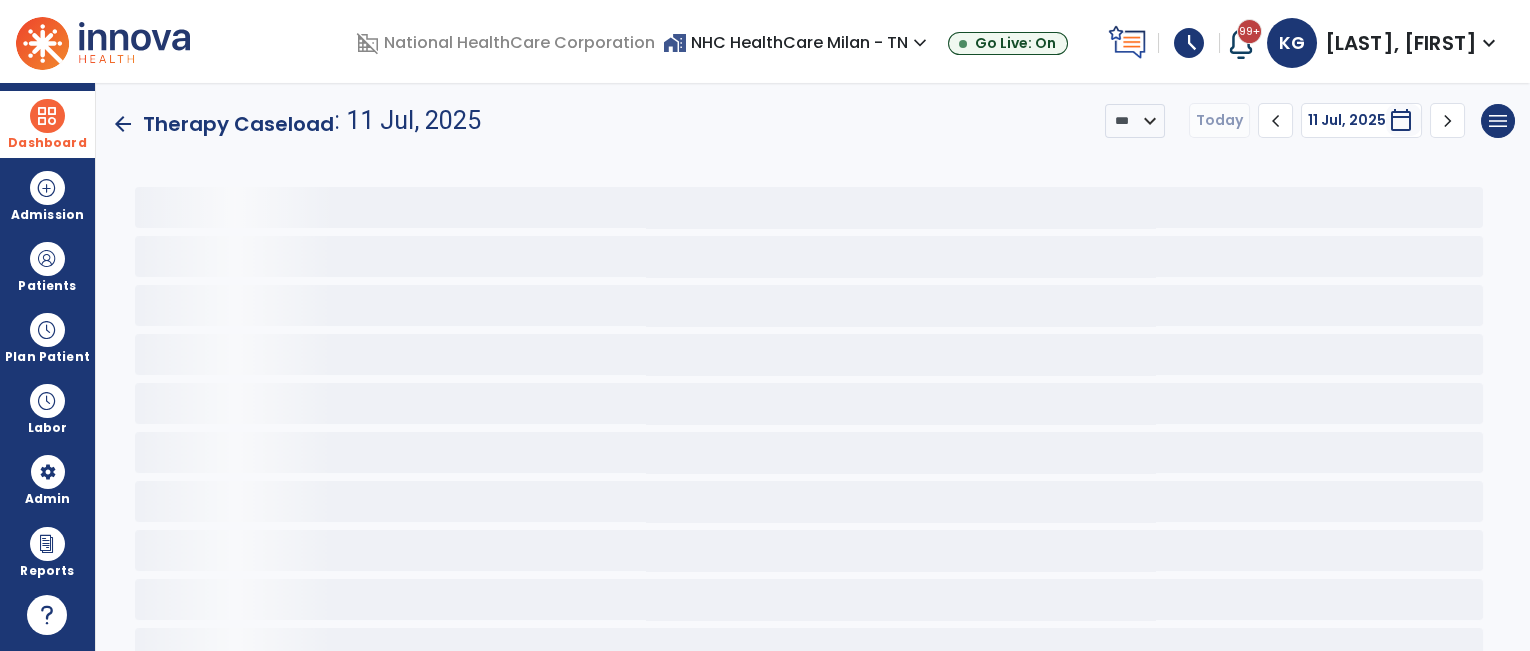 click 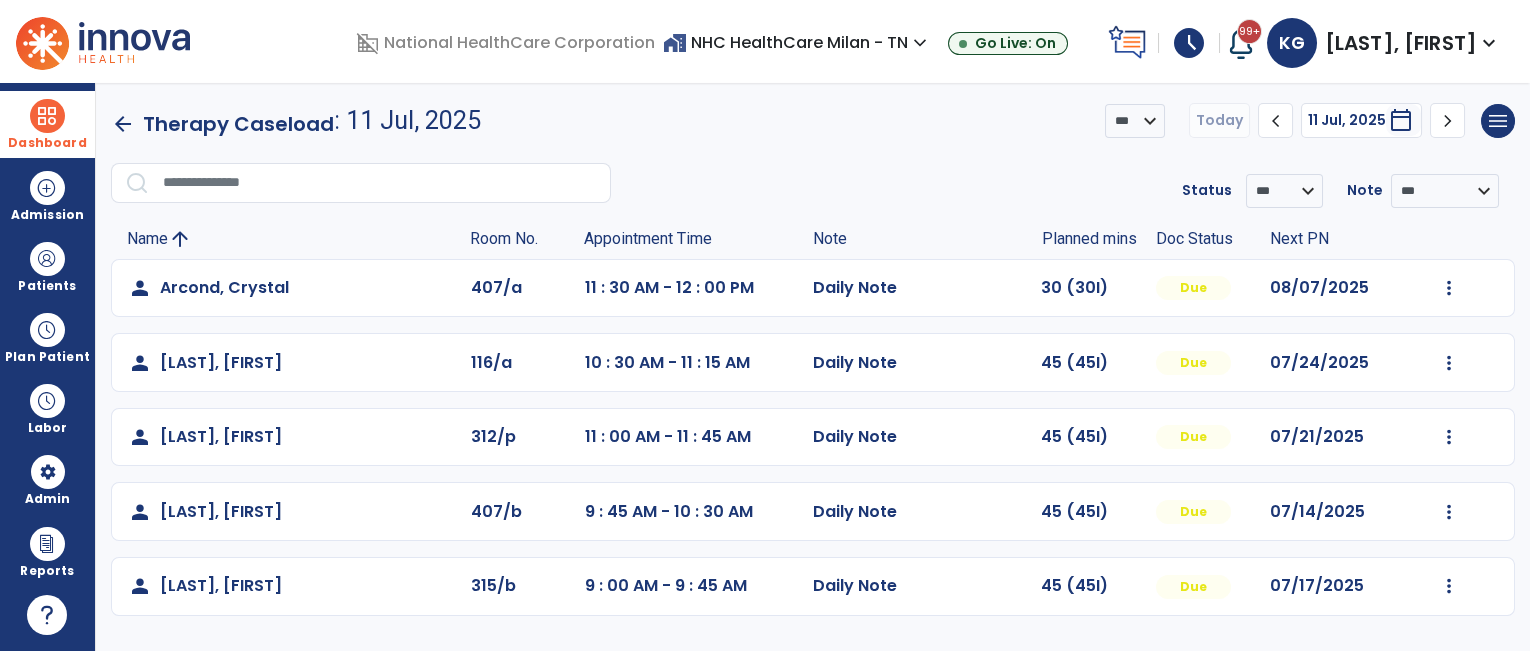 click on "chevron_left" 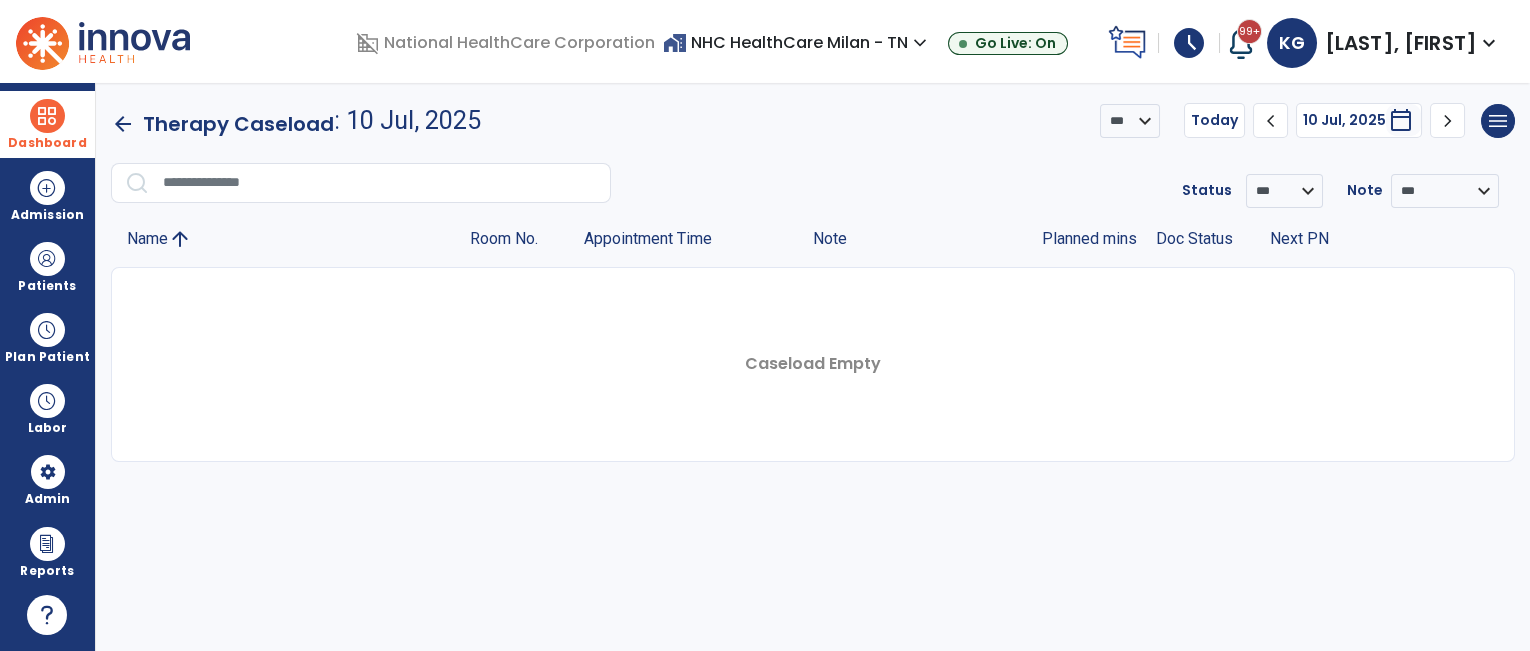 click on "chevron_left" 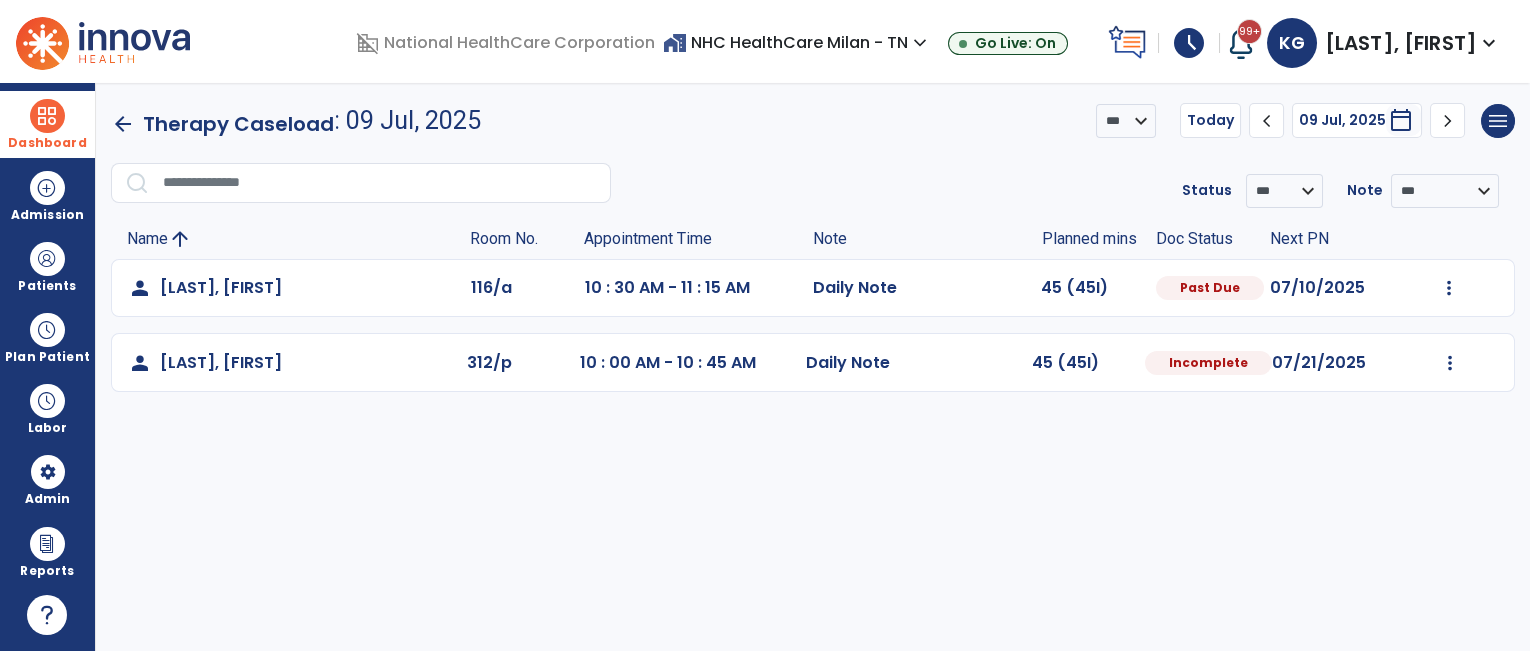 click on "Mark Visit As Complete   Reset Note   Open Document   G + C Mins" 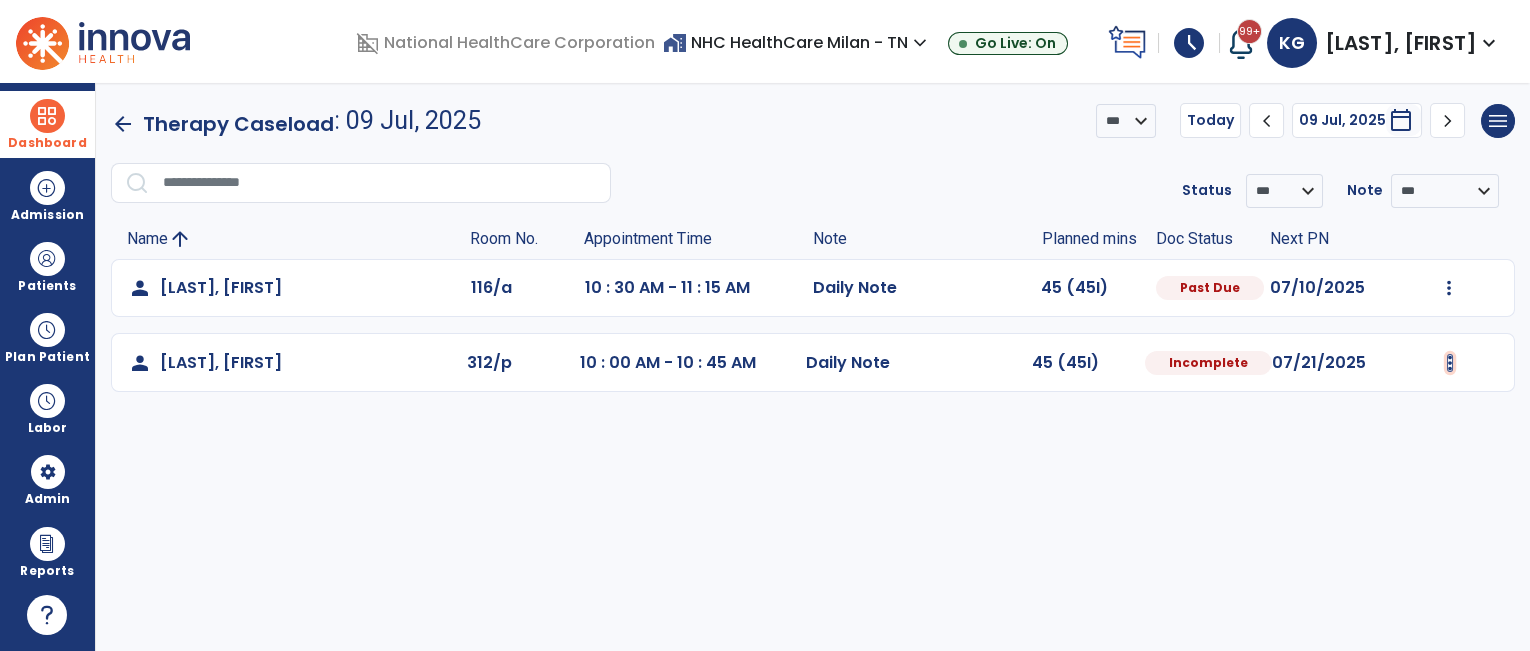 click at bounding box center (1449, 288) 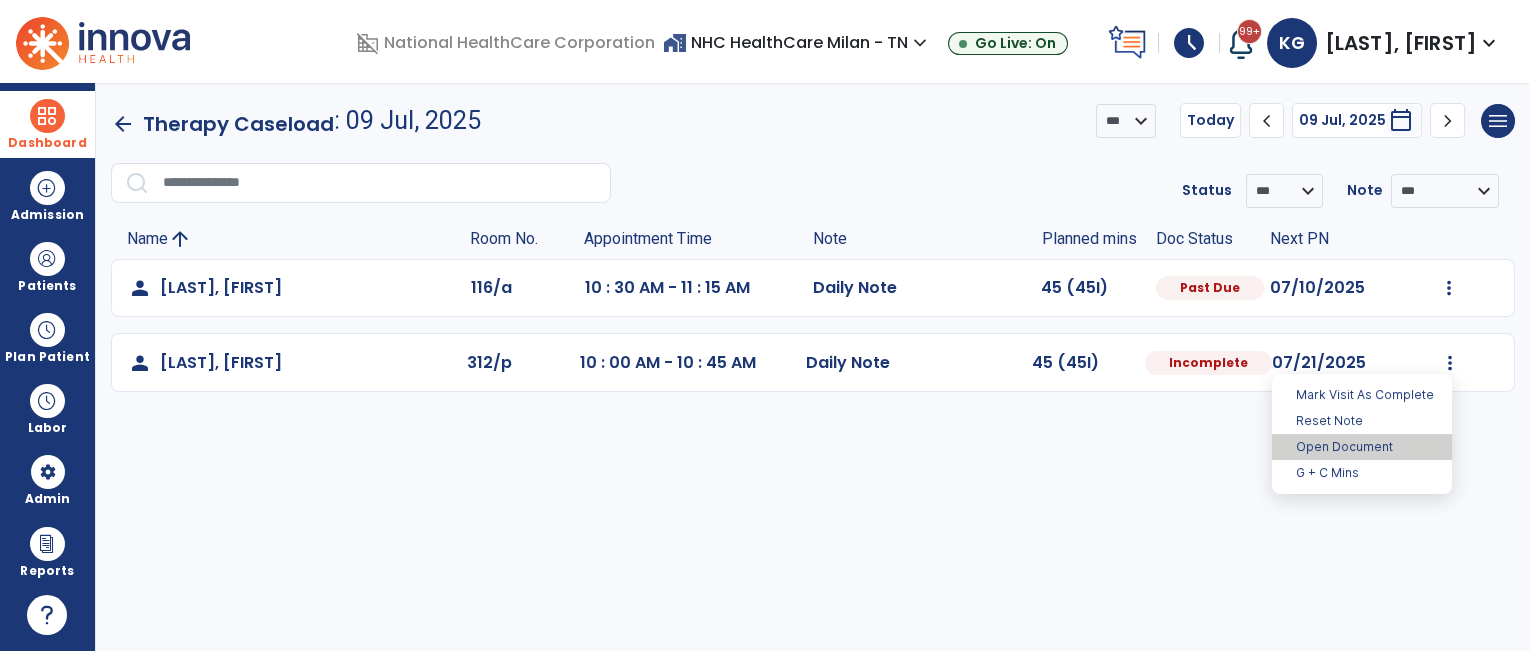 click on "Open Document" at bounding box center [1362, 447] 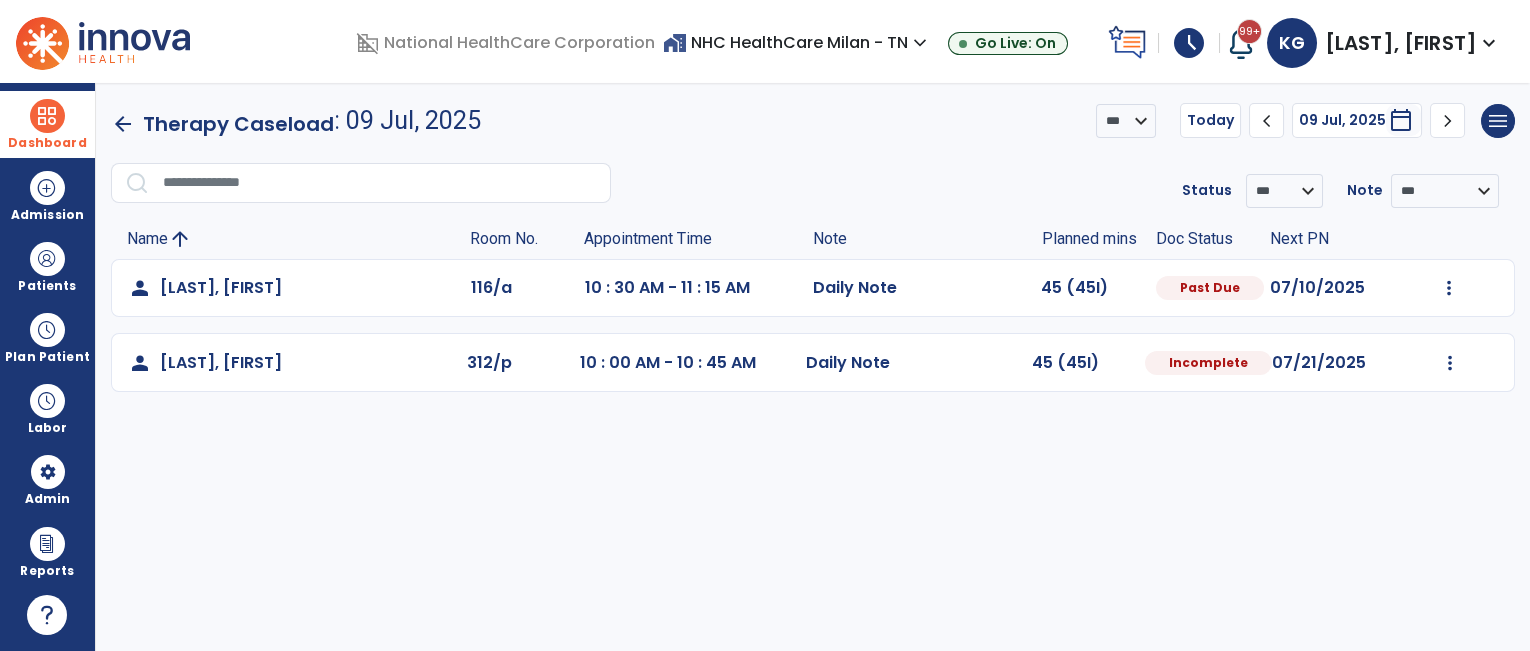 select on "*" 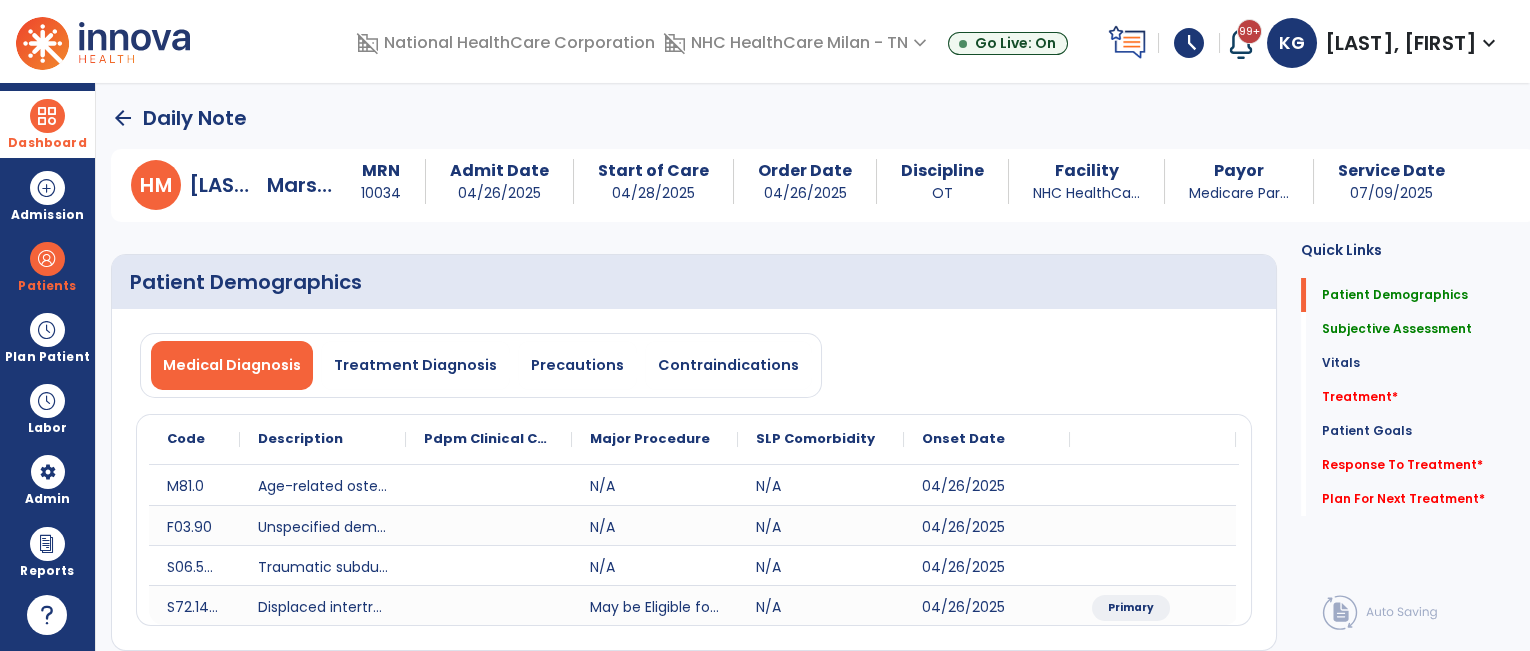 click on "arrow_back" 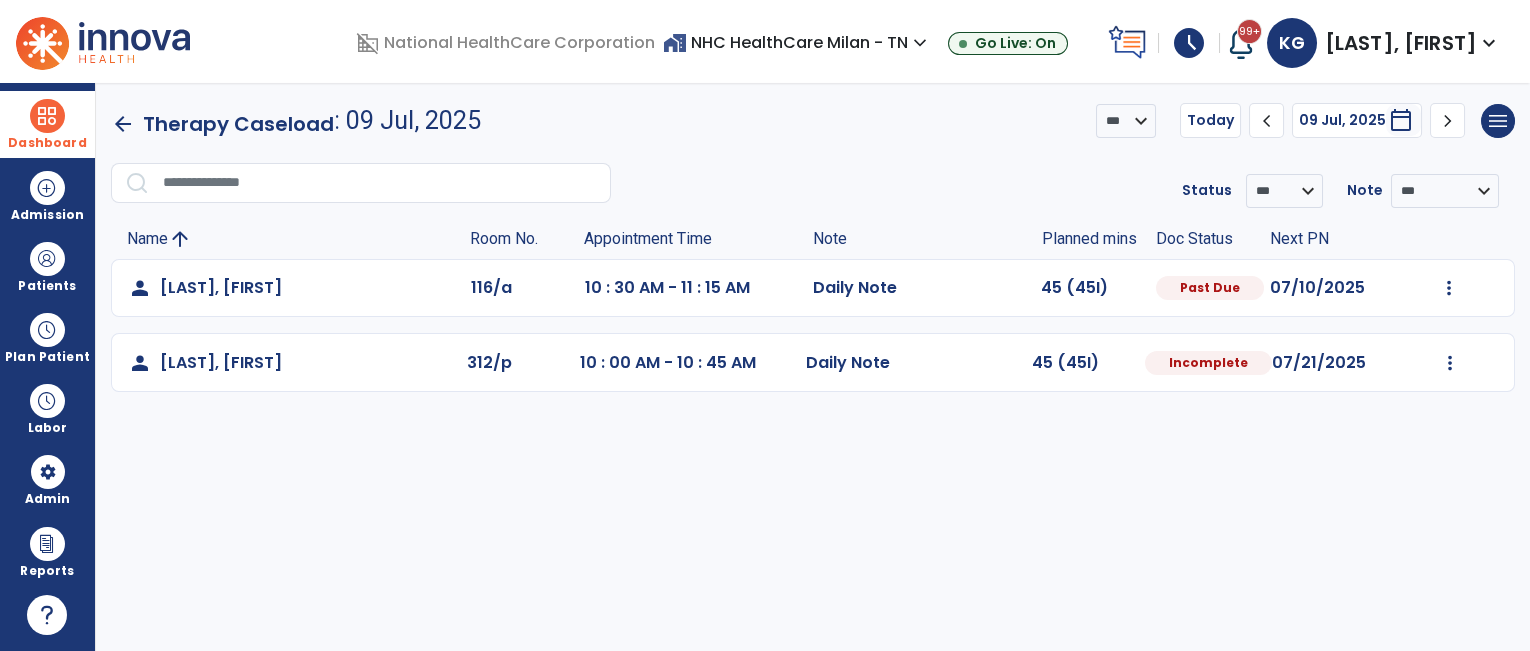 click on "**********" at bounding box center [813, 367] 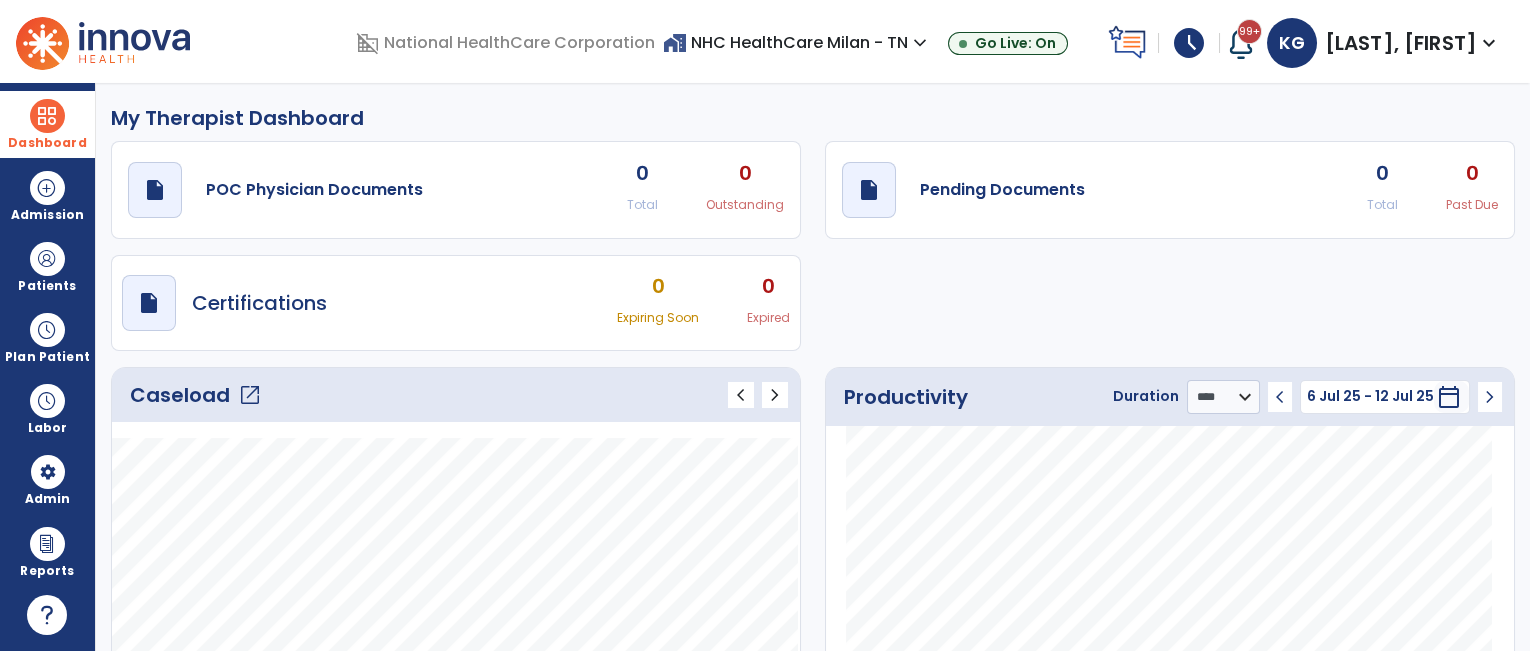 click on "open_in_new" 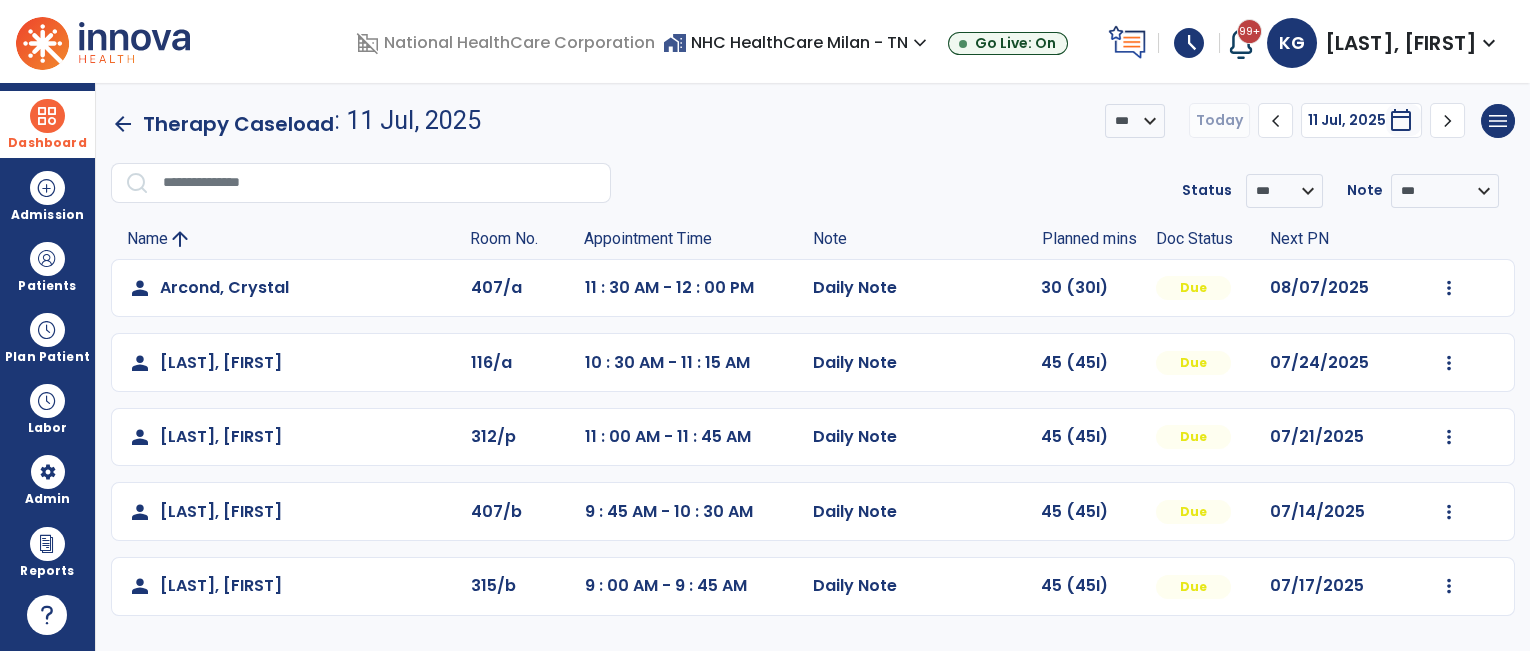 click on "chevron_left" 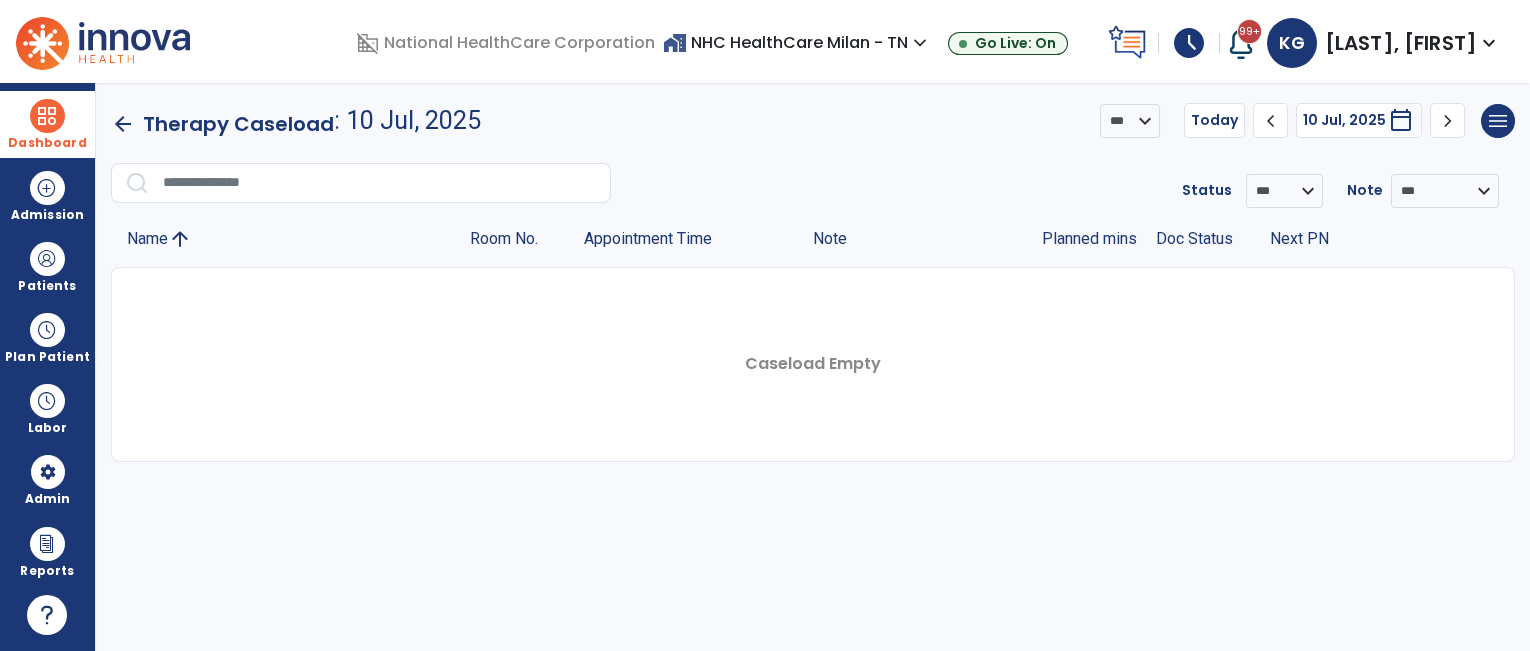 click on "chevron_left" 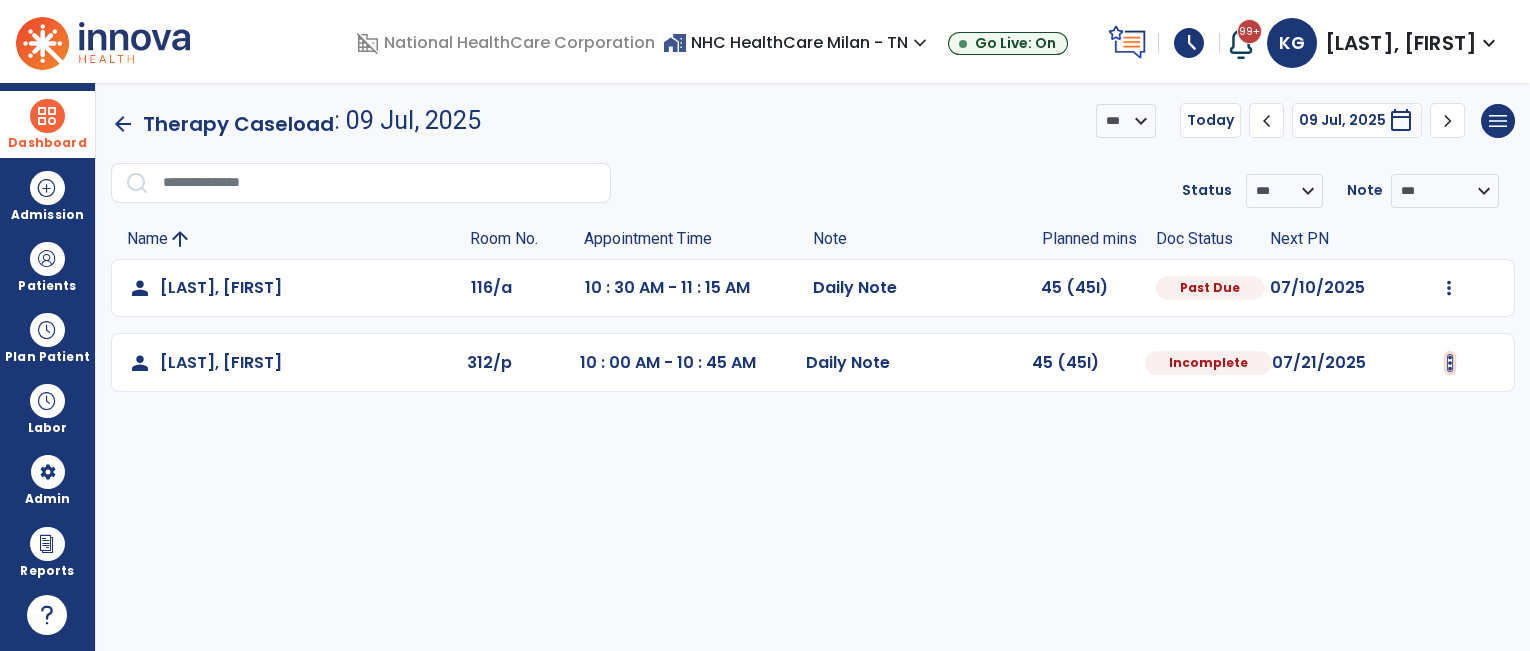 click at bounding box center [1449, 288] 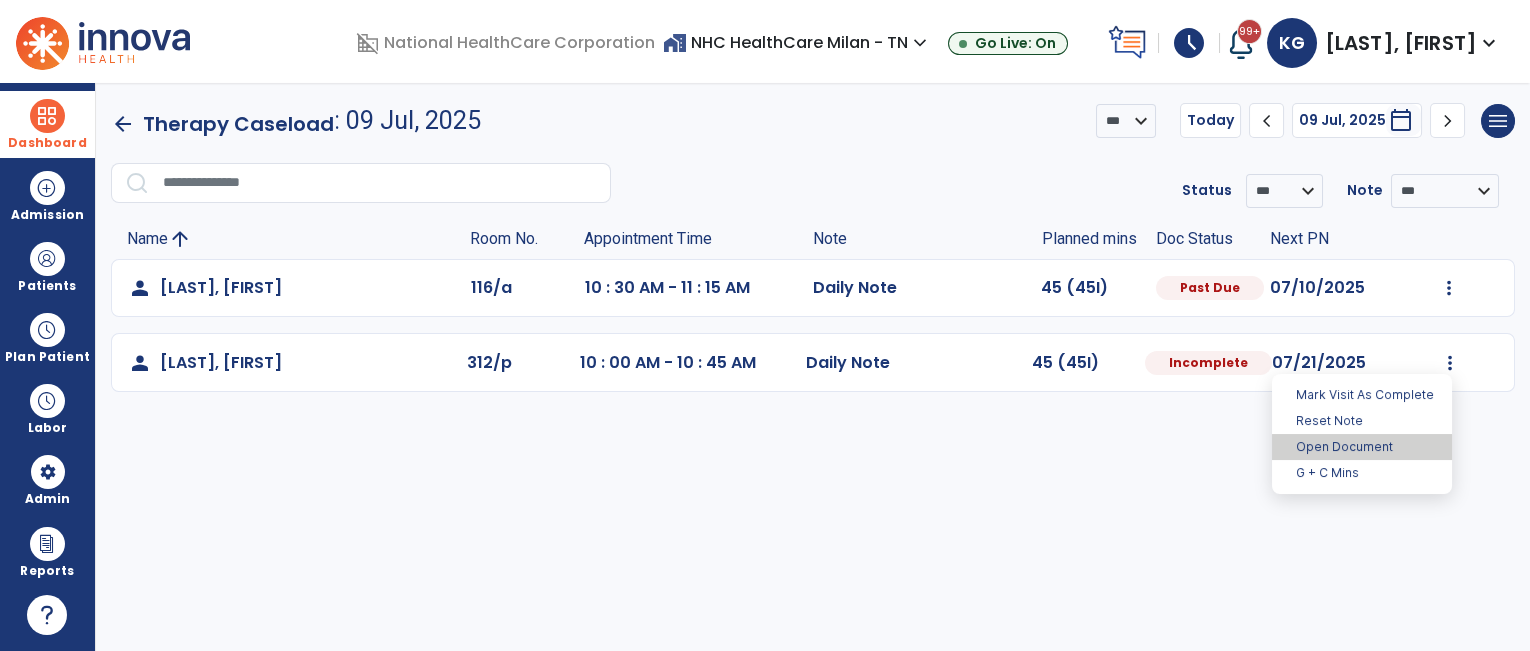 click on "Open Document" at bounding box center [1362, 447] 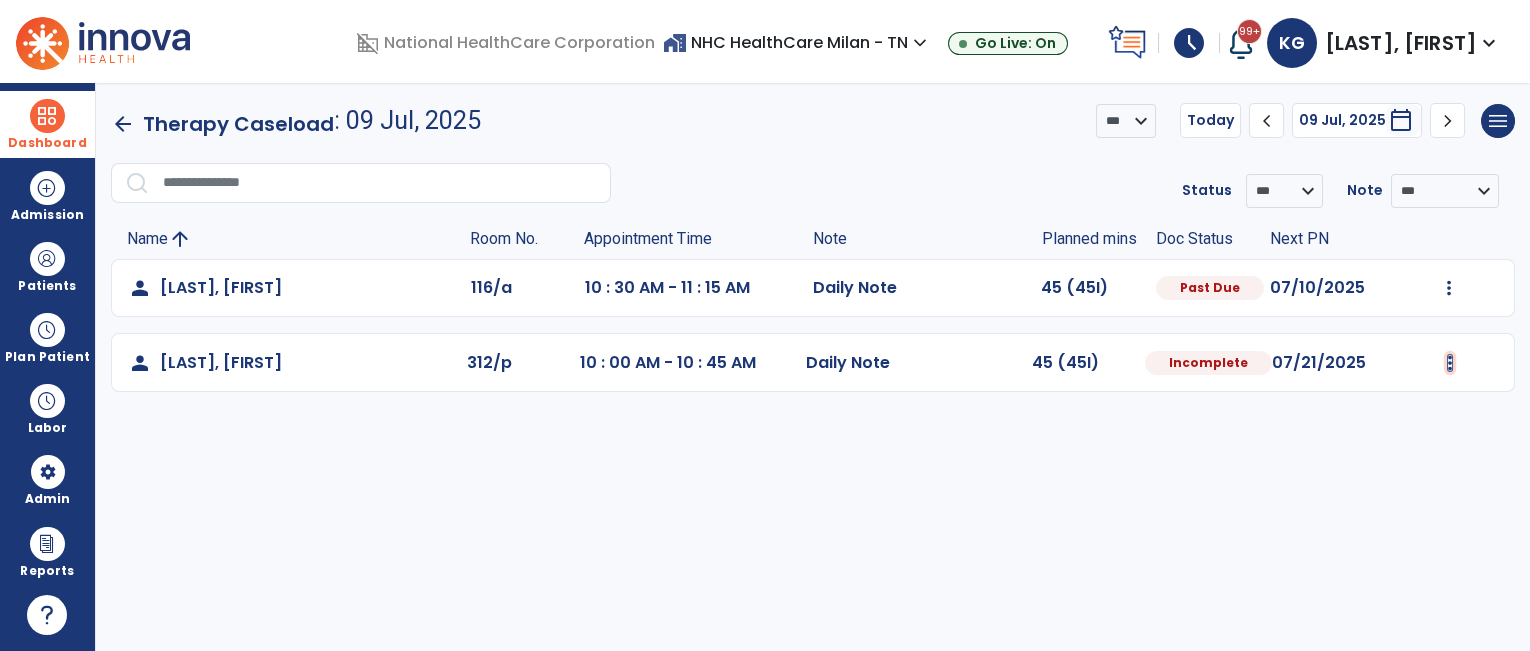 click at bounding box center (1449, 288) 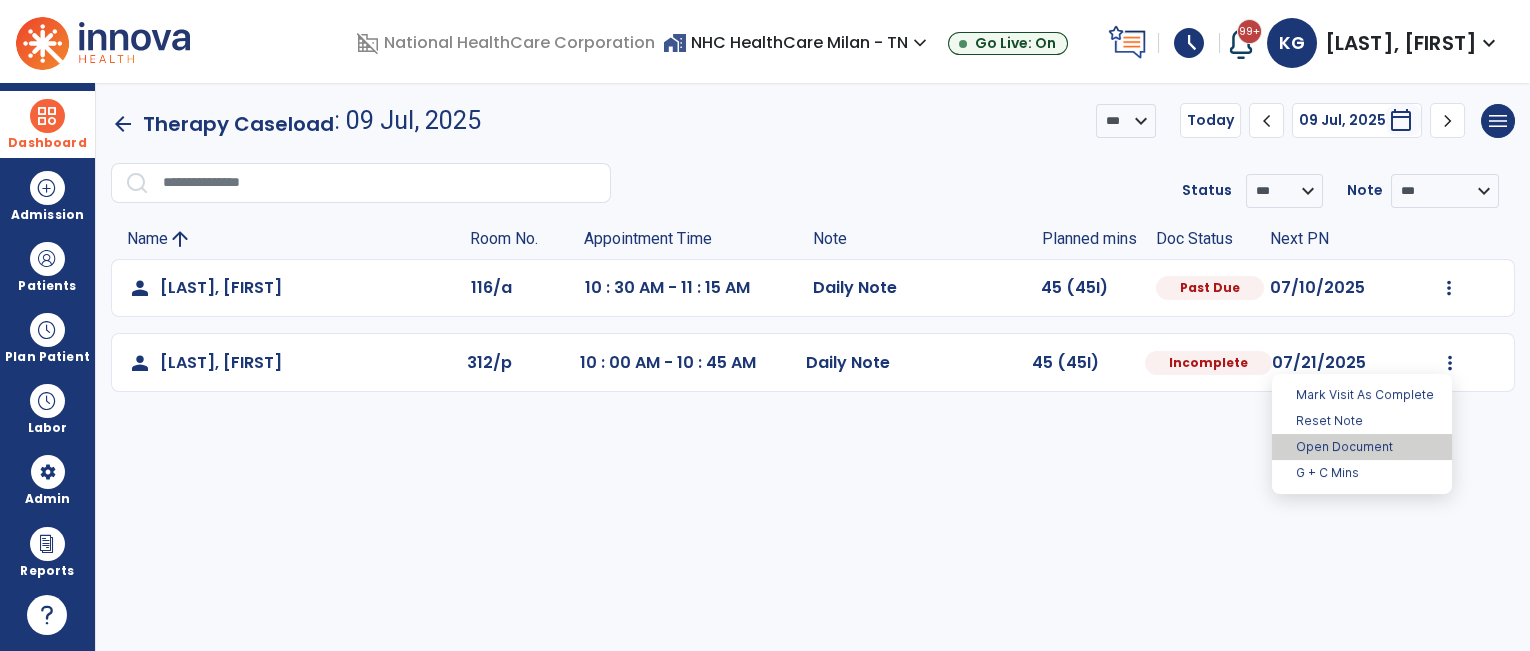 click on "Open Document" at bounding box center [1362, 447] 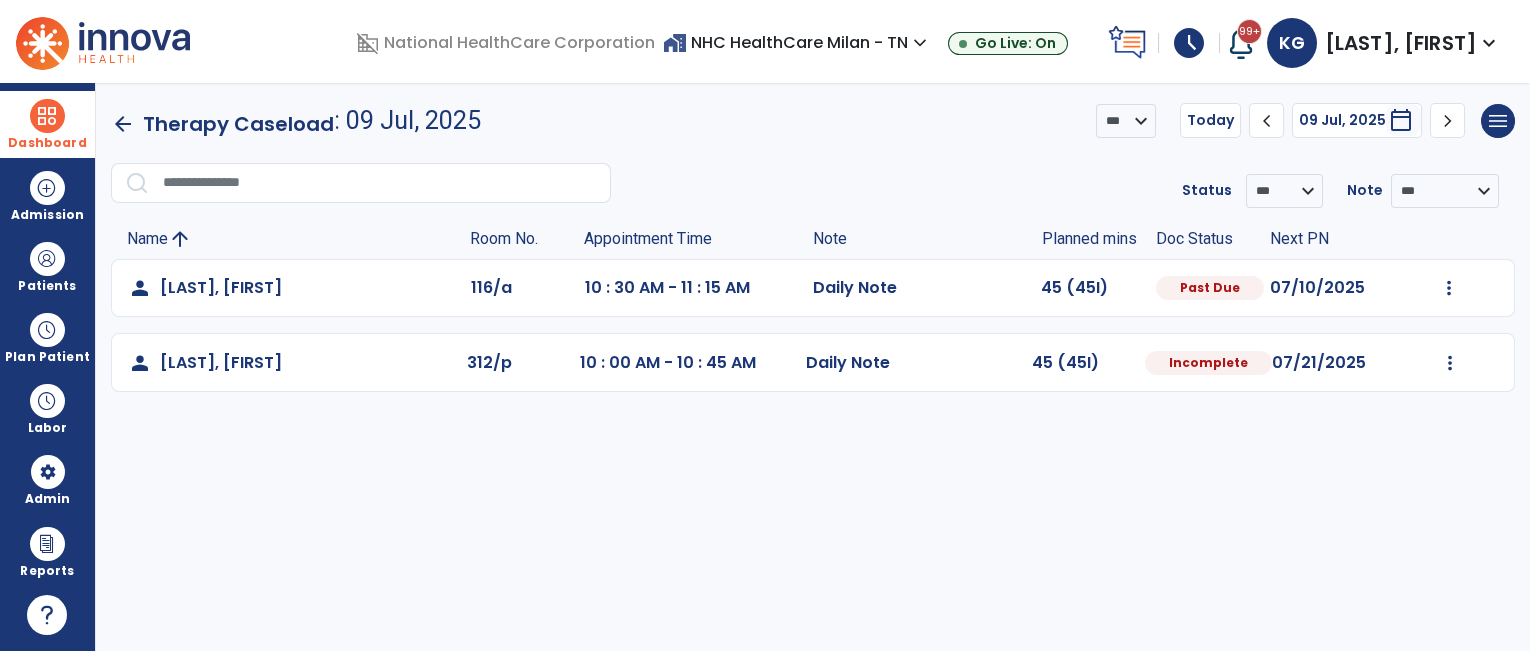 select on "*" 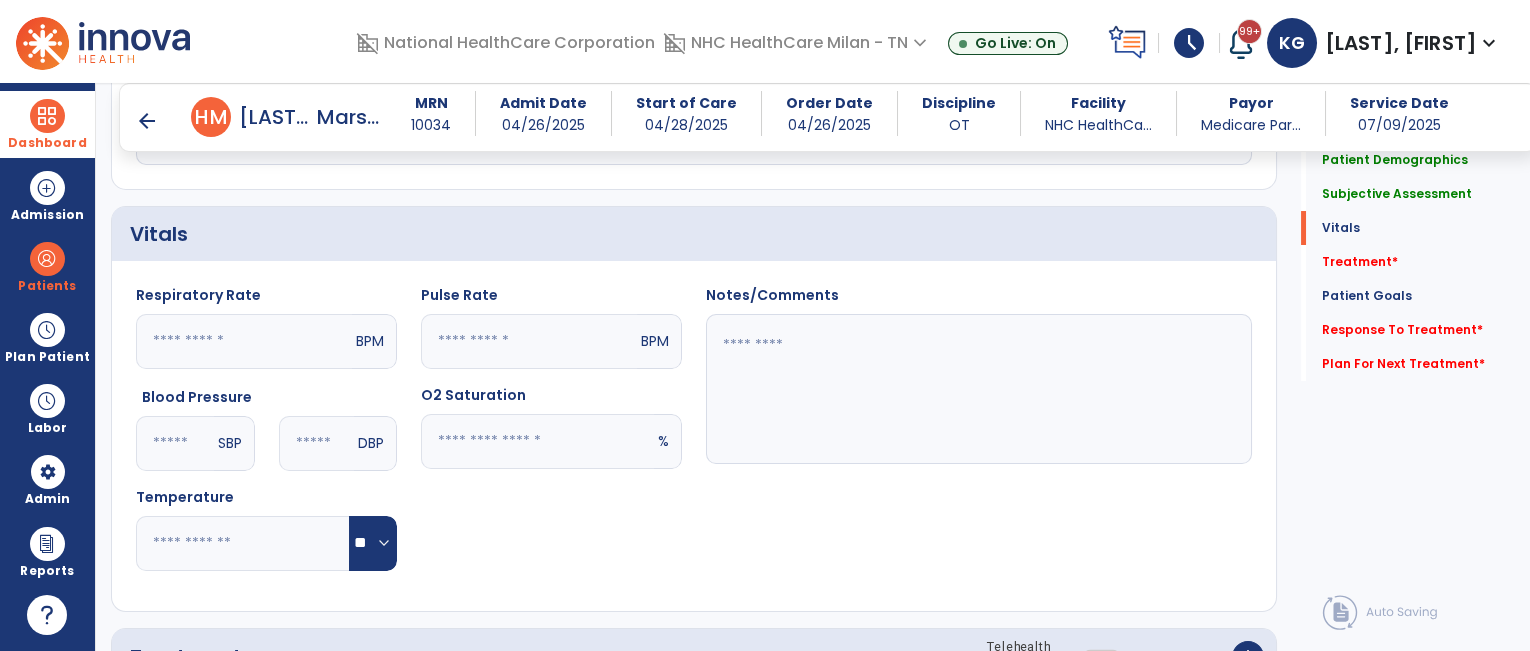 scroll, scrollTop: 1066, scrollLeft: 0, axis: vertical 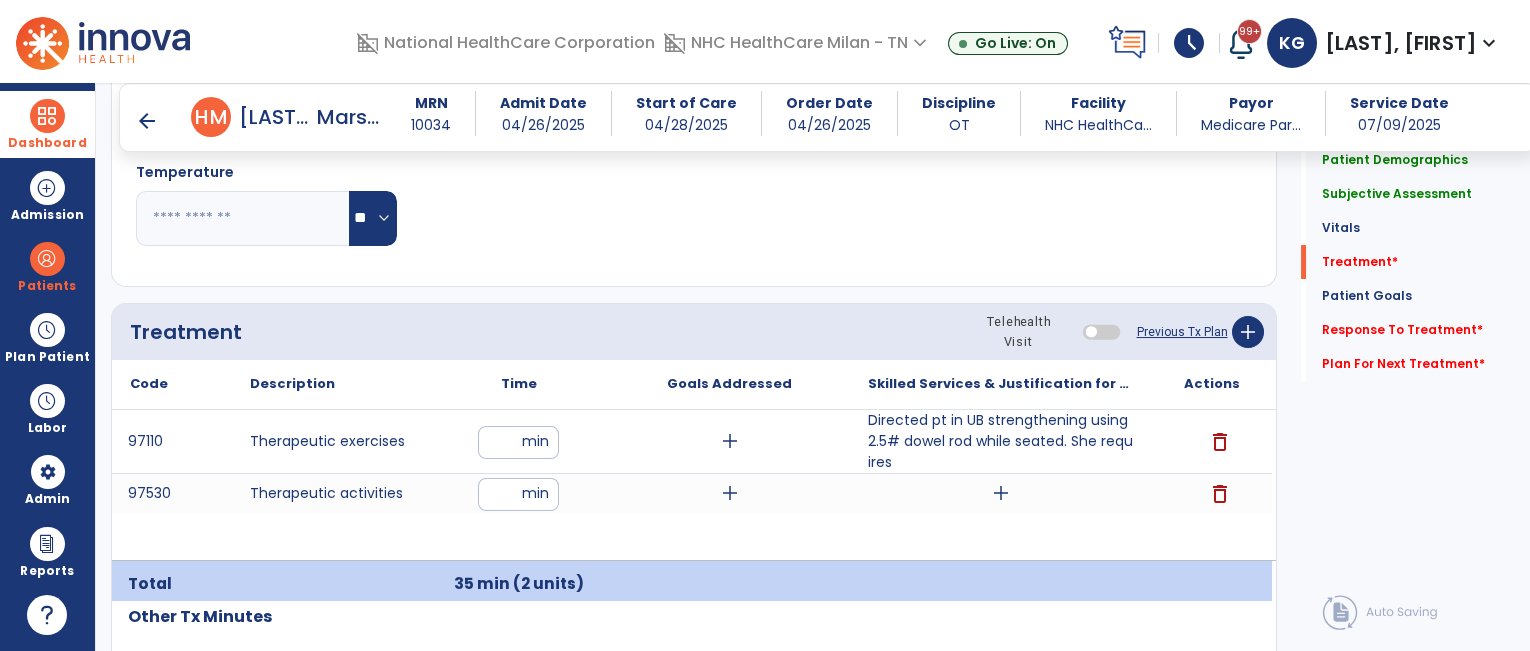 click on "Skilled Services & Justification for Tx" at bounding box center [1000, 384] 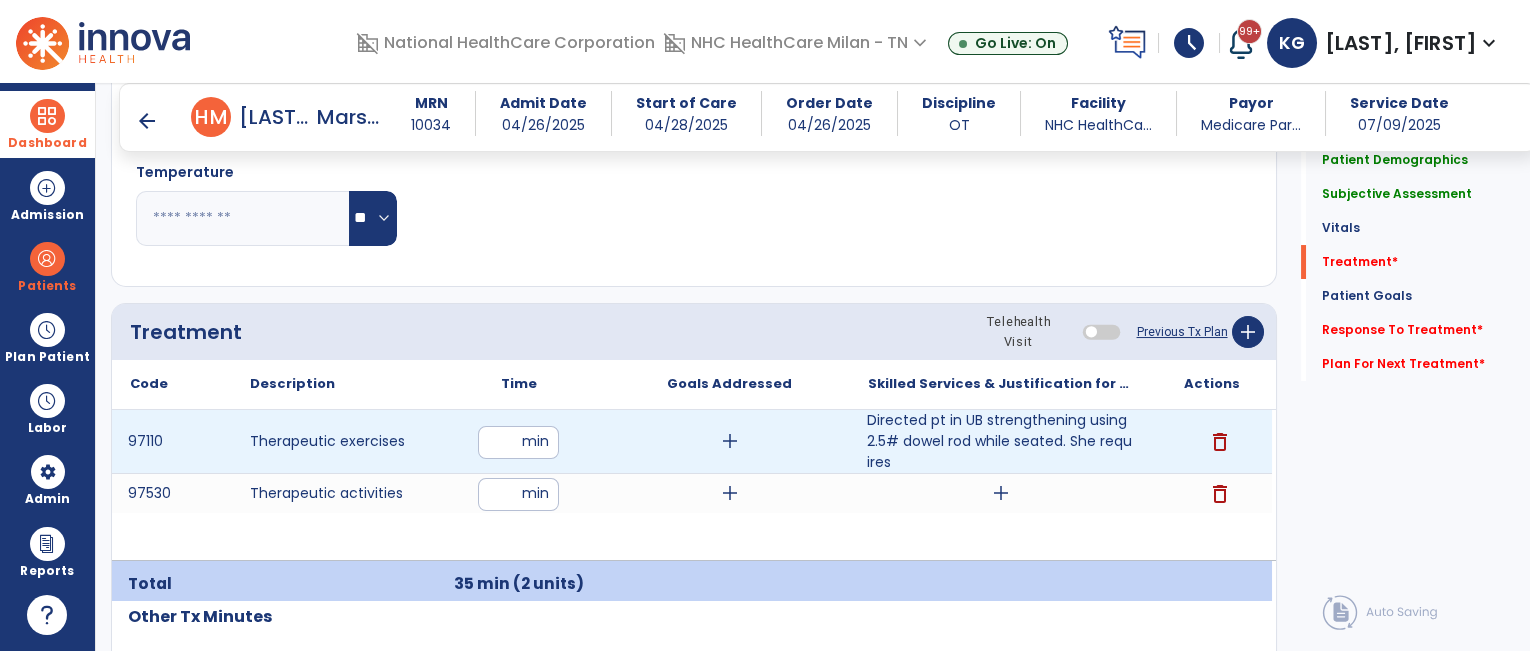 click on "Directed pt in UB strengthening using 2.5# dowel rod while seated. She requires" at bounding box center [1000, 441] 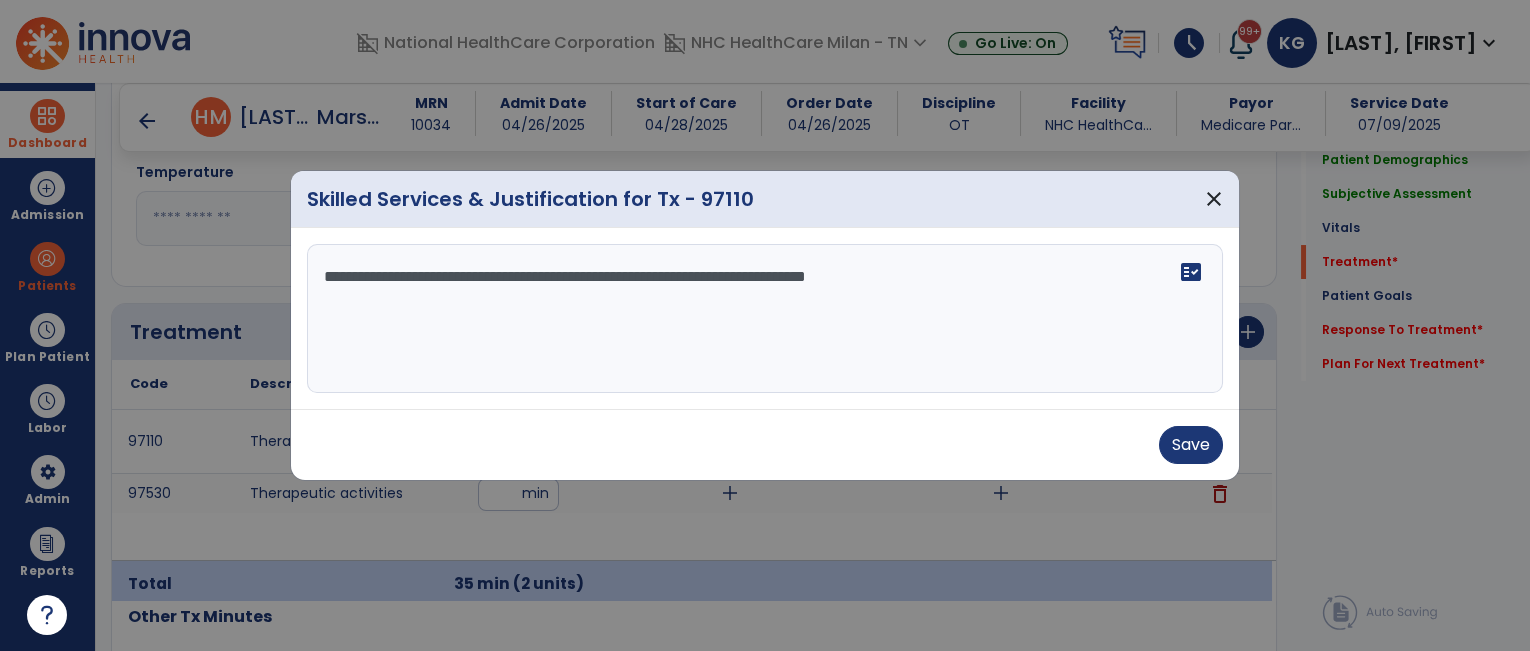 click on "**********" at bounding box center (765, 319) 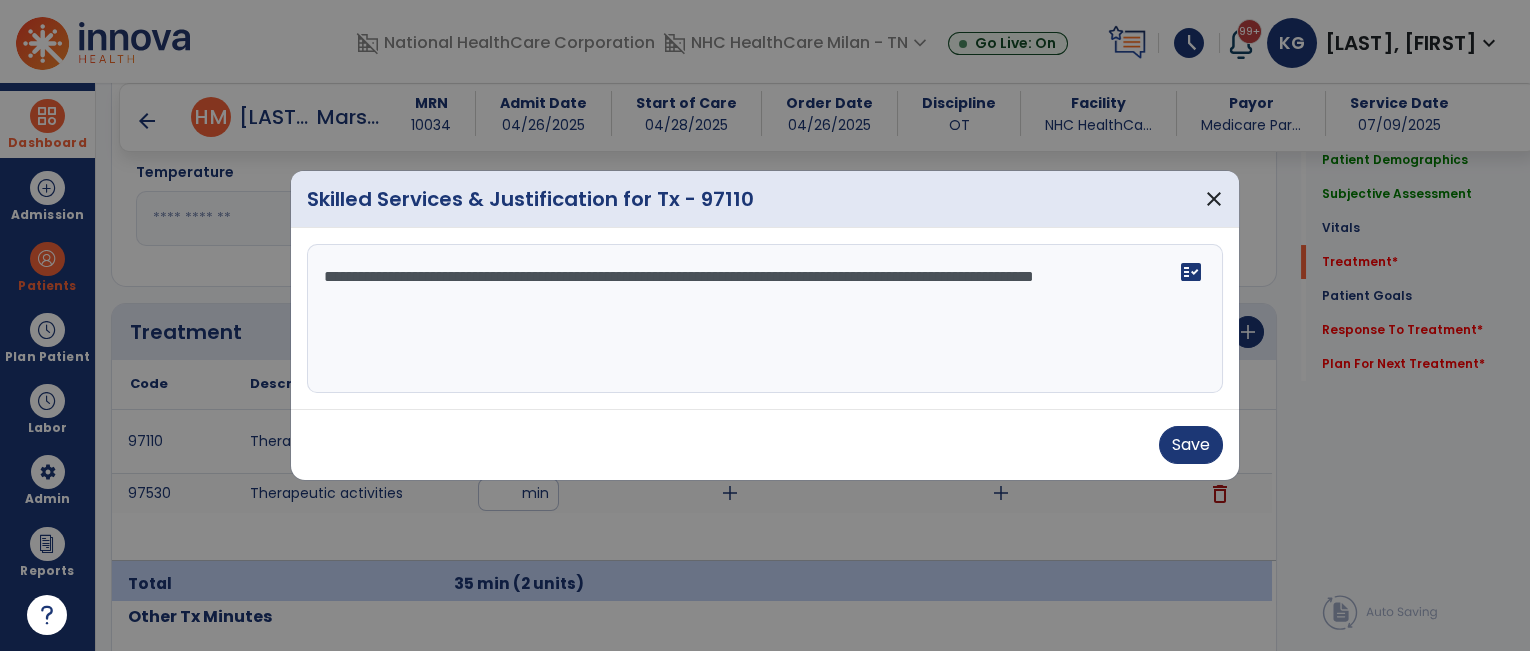 click on "**********" at bounding box center [765, 319] 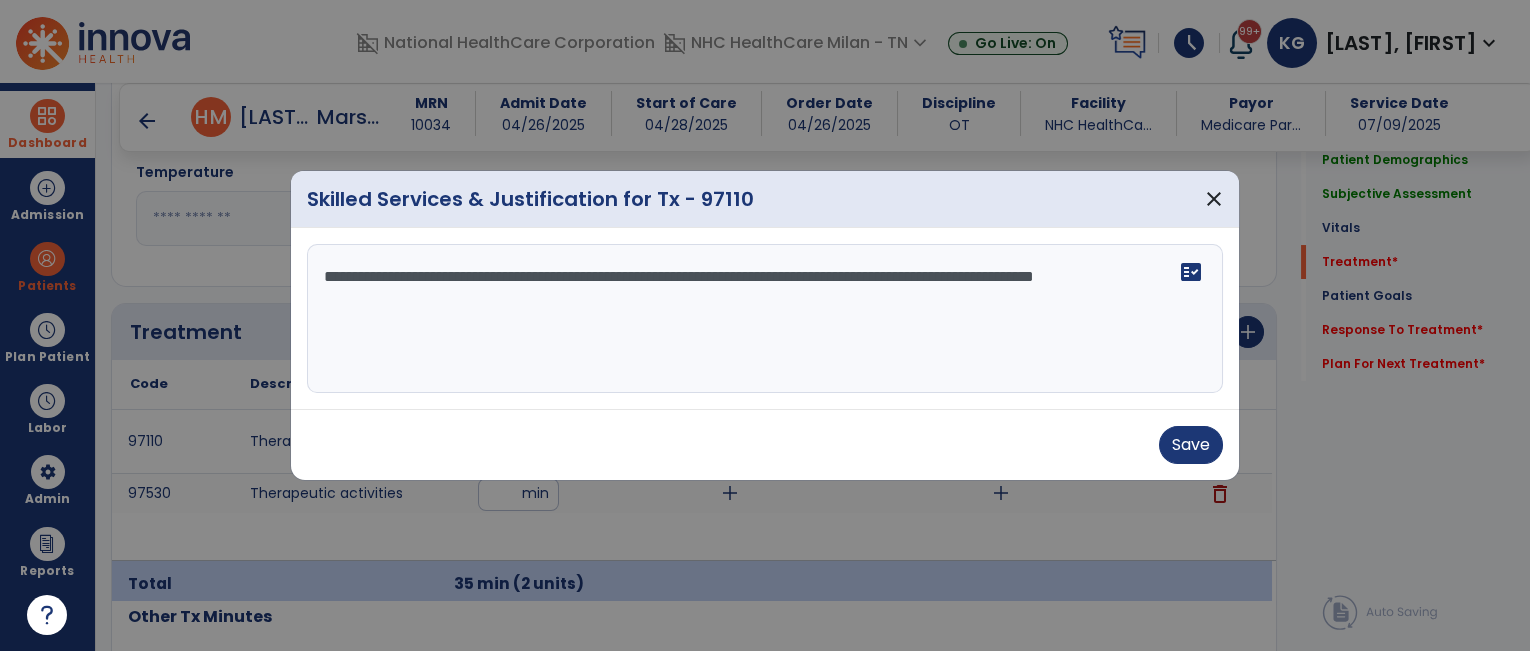 type on "**********" 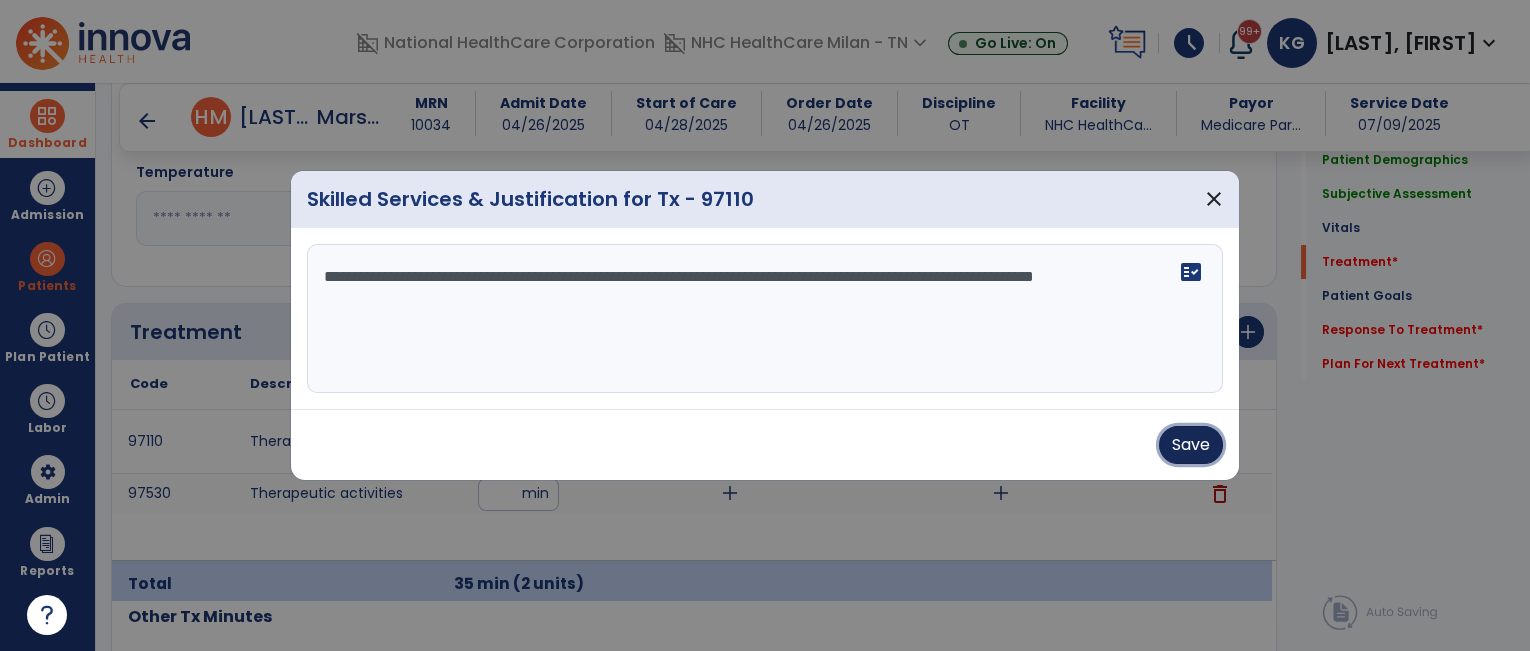 click on "Save" at bounding box center [1191, 445] 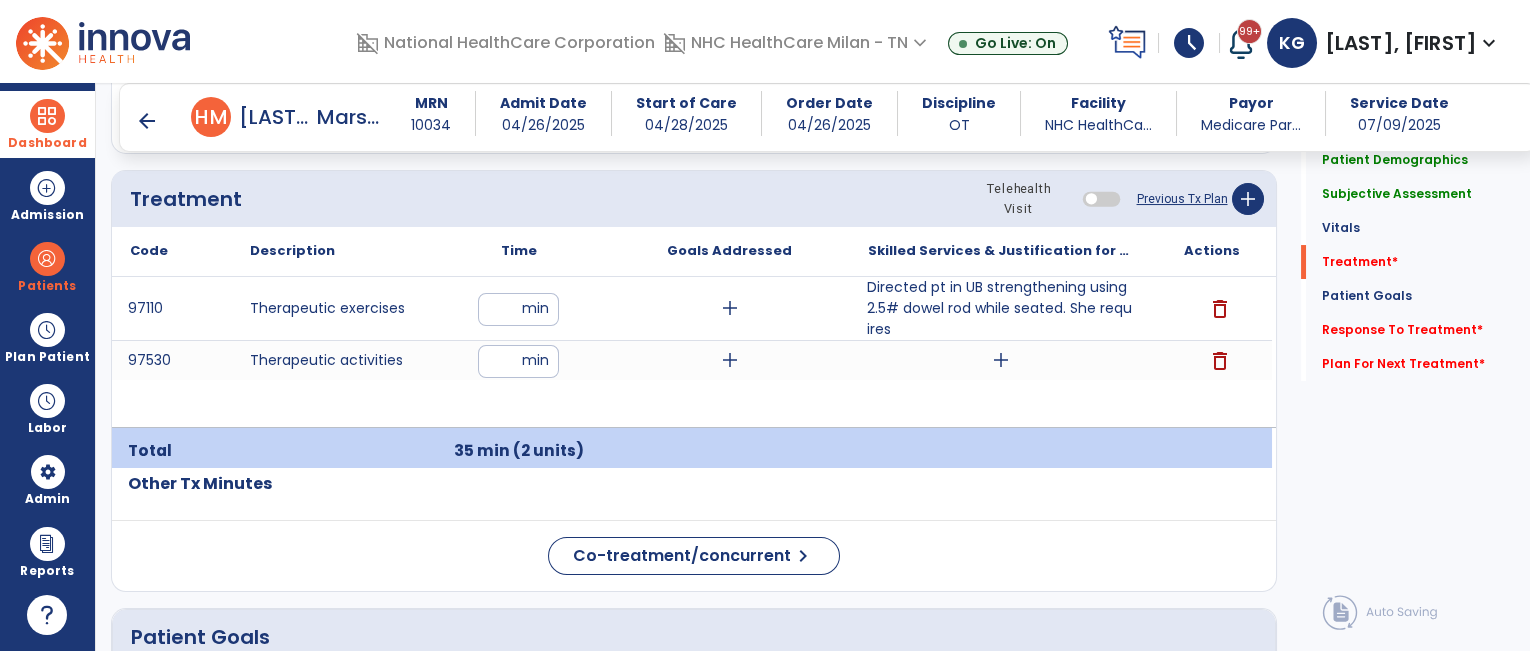 scroll, scrollTop: 1200, scrollLeft: 0, axis: vertical 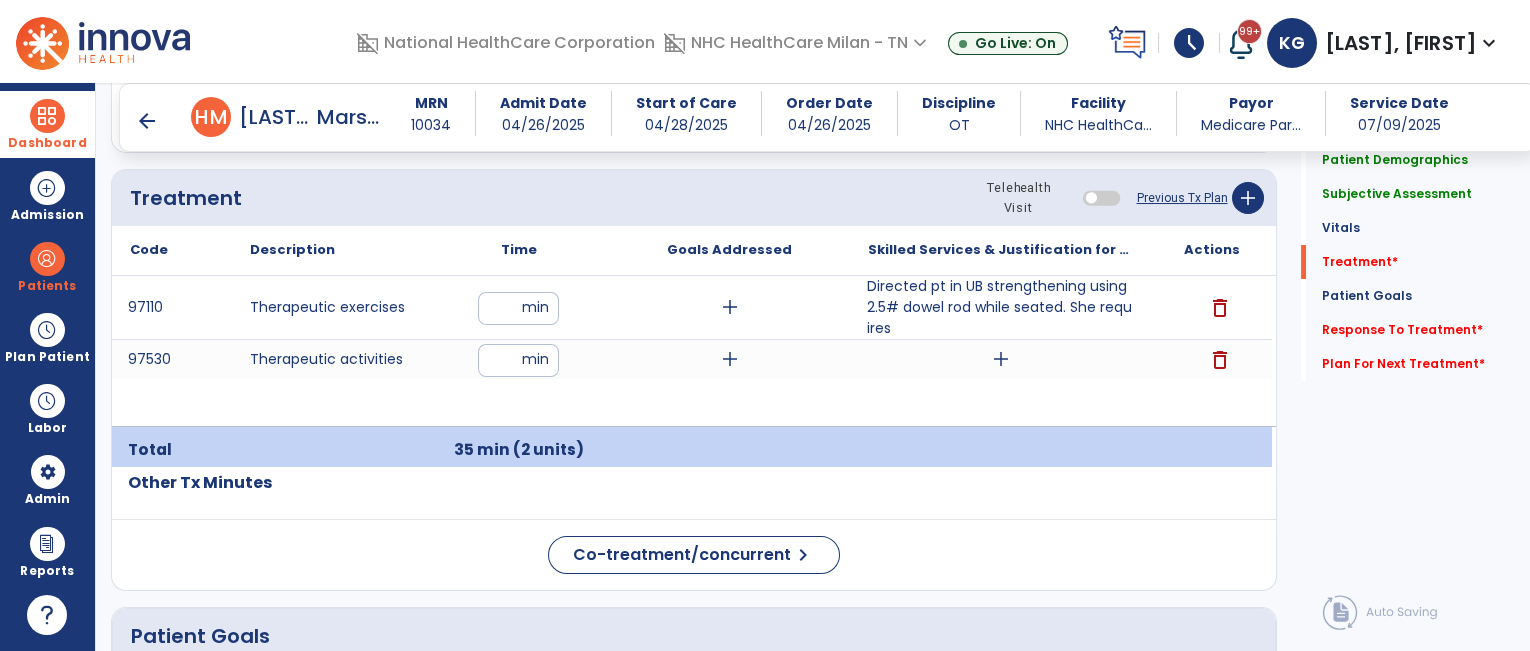 click on "arrow_back" at bounding box center [147, 121] 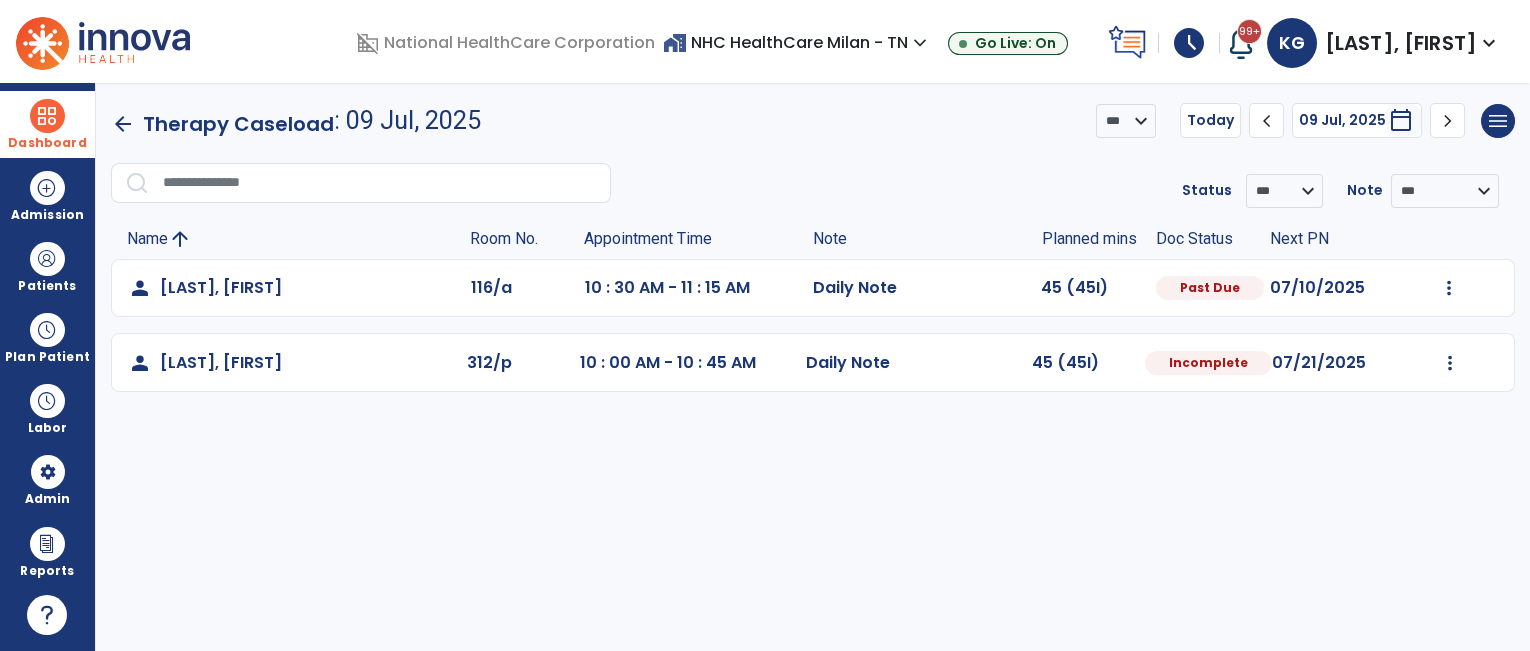 scroll, scrollTop: 0, scrollLeft: 0, axis: both 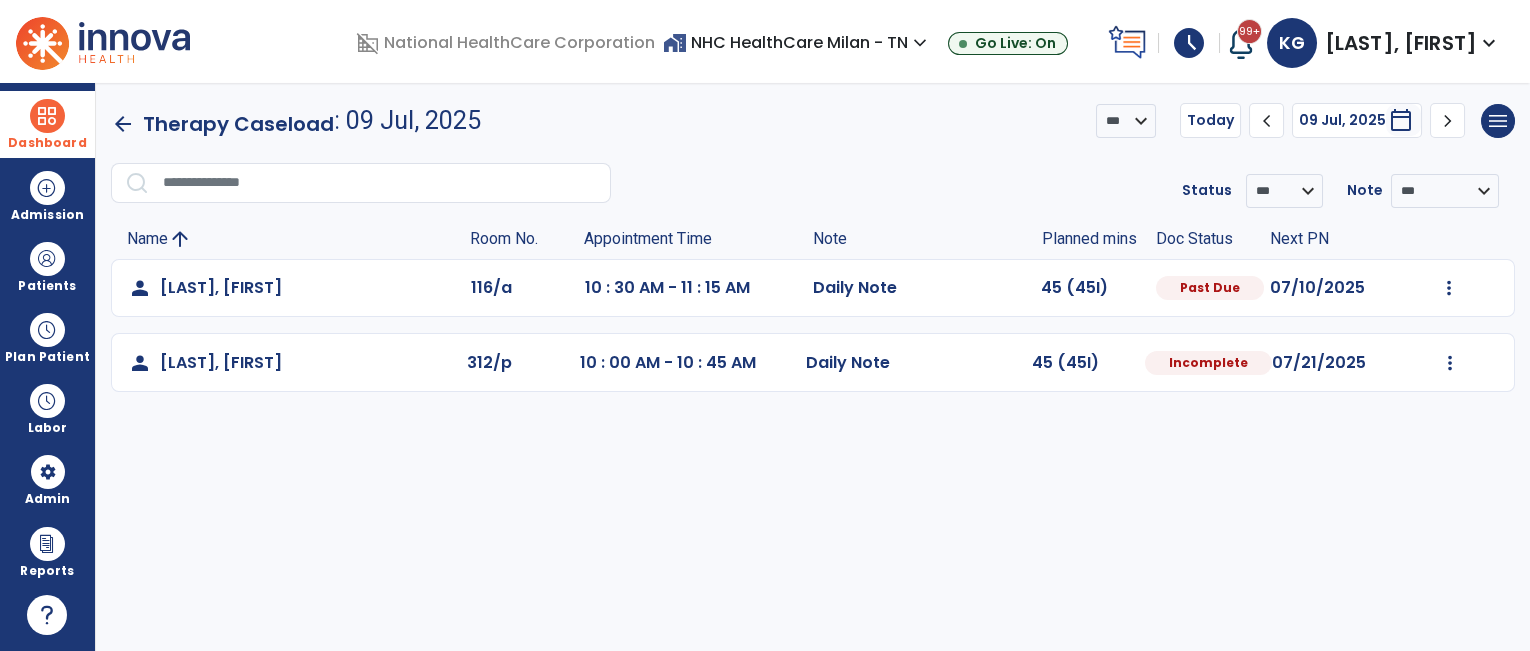 click on "Today" 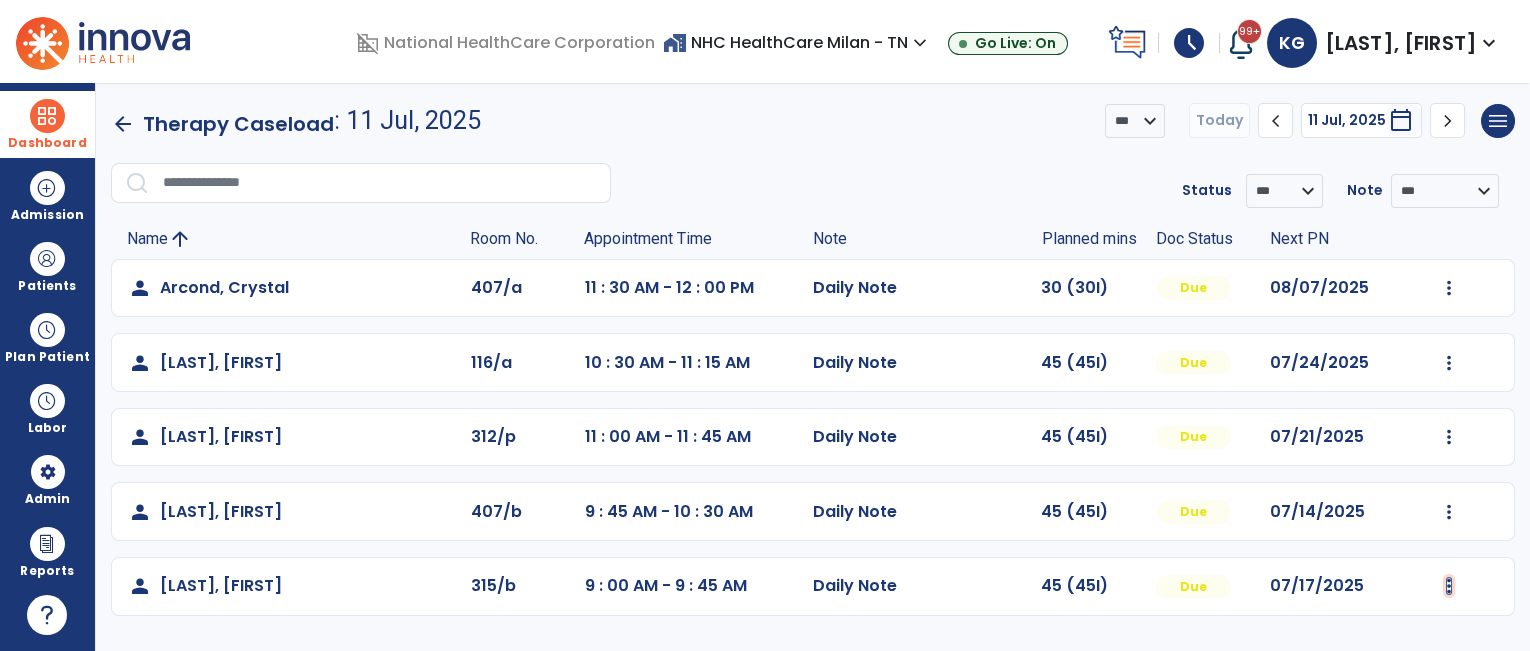 click at bounding box center [1449, 288] 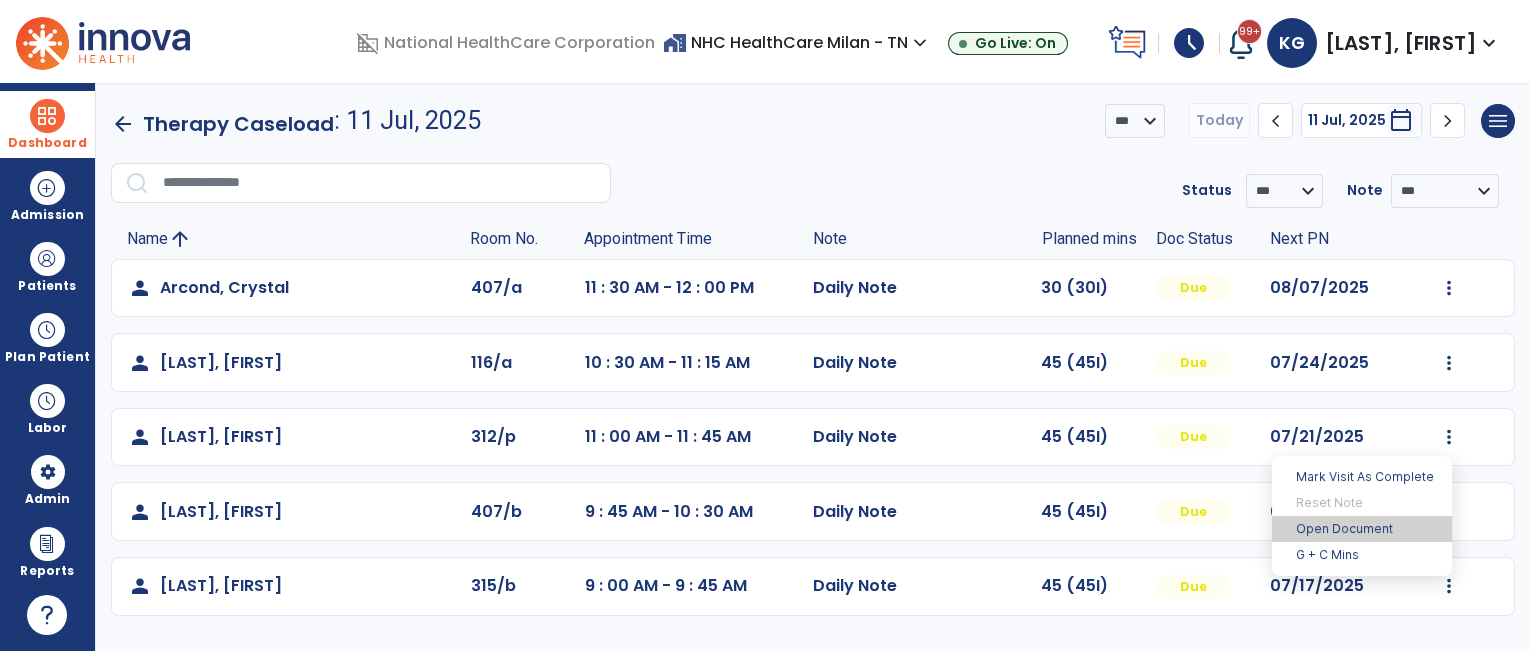click on "Open Document" at bounding box center (1362, 529) 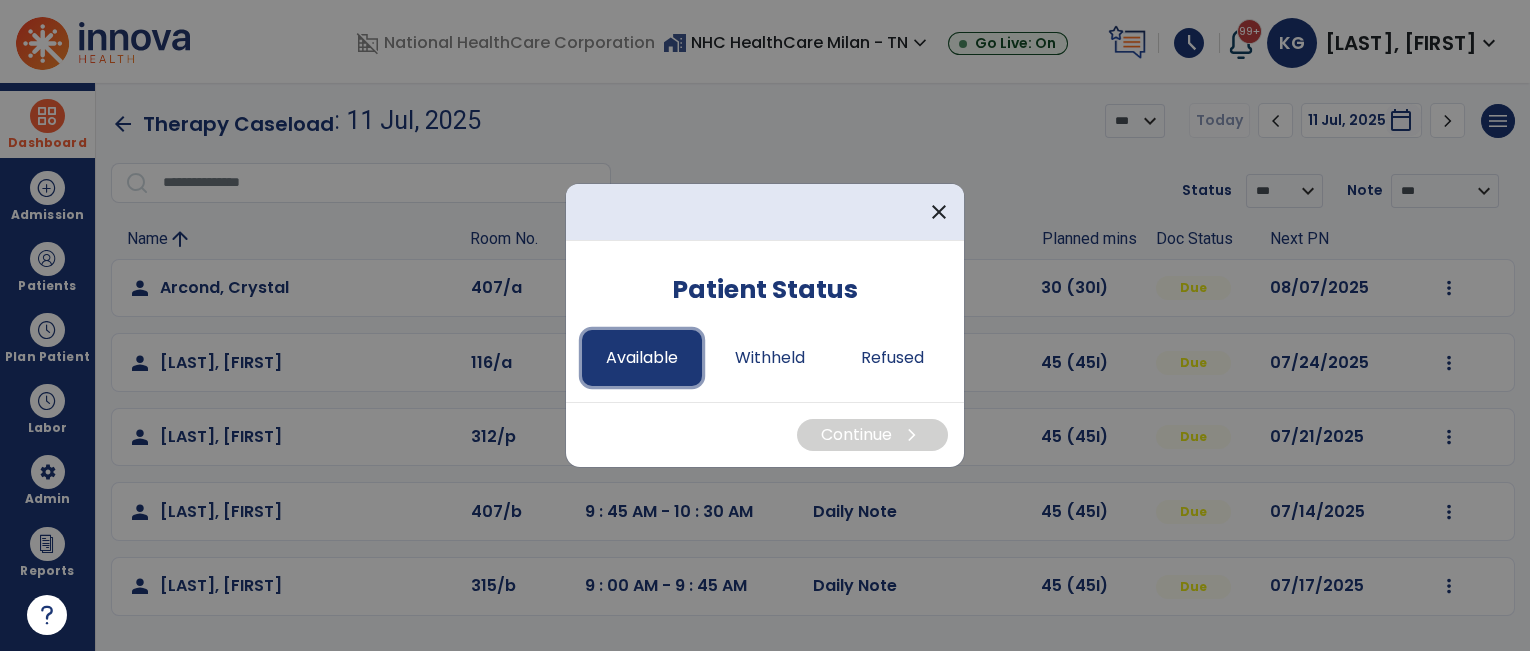 click on "Available" at bounding box center [642, 358] 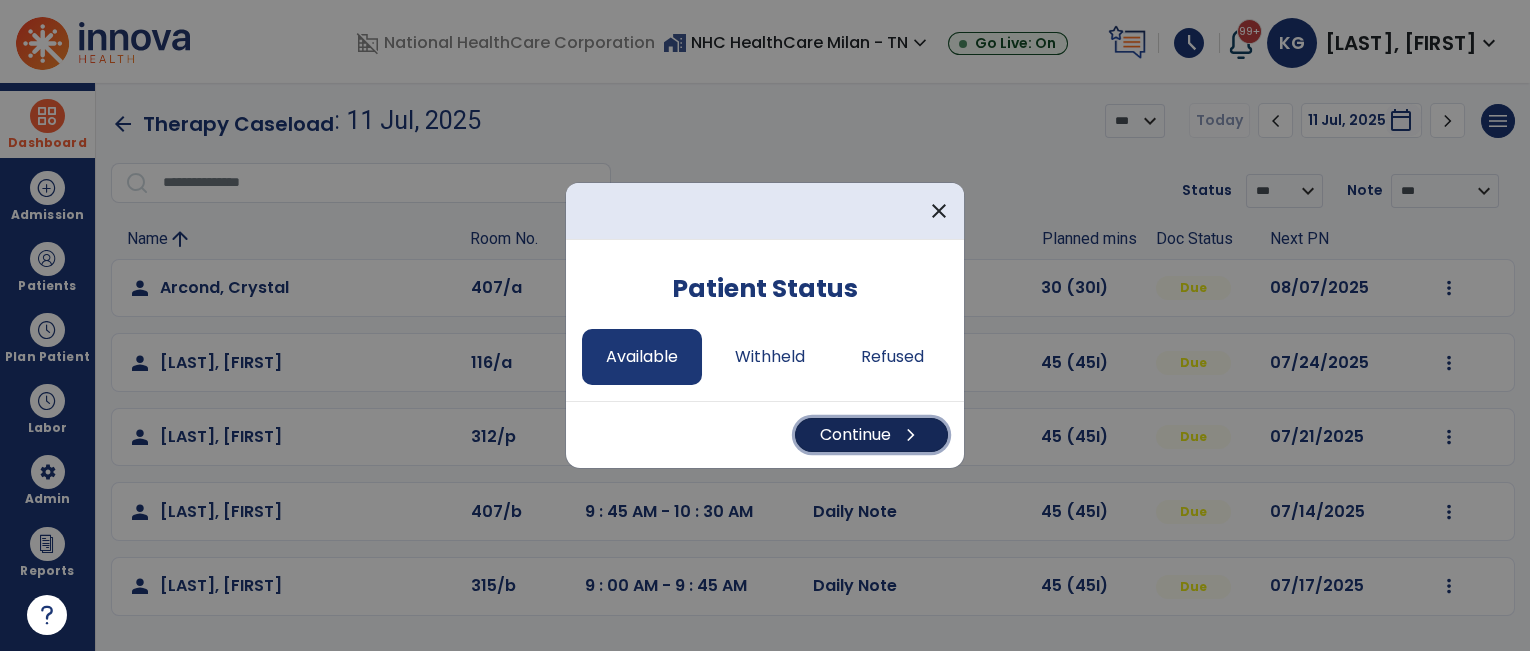 click on "Continue   chevron_right" at bounding box center [871, 435] 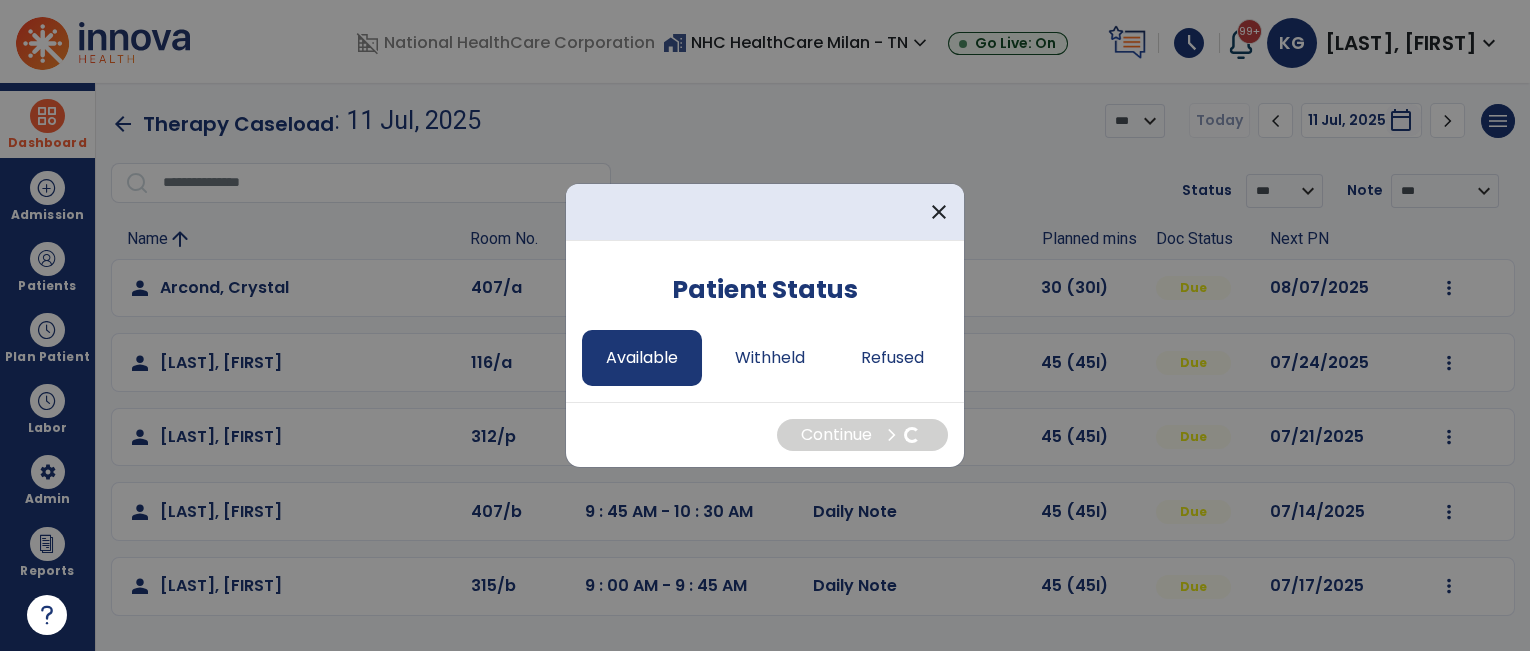select on "*" 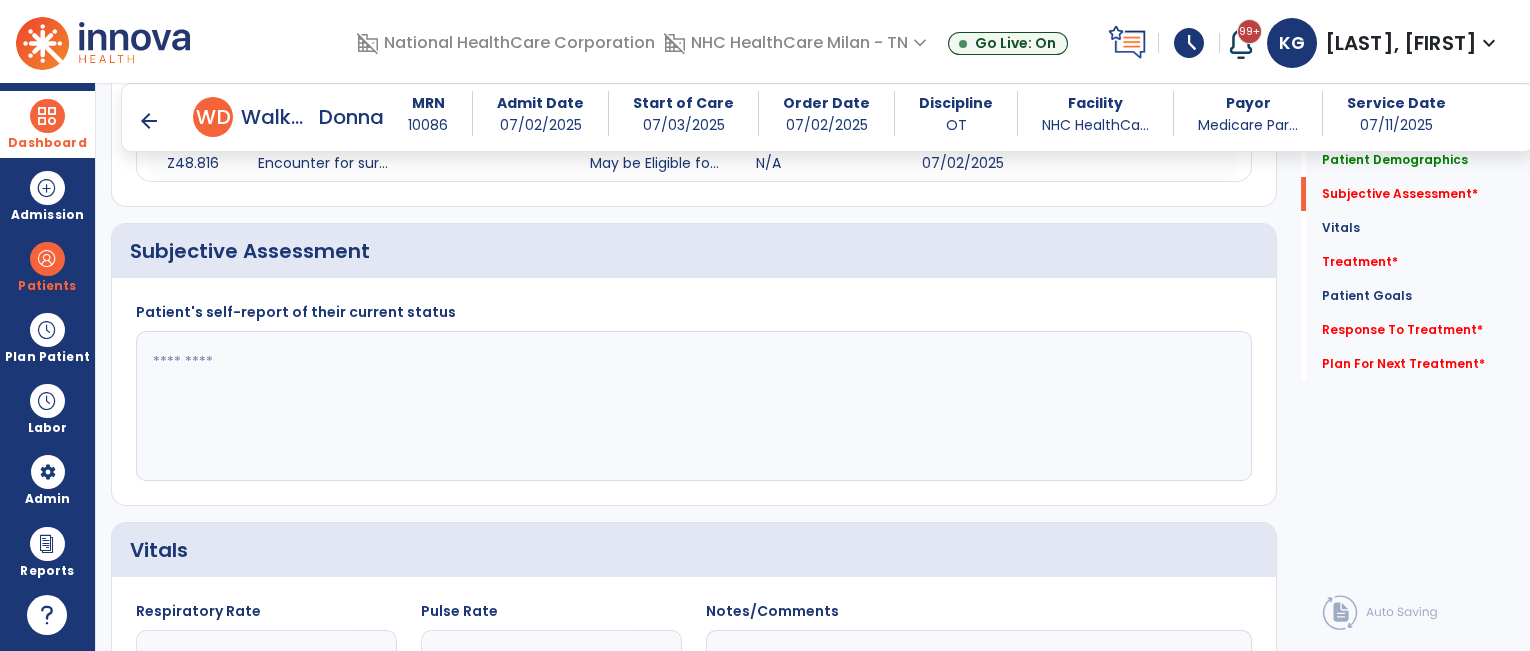 scroll, scrollTop: 400, scrollLeft: 0, axis: vertical 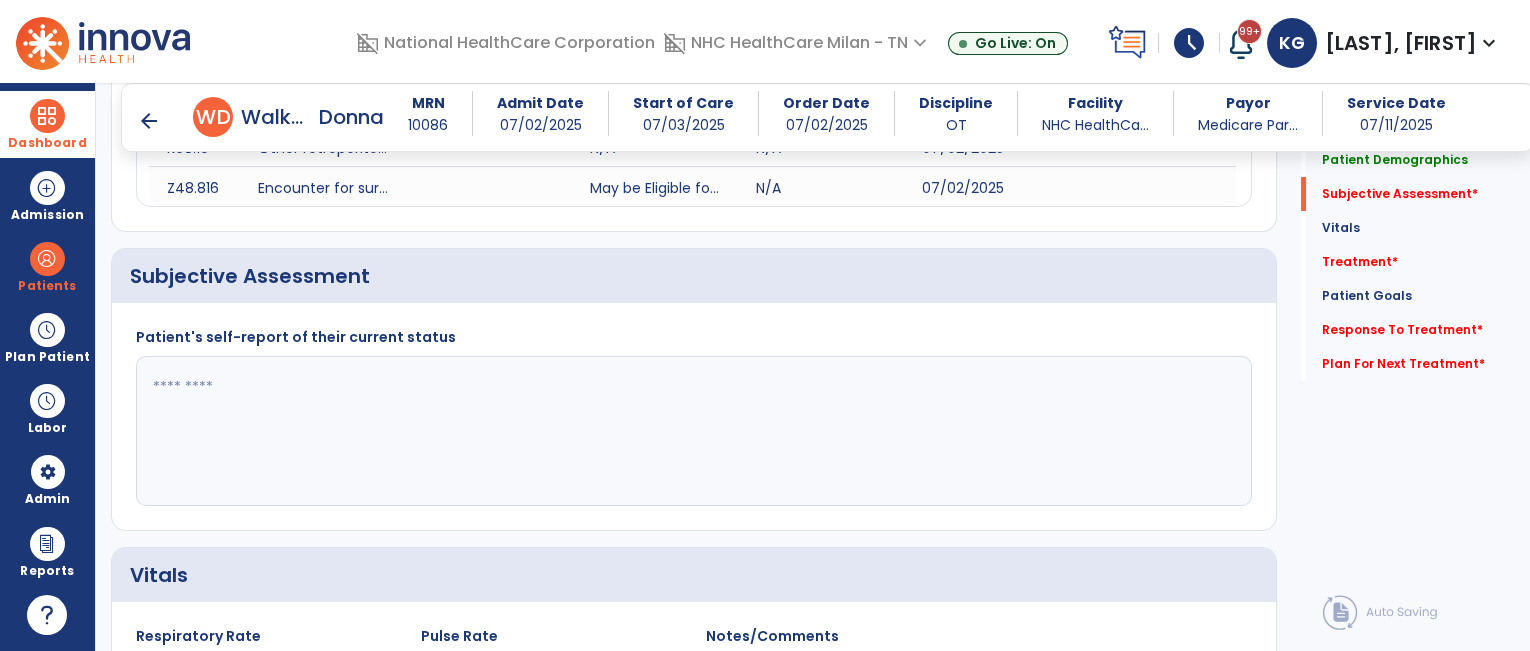 click 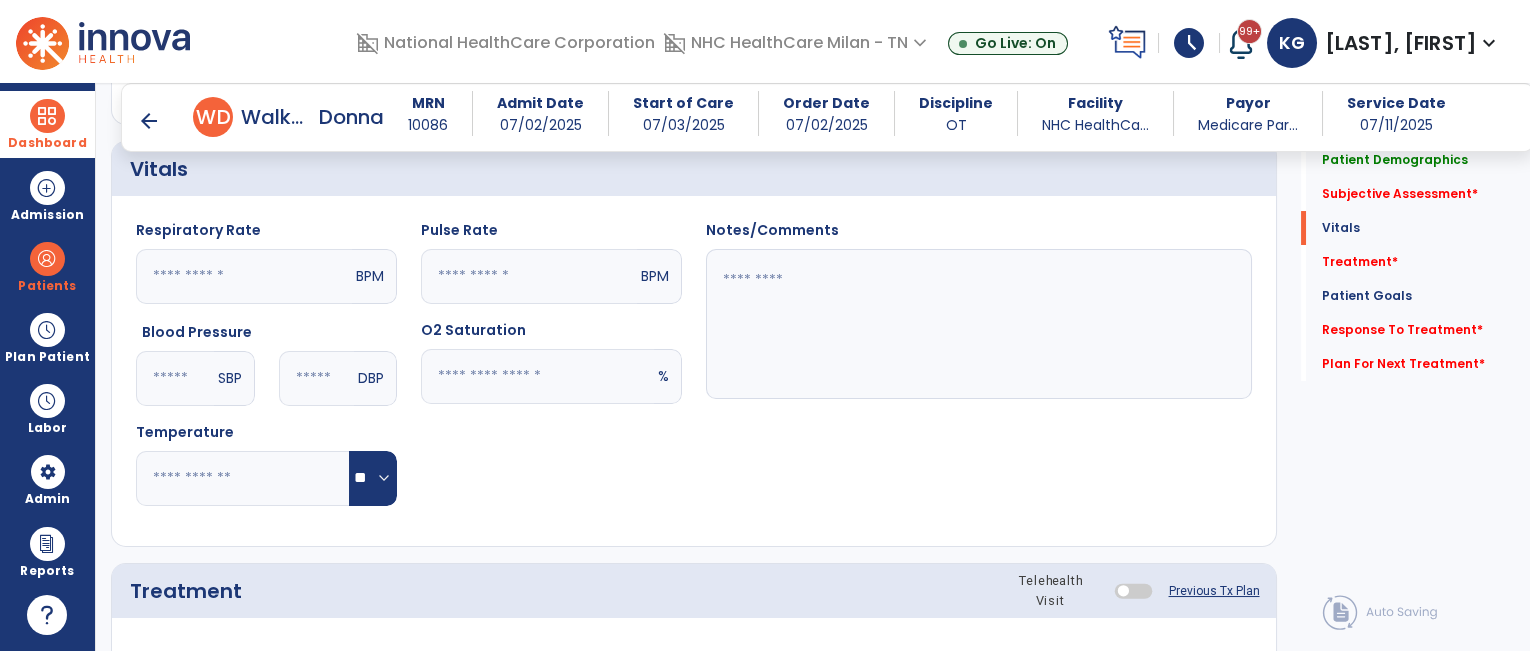 scroll, scrollTop: 400, scrollLeft: 0, axis: vertical 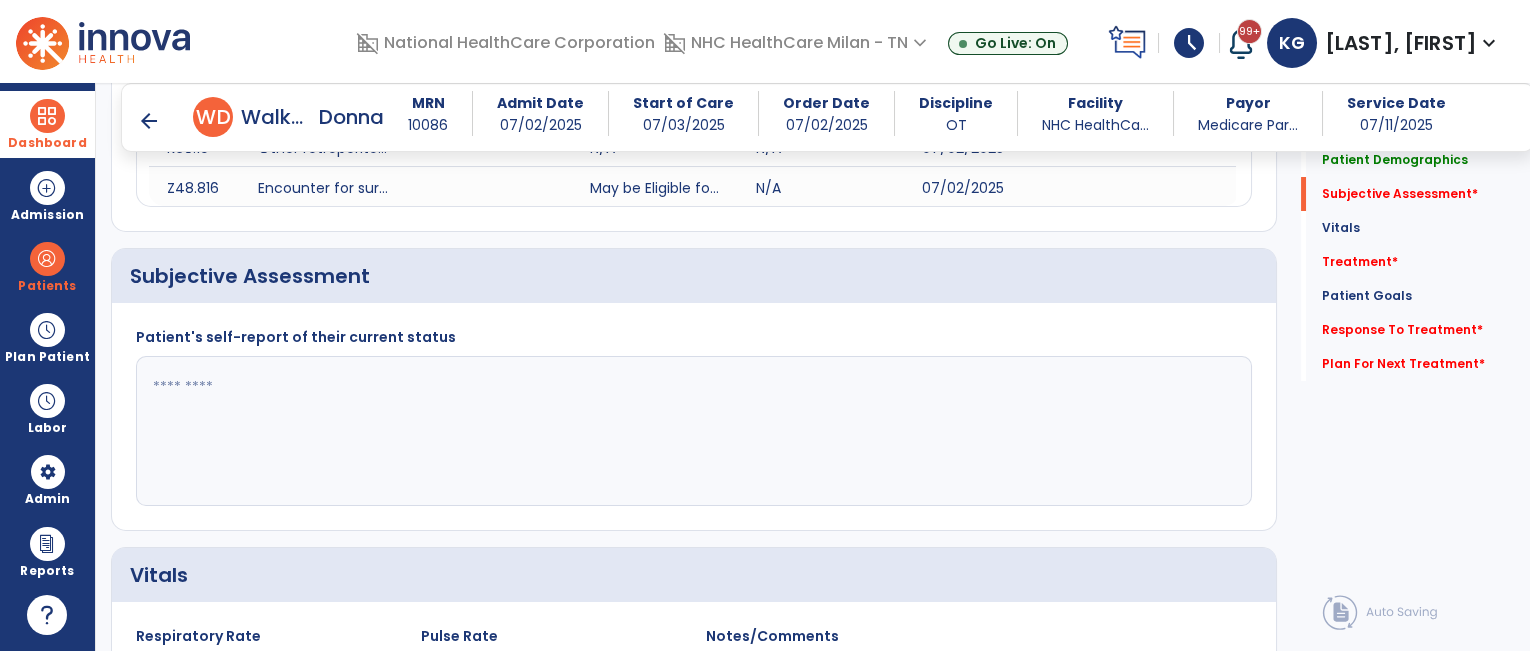drag, startPoint x: 788, startPoint y: 418, endPoint x: 783, endPoint y: 429, distance: 12.083046 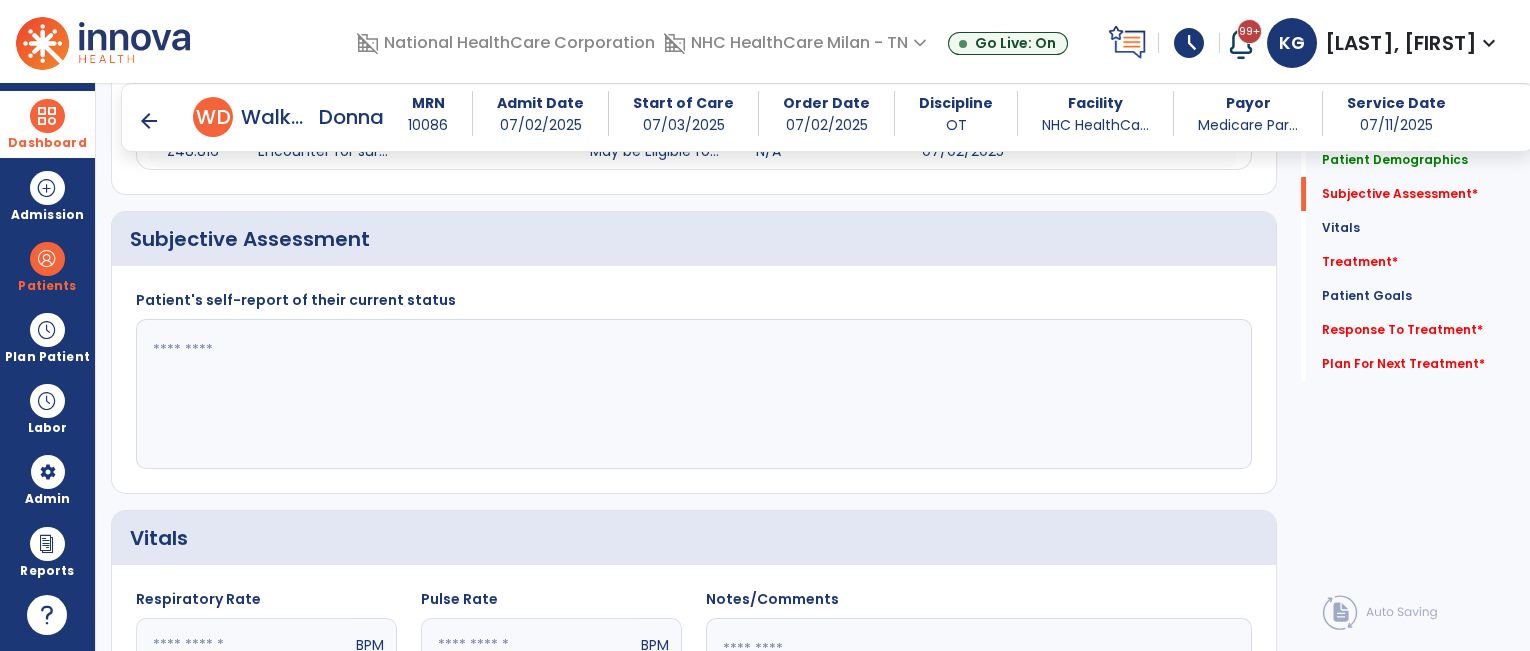 scroll, scrollTop: 400, scrollLeft: 0, axis: vertical 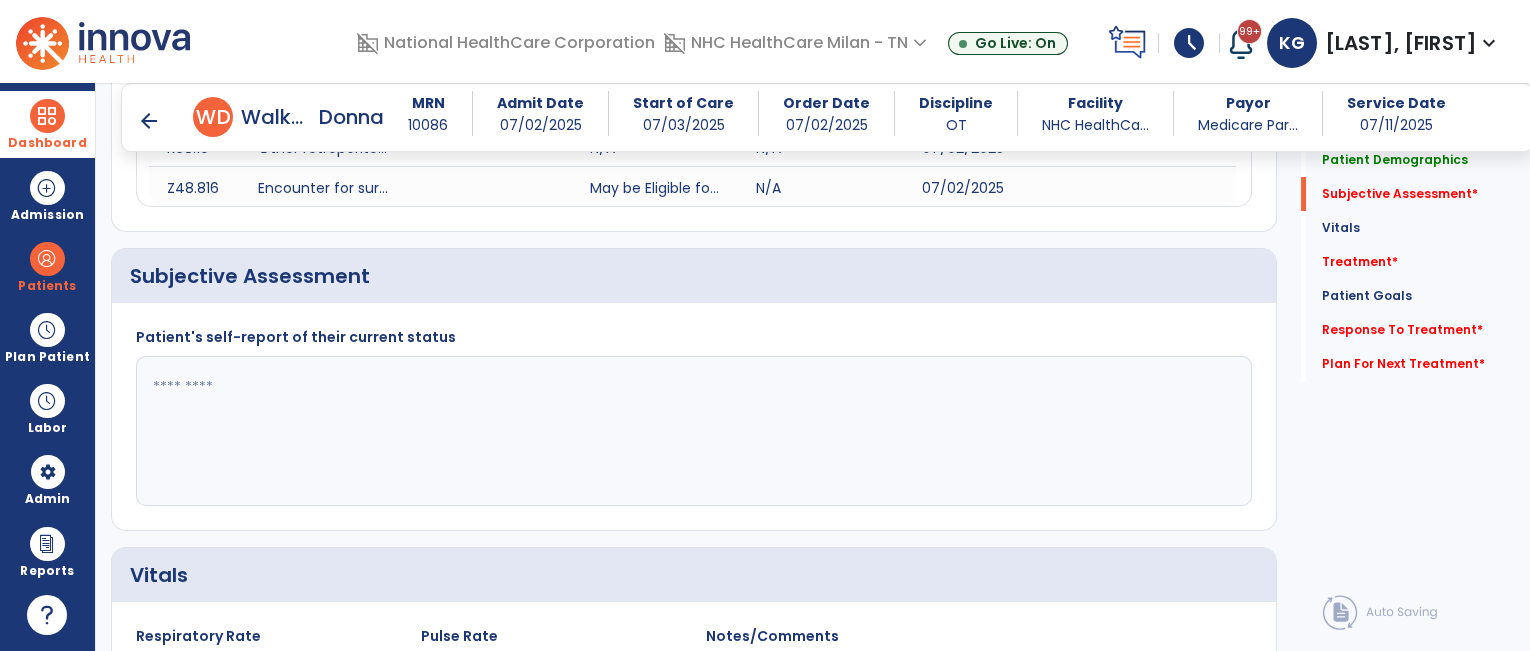 click 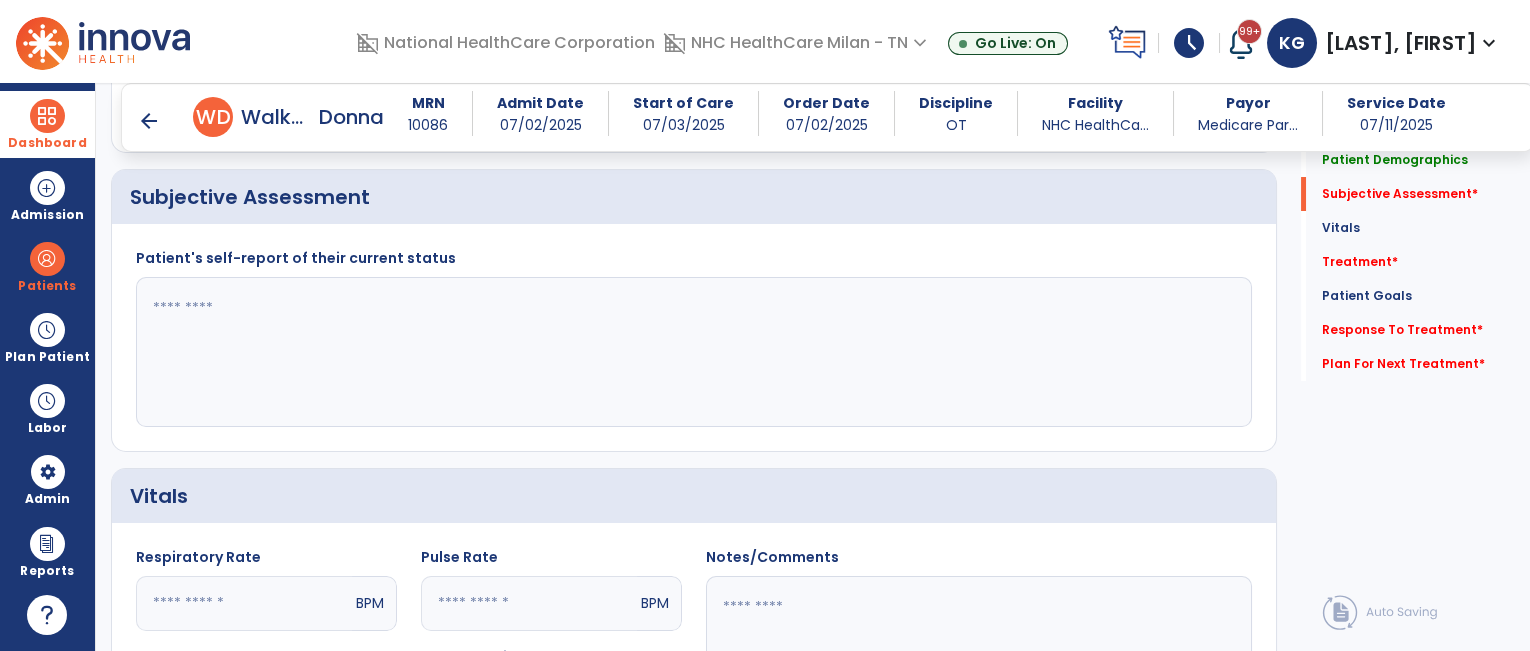 scroll, scrollTop: 533, scrollLeft: 0, axis: vertical 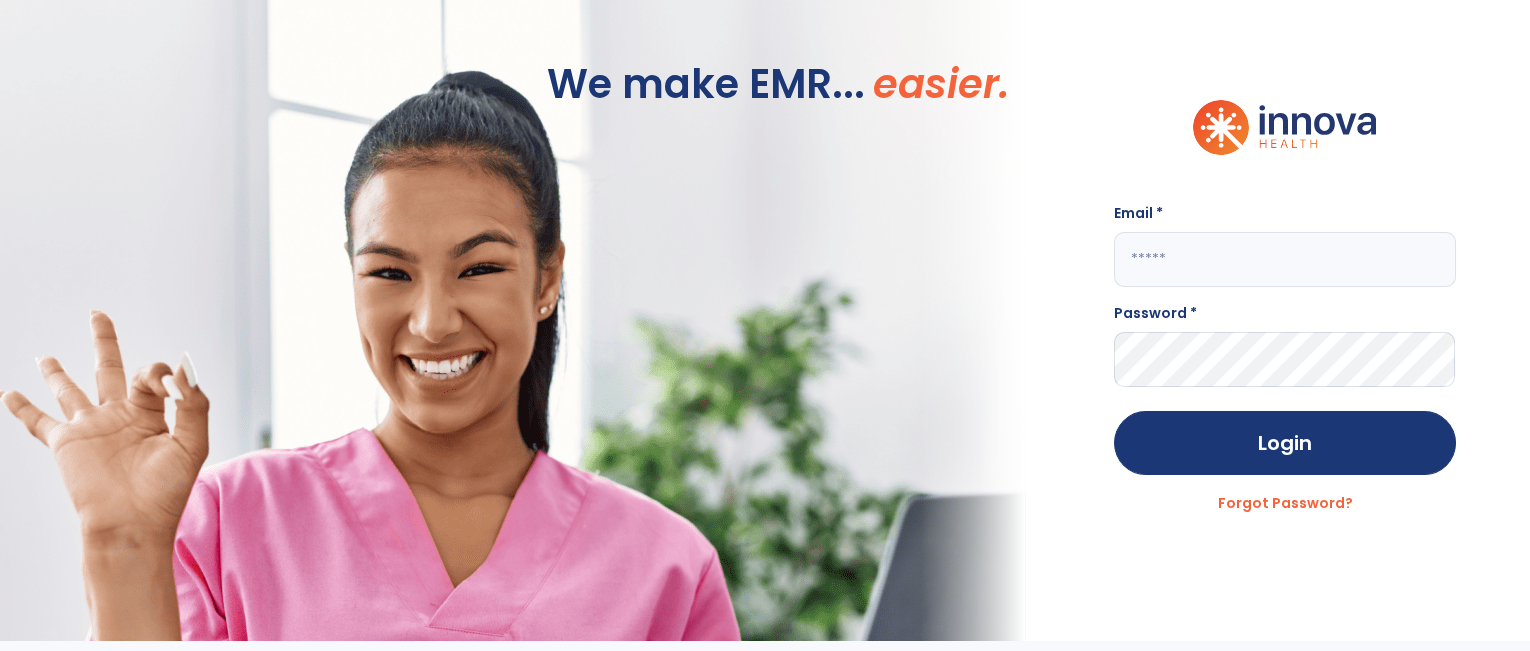 type on "**********" 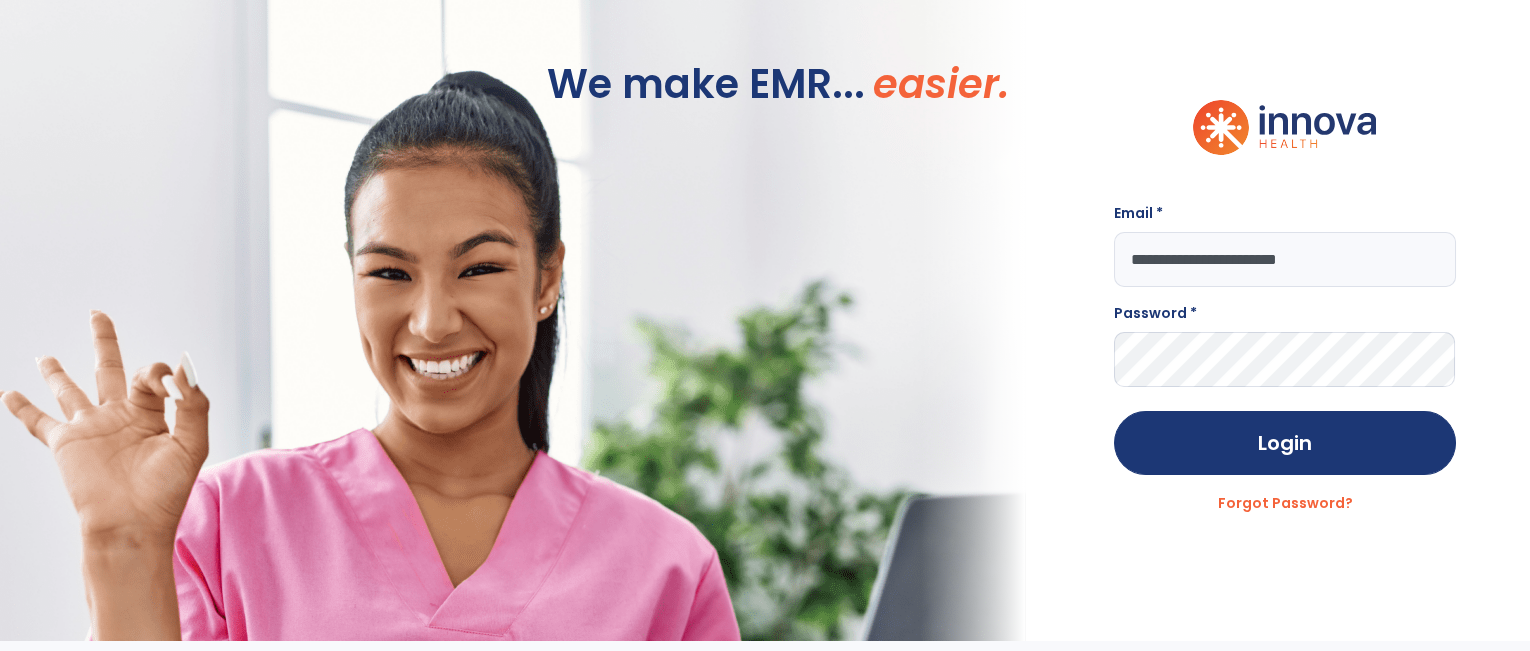 scroll, scrollTop: 0, scrollLeft: 0, axis: both 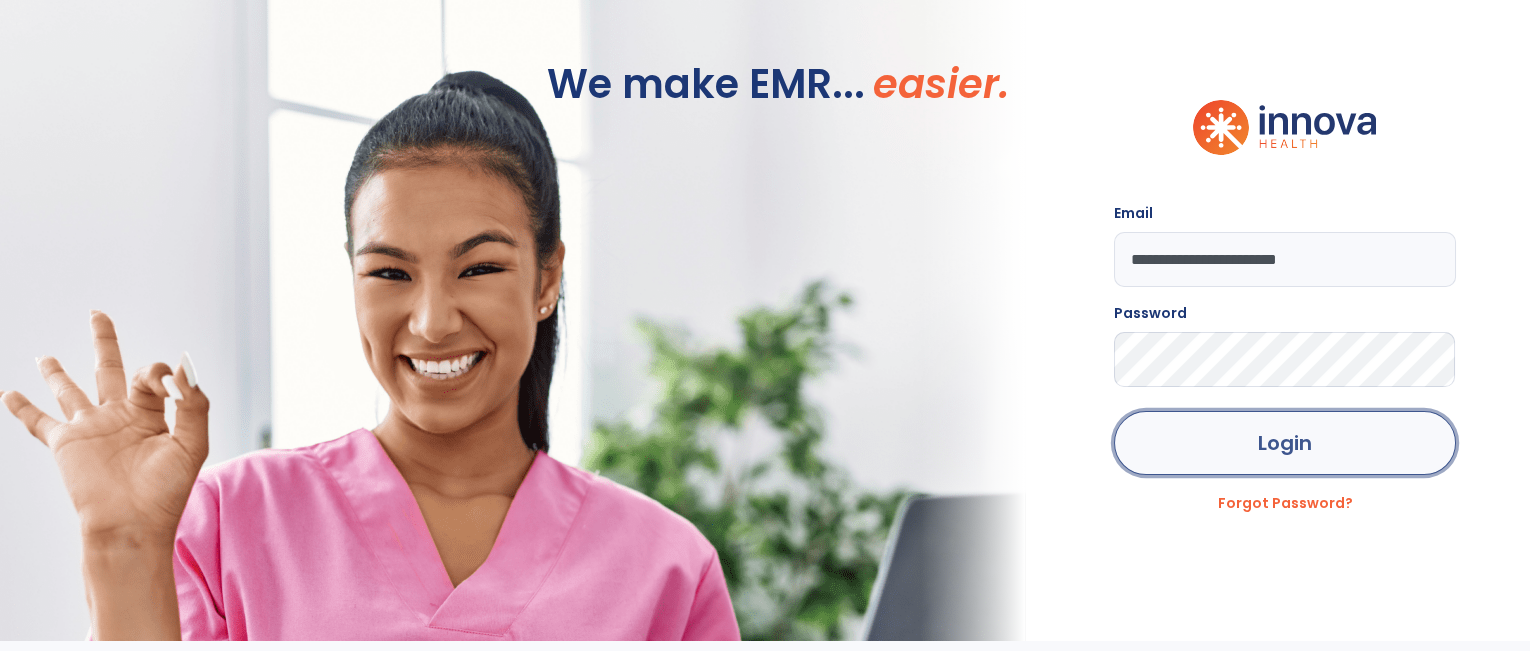 click on "Login" 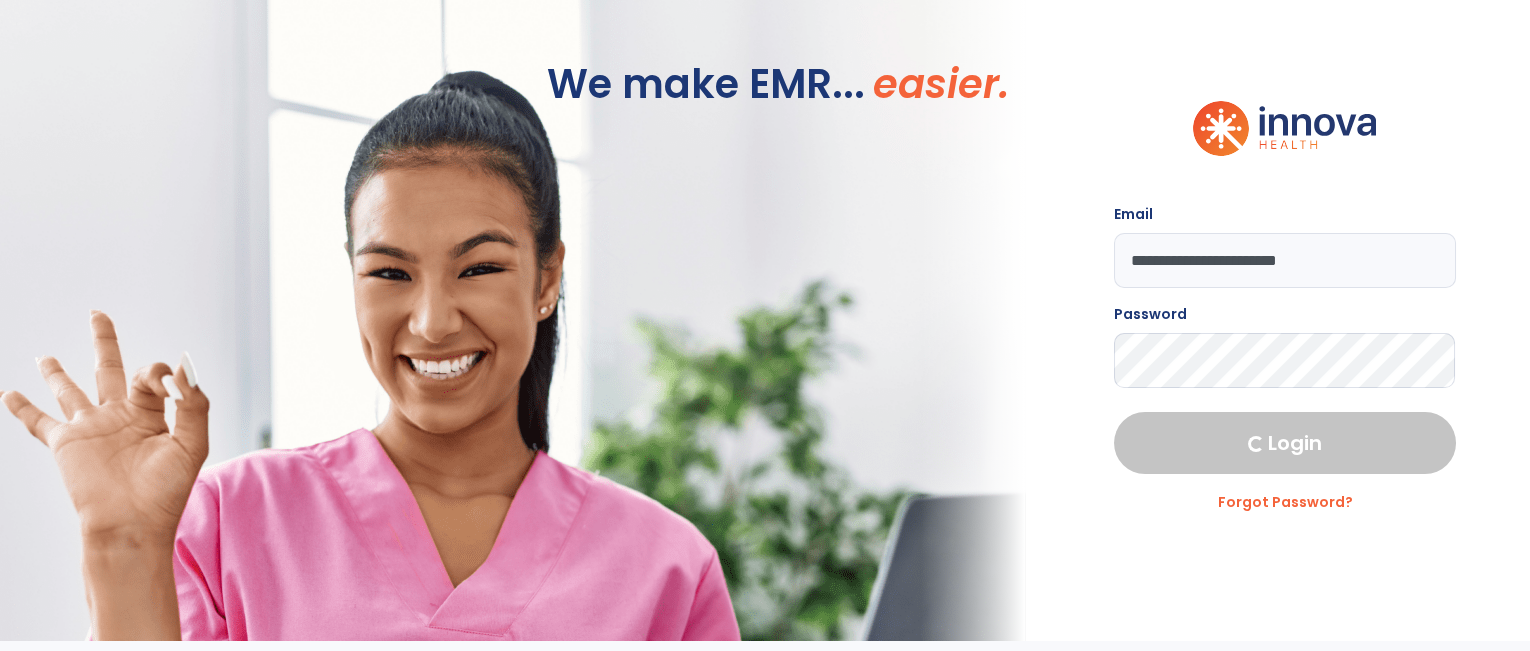 select on "***" 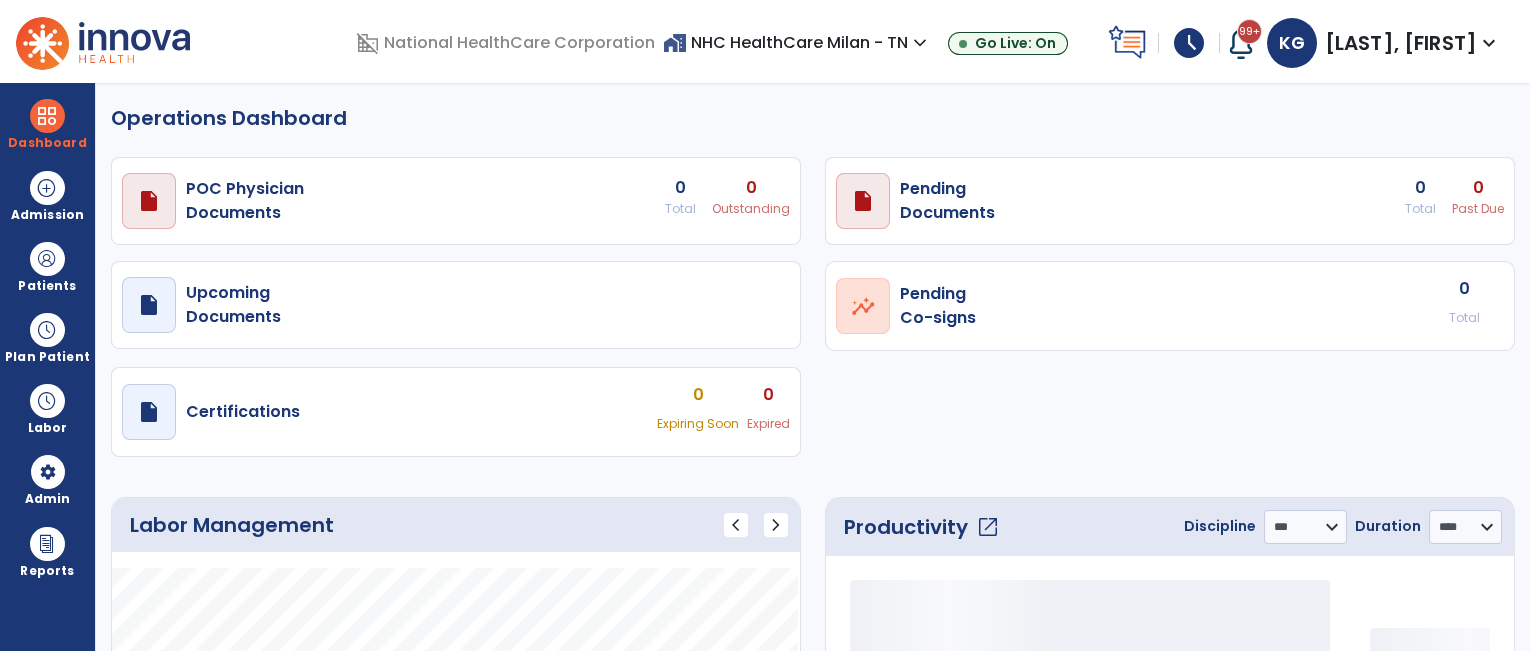 select on "***" 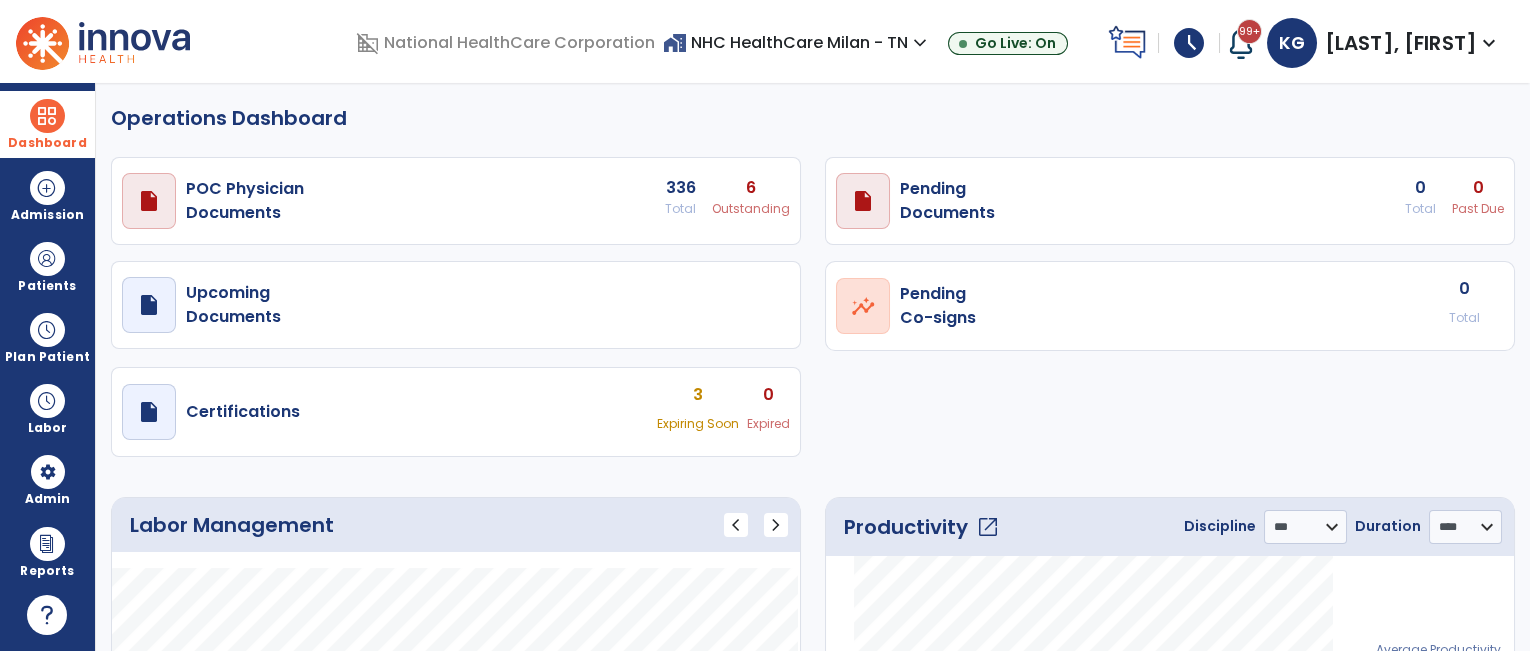 click on "Dashboard" at bounding box center (47, 124) 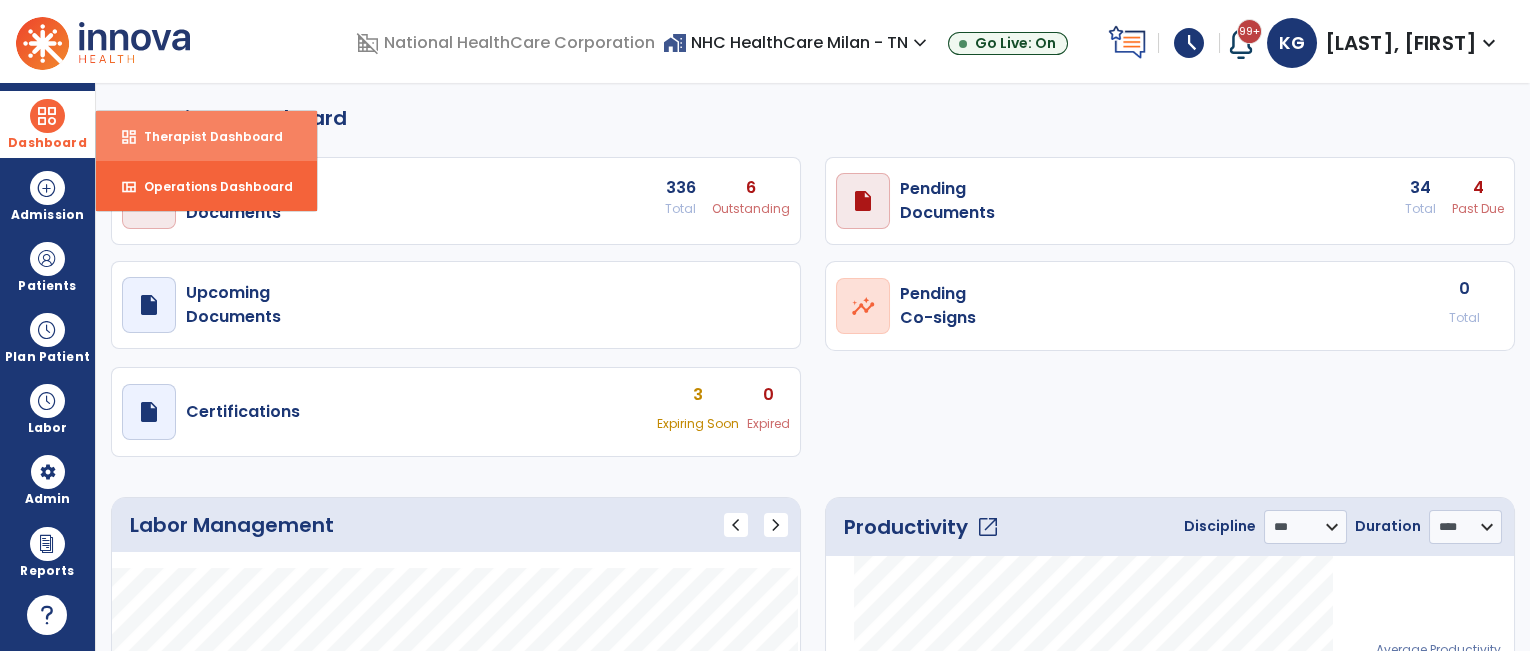 click on "Therapist Dashboard" at bounding box center [205, 136] 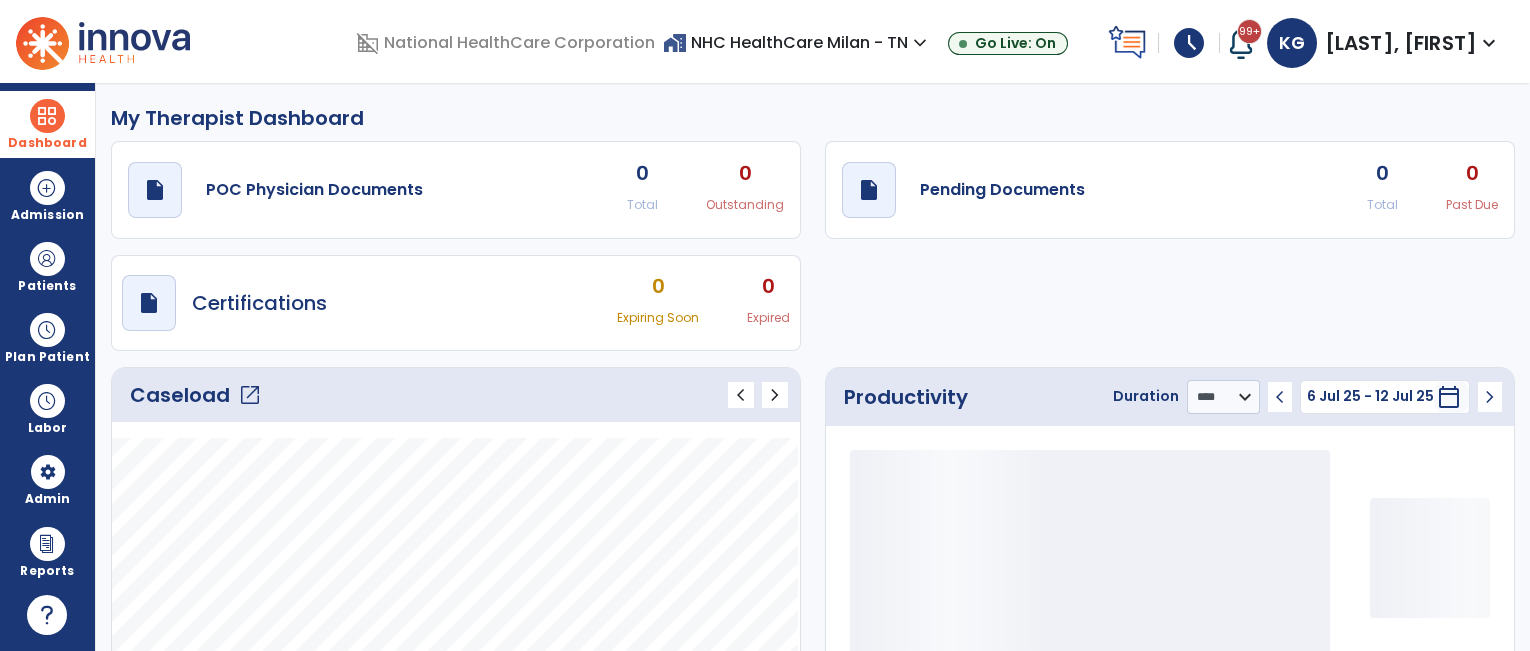 click on "open_in_new" 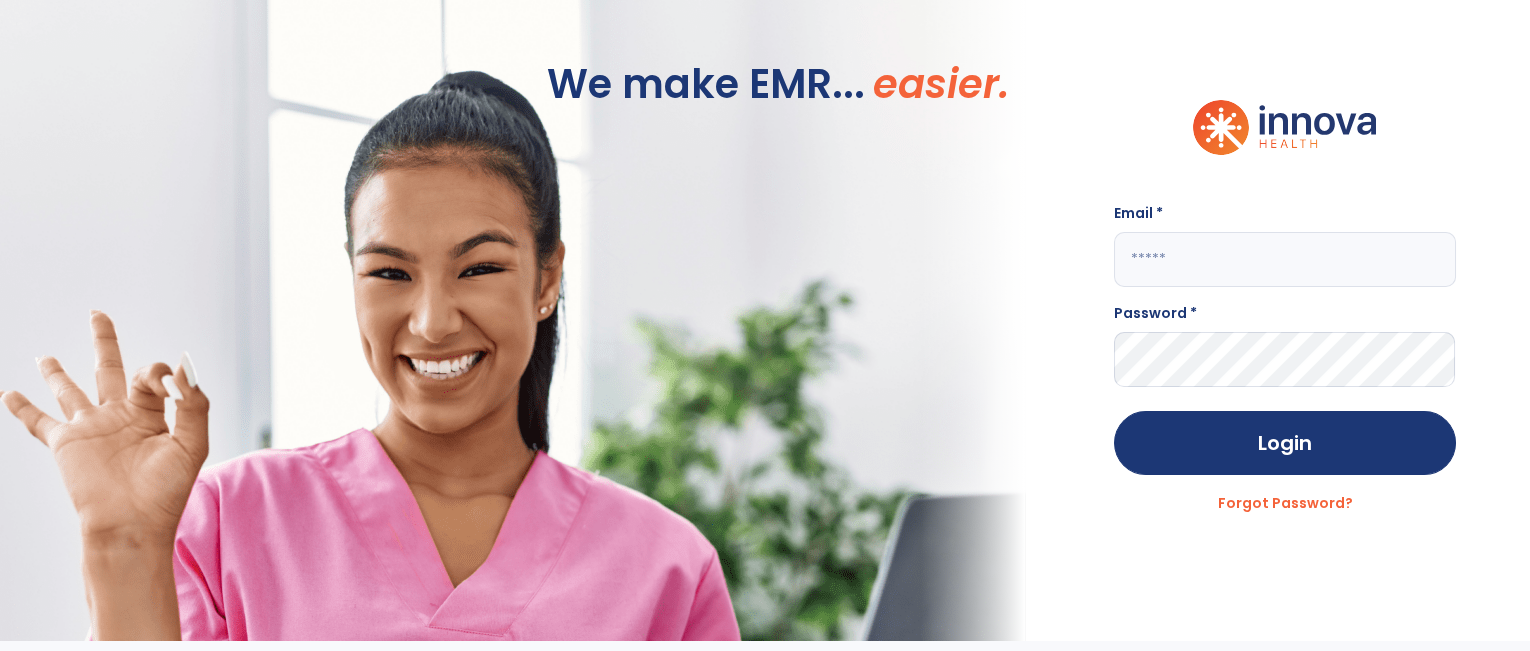 type on "**********" 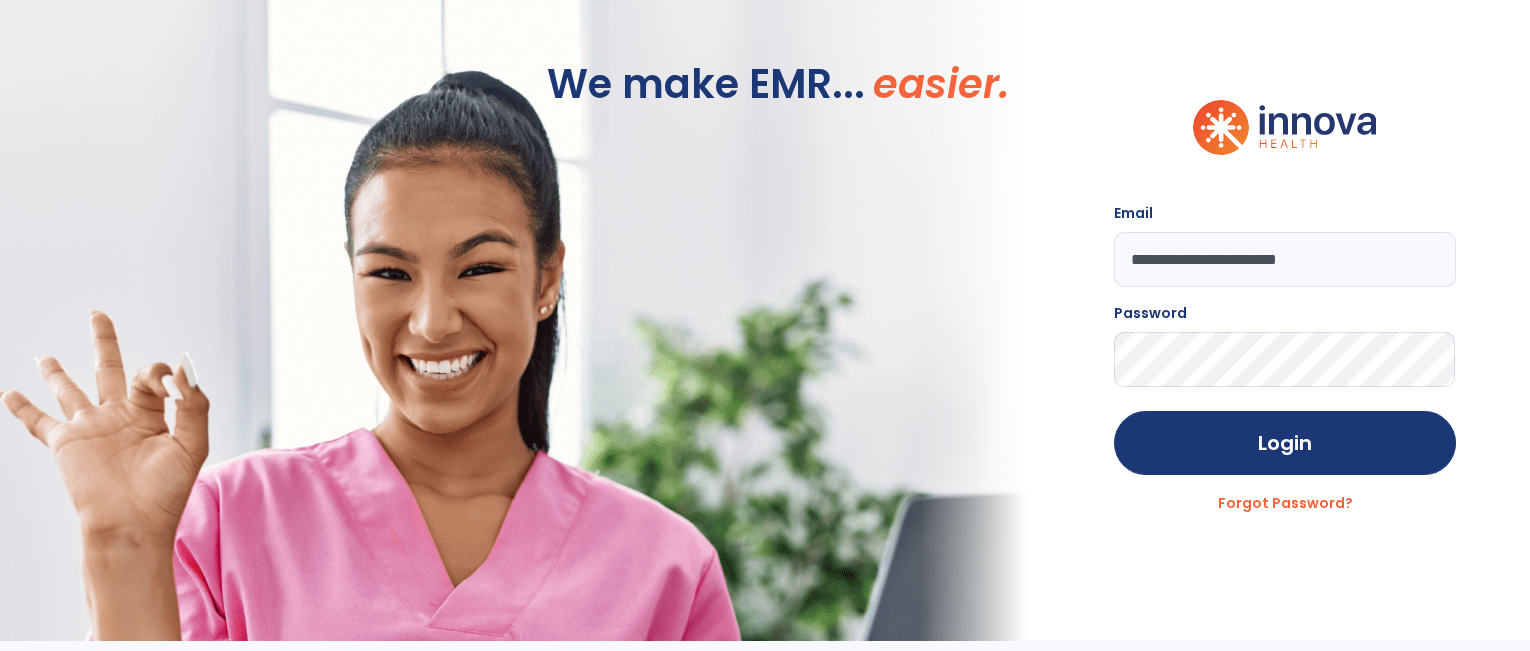 click on "We make EMR... easier." 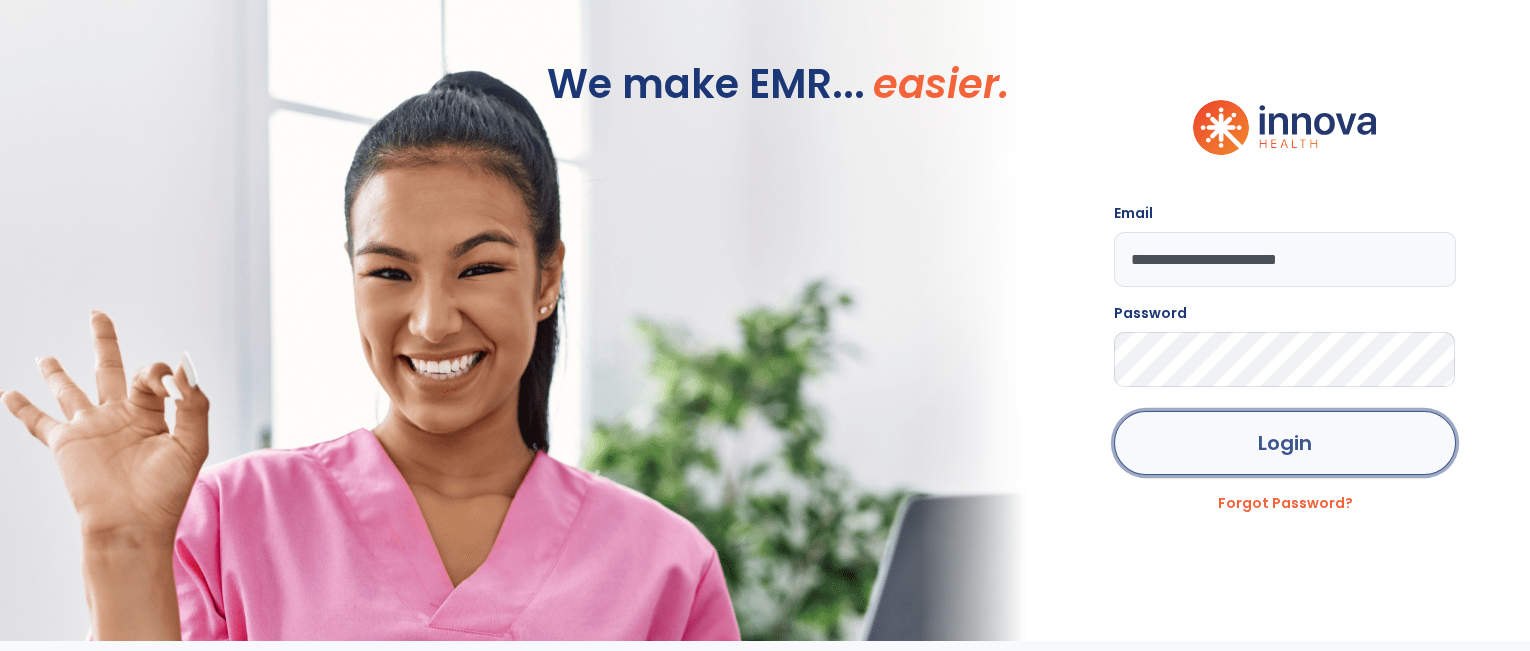 click on "Login" 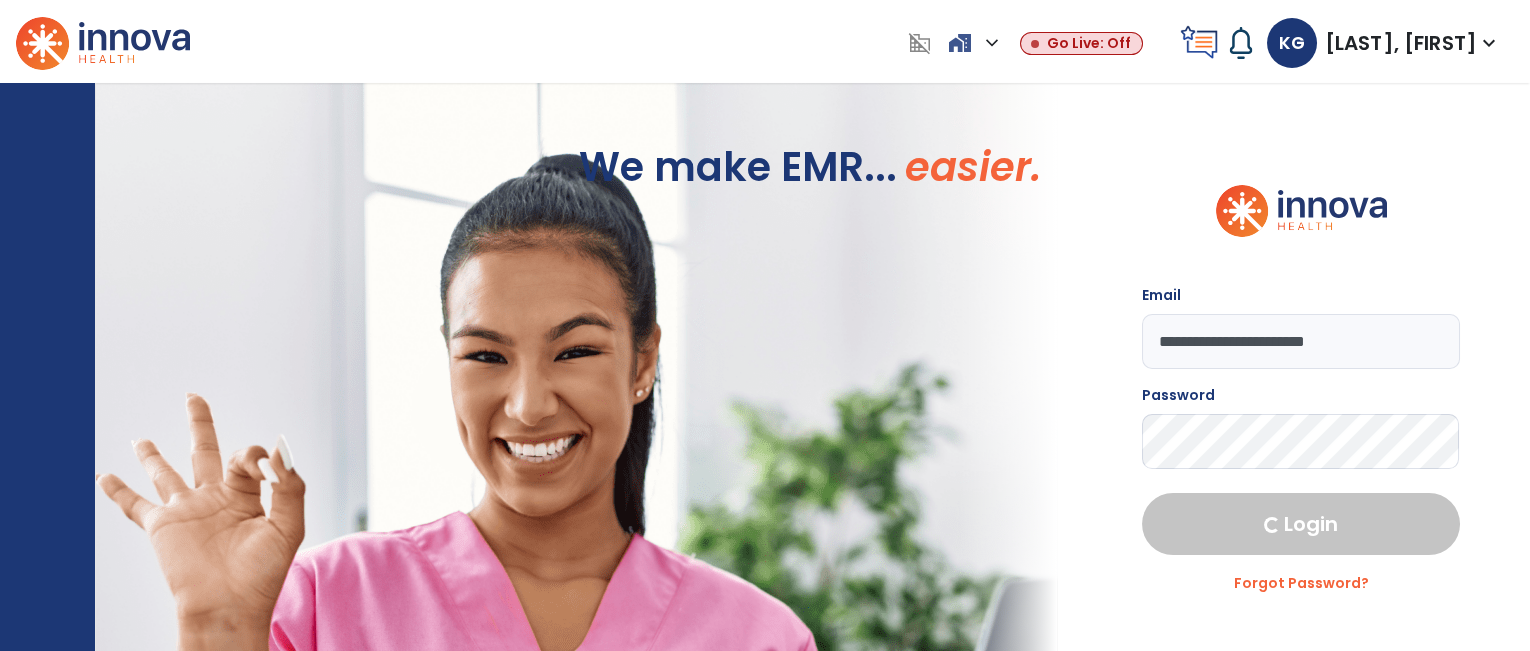 select on "***" 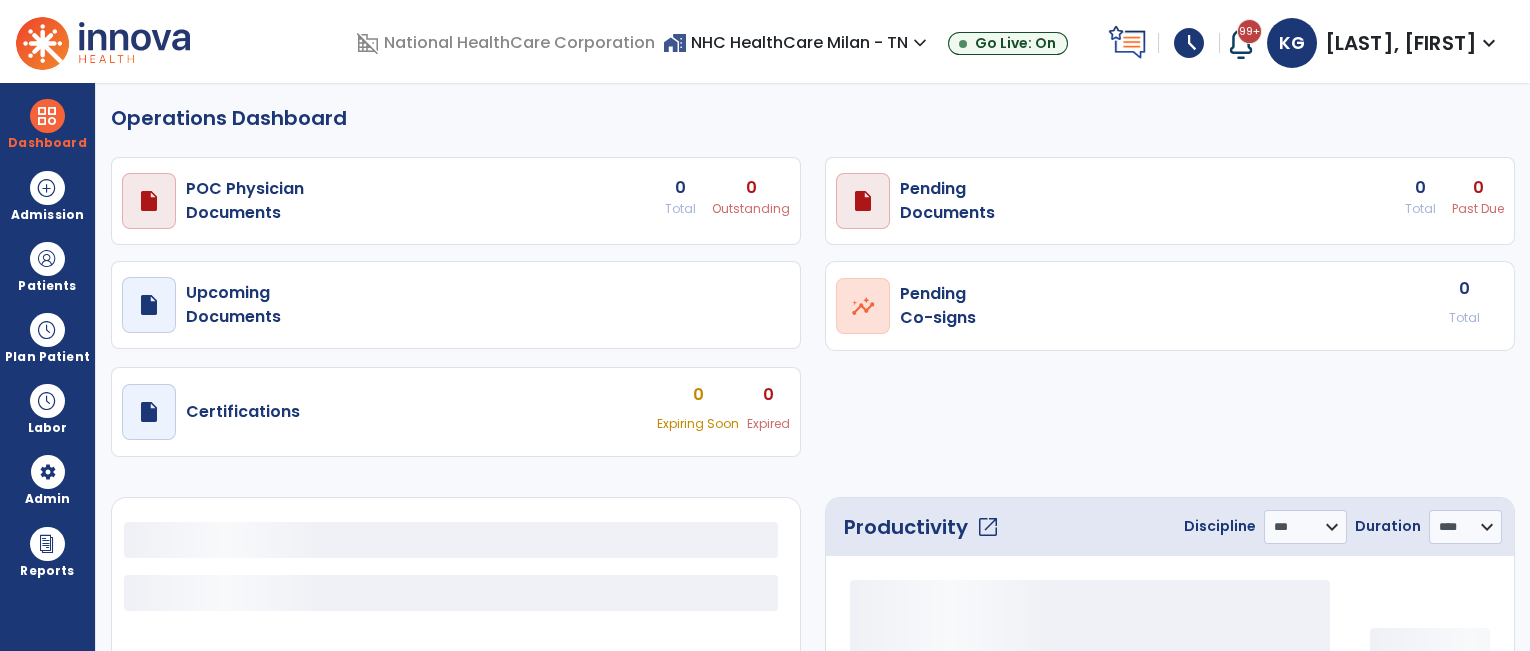 select on "***" 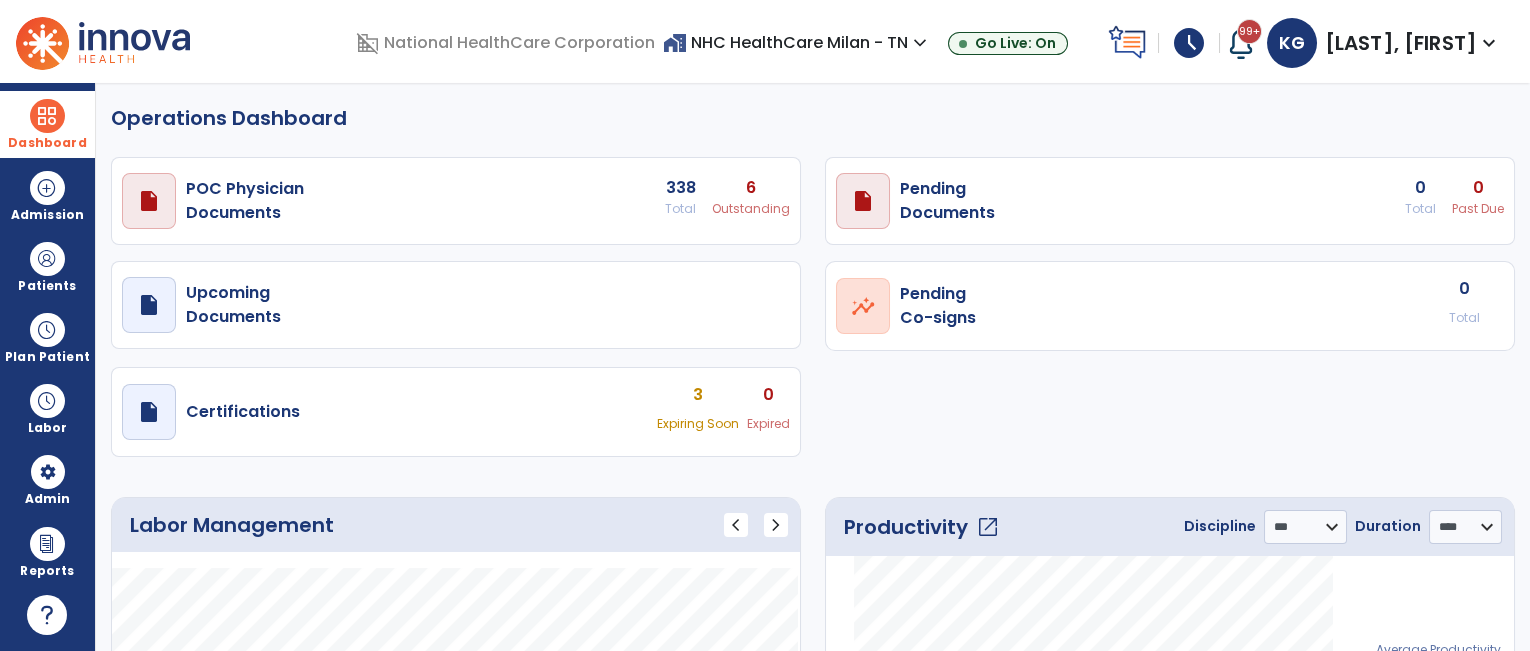 click on "Dashboard" at bounding box center [47, 124] 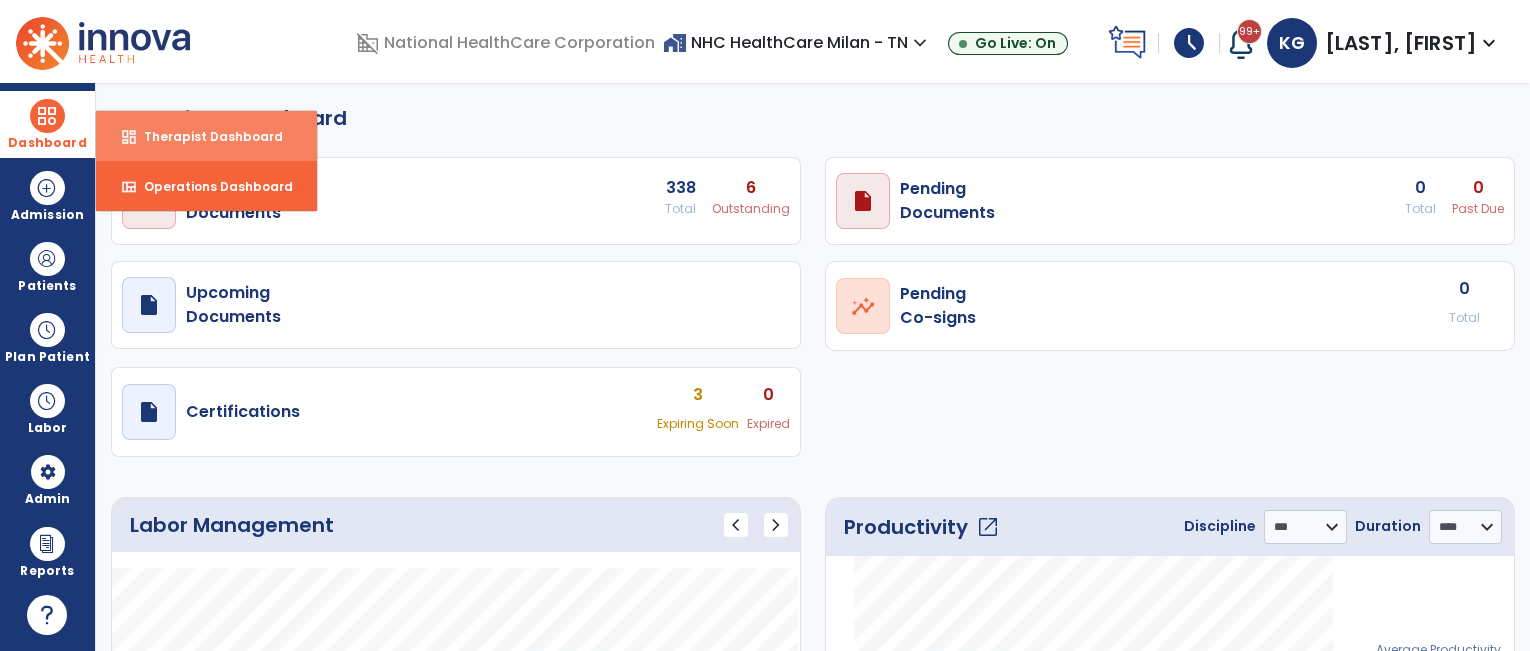 click on "dashboard  Therapist Dashboard" at bounding box center (206, 136) 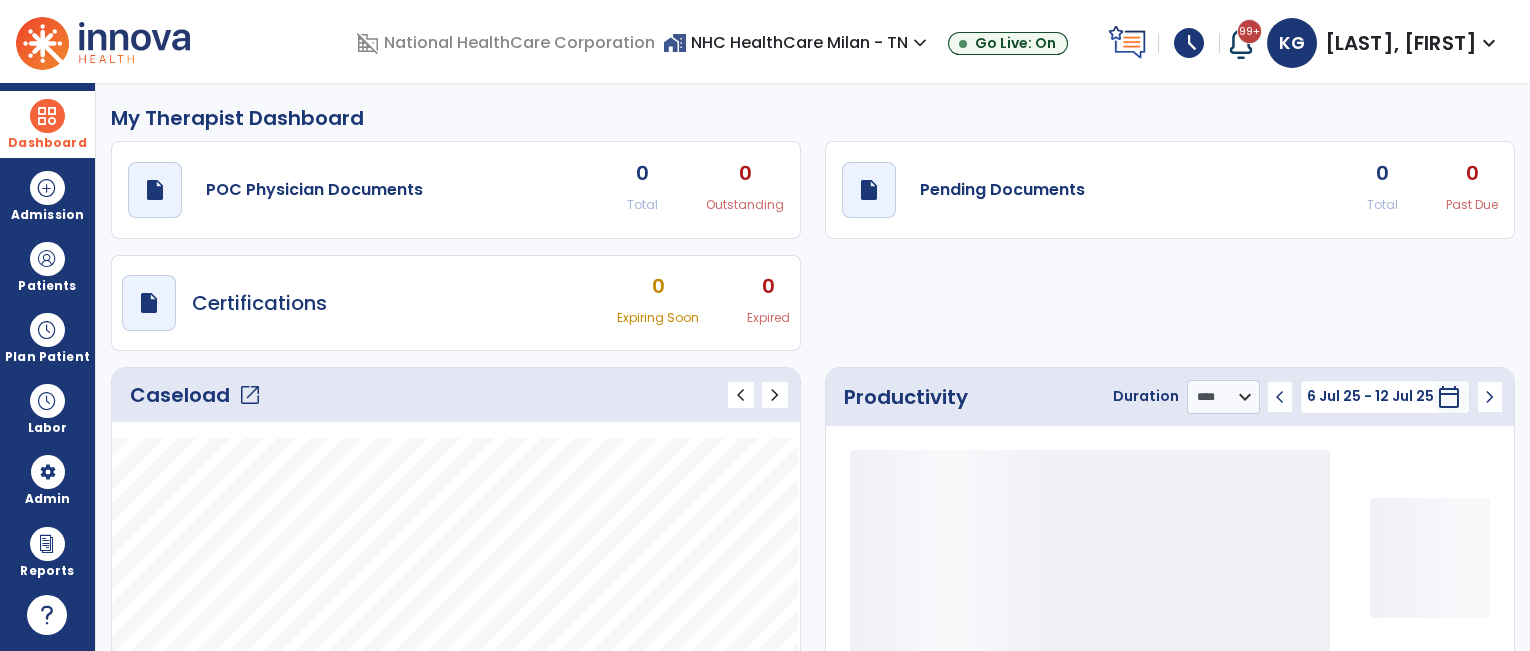 click on "open_in_new" 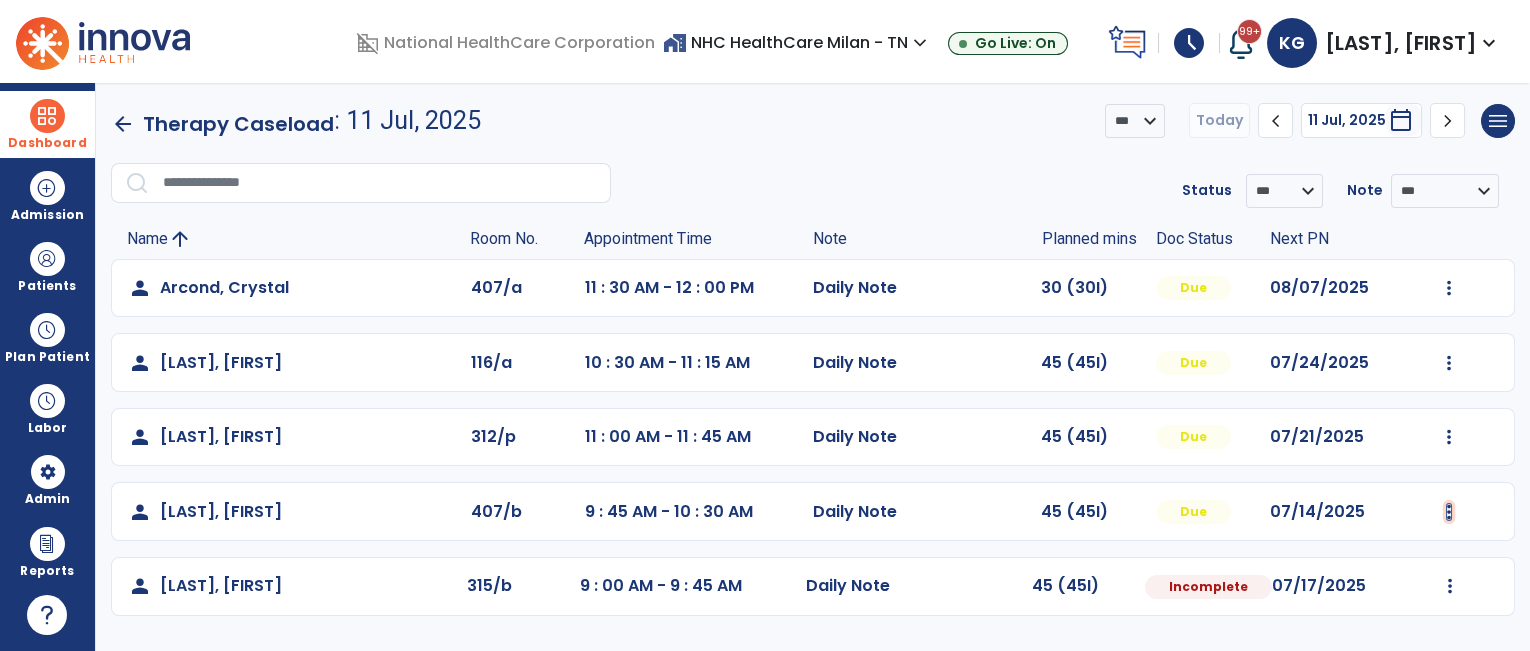 click at bounding box center [1449, 288] 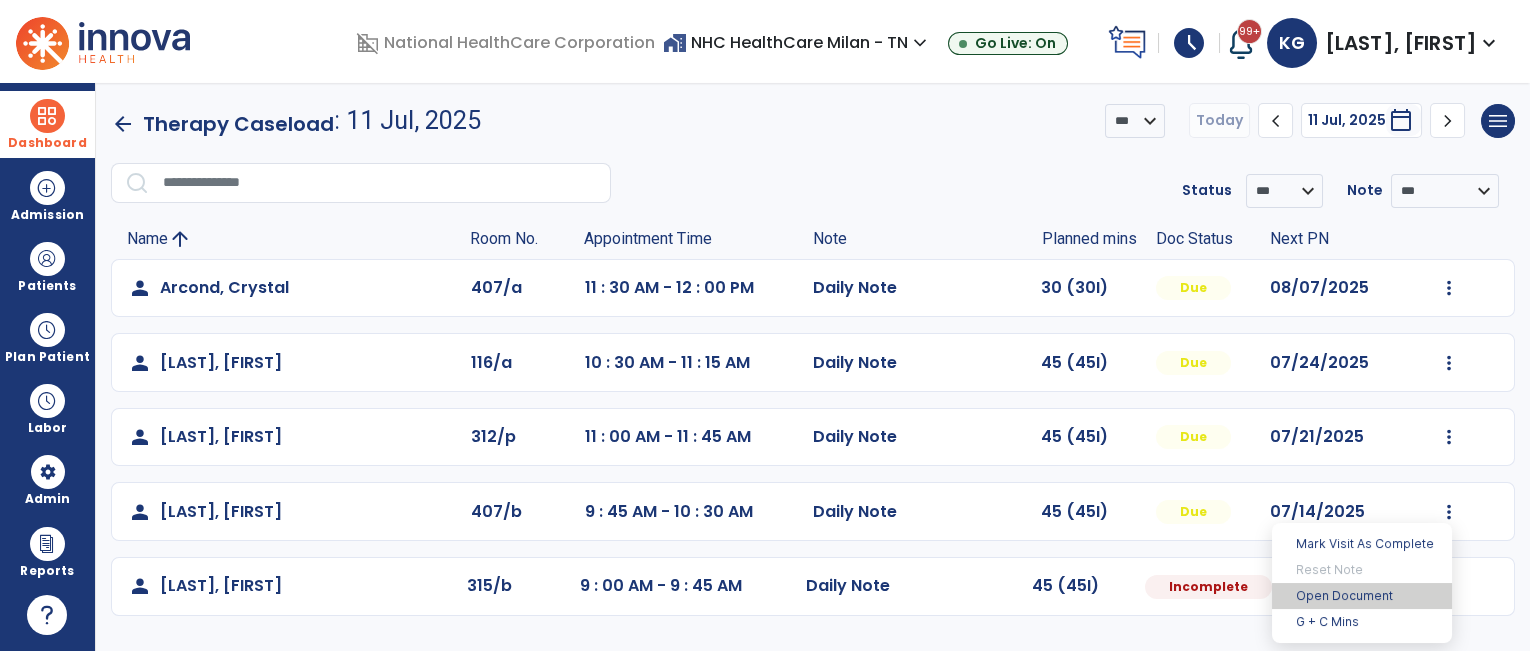 click on "Open Document" at bounding box center [1362, 596] 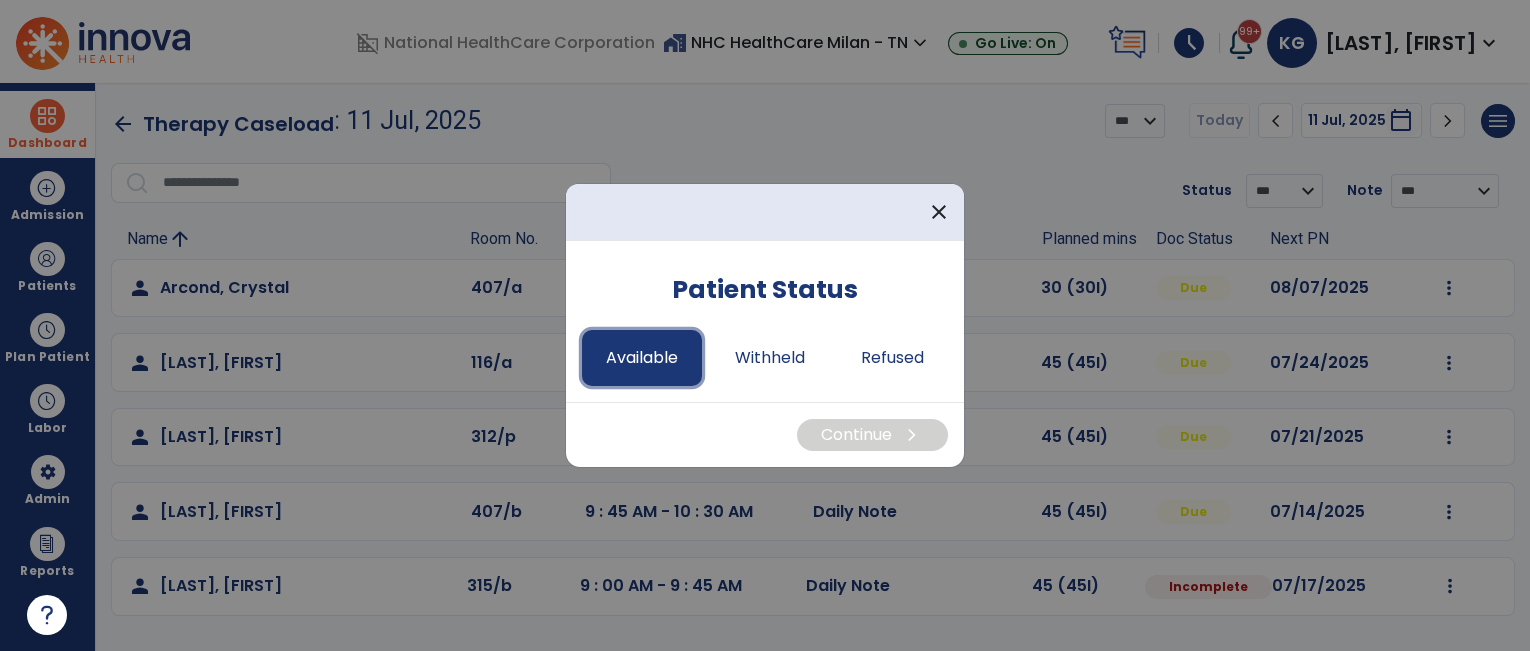 click on "Available" at bounding box center [642, 358] 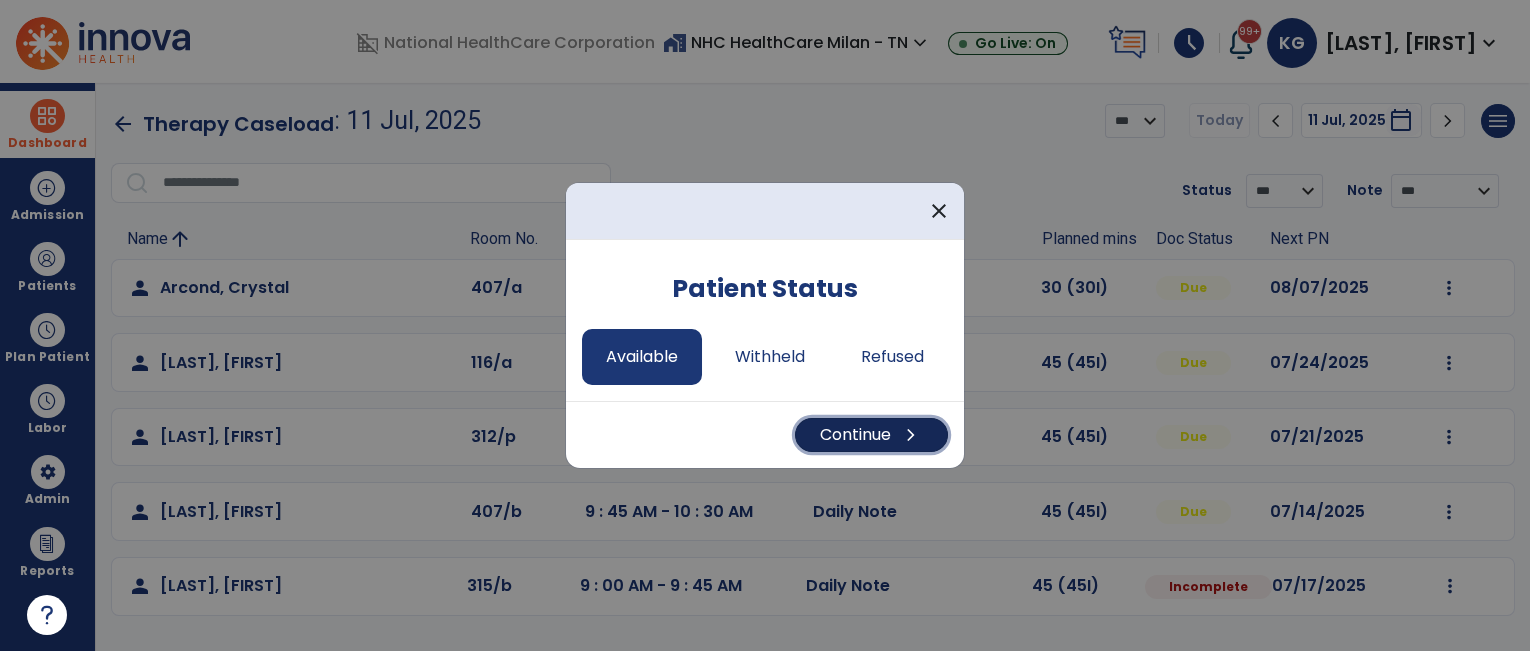 click on "Continue   chevron_right" at bounding box center [871, 435] 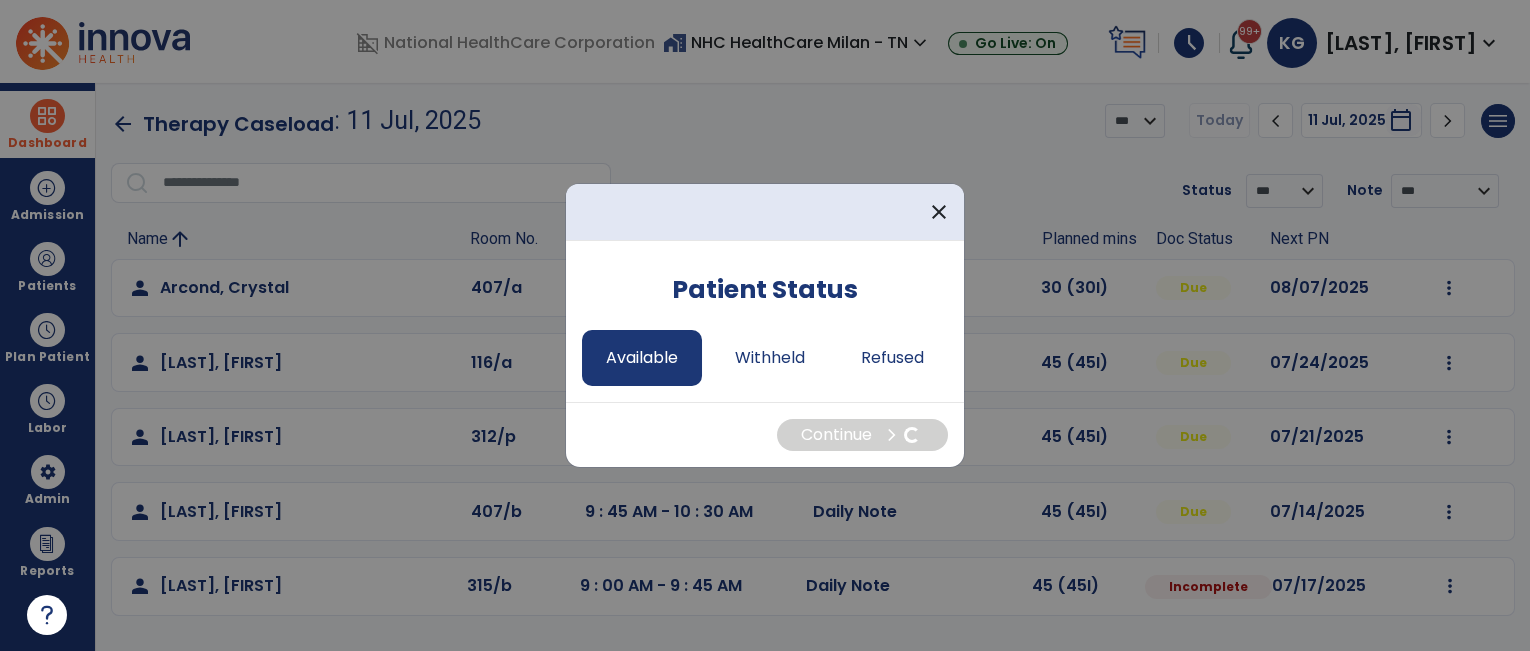 select on "*" 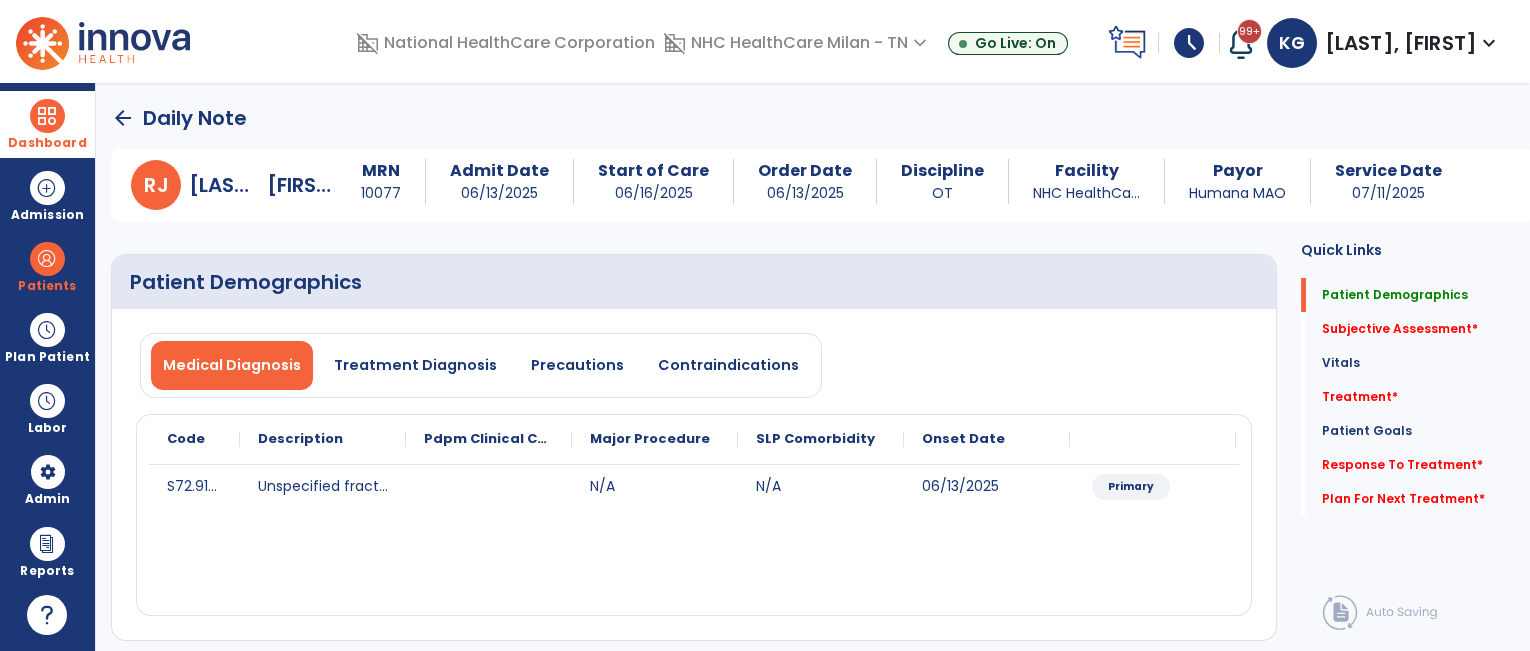 click on "SLP Comorbidity" 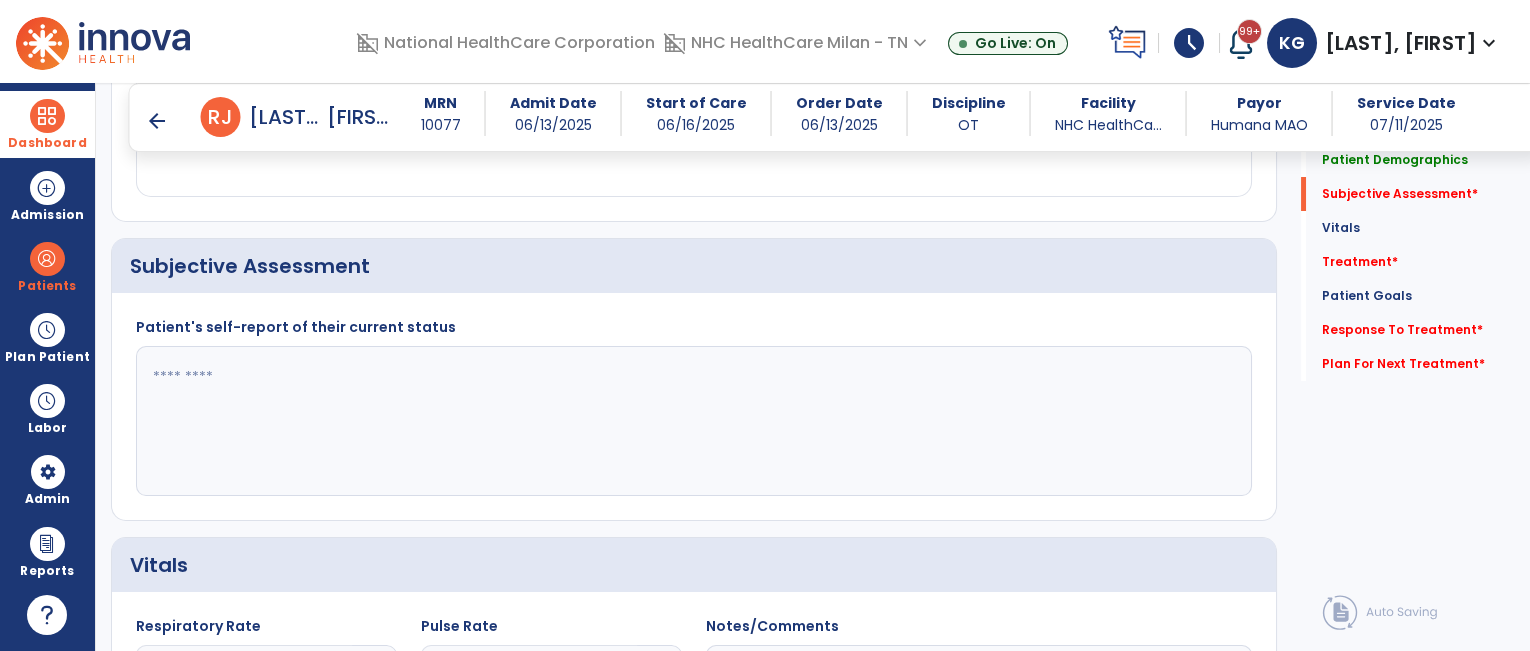 click 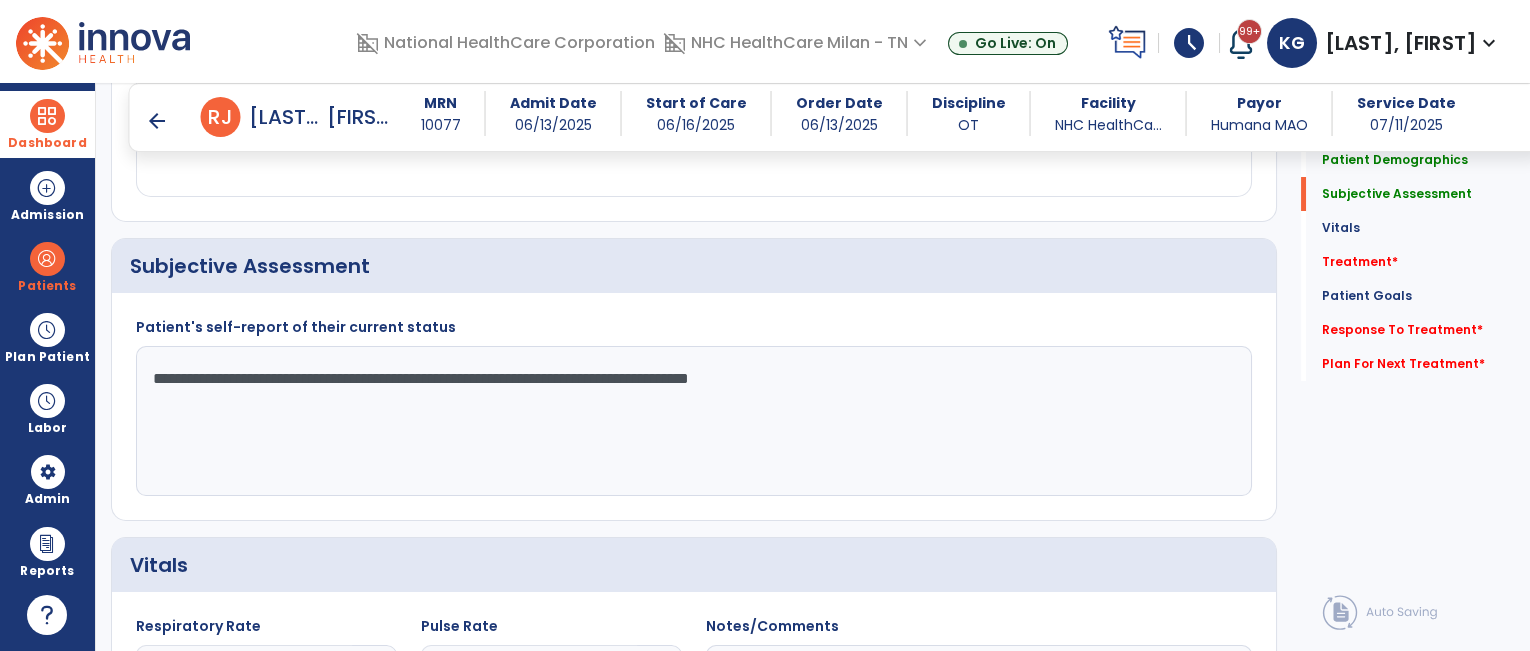 scroll, scrollTop: 533, scrollLeft: 0, axis: vertical 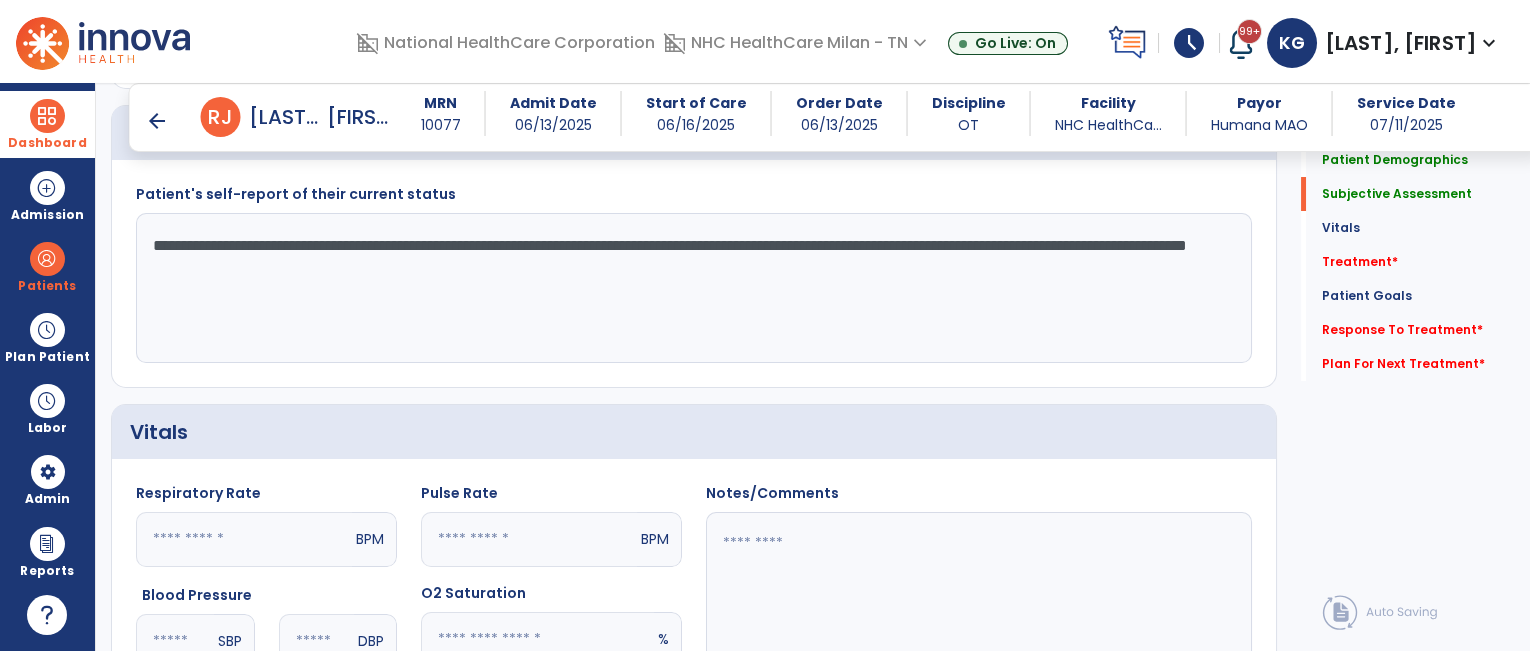 click on "**********" 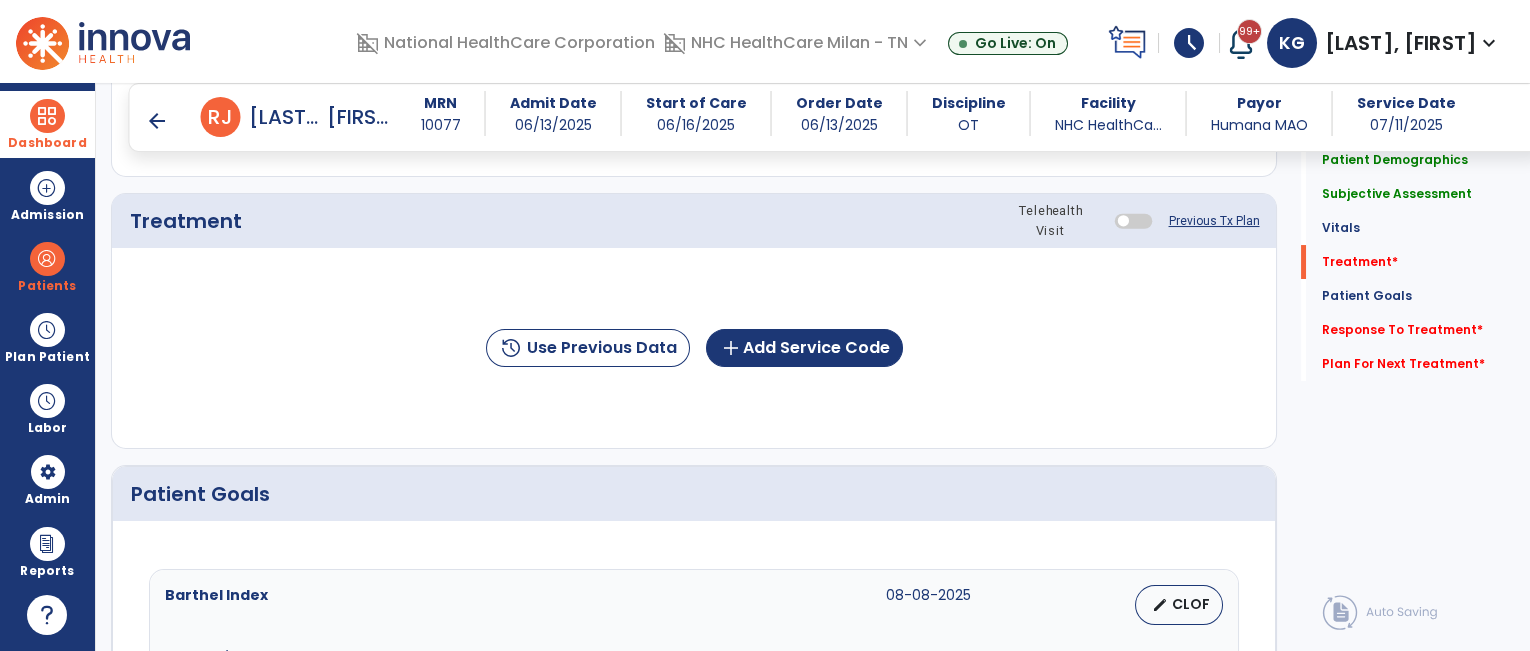 scroll, scrollTop: 1200, scrollLeft: 0, axis: vertical 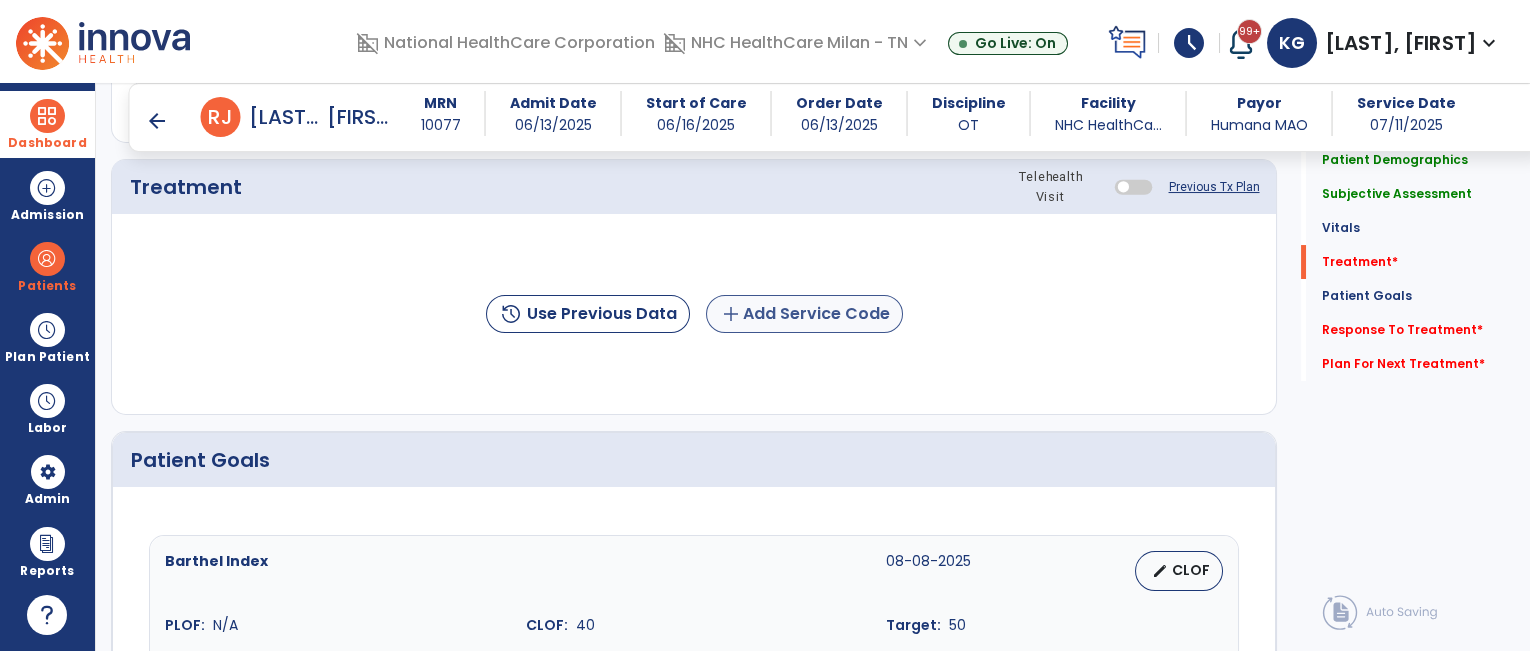 type on "**********" 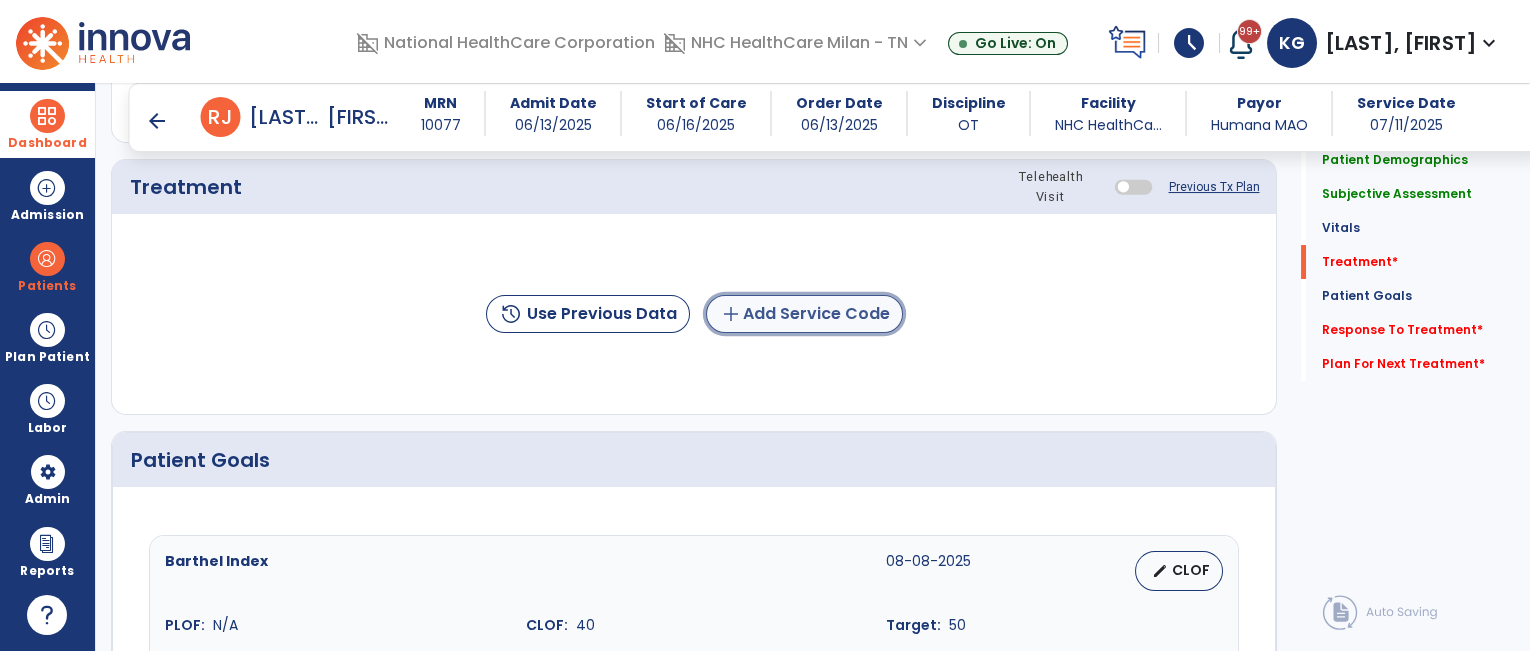 click on "add  Add Service Code" 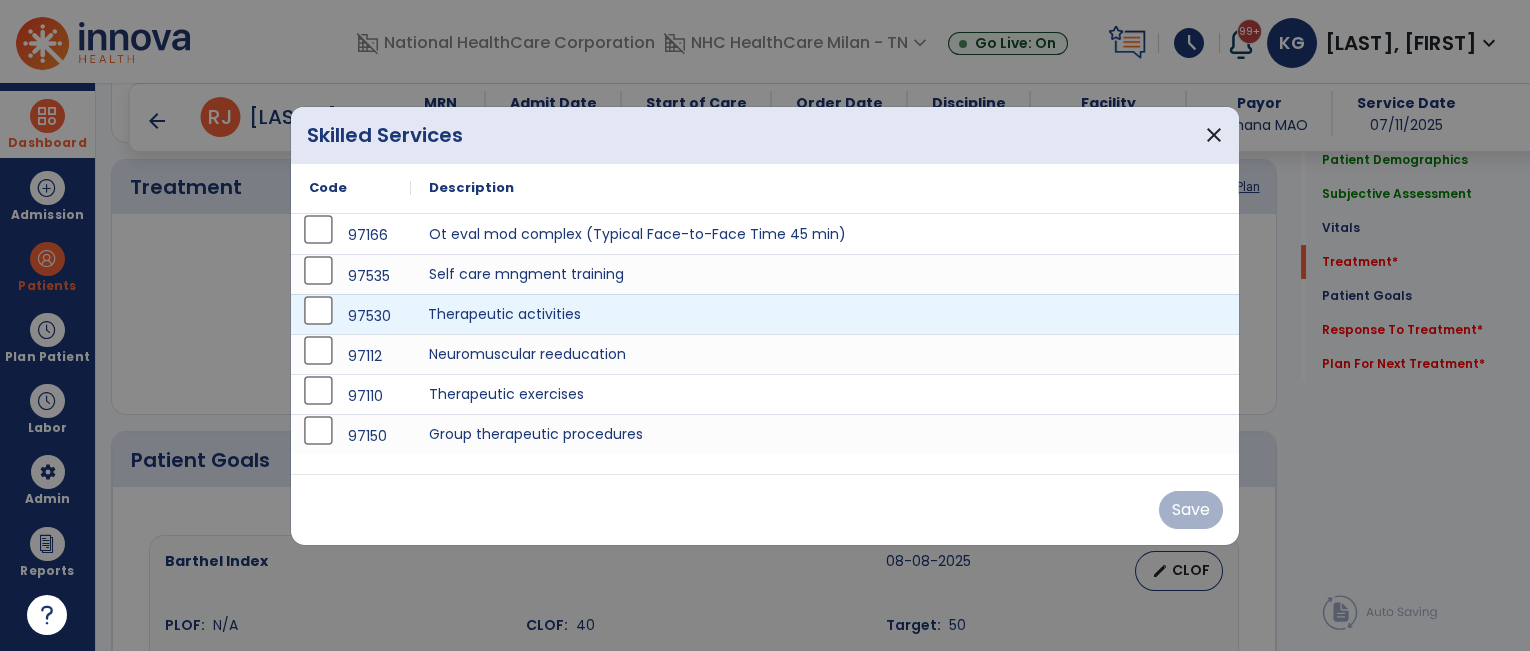 click on "Therapeutic activities" at bounding box center [825, 314] 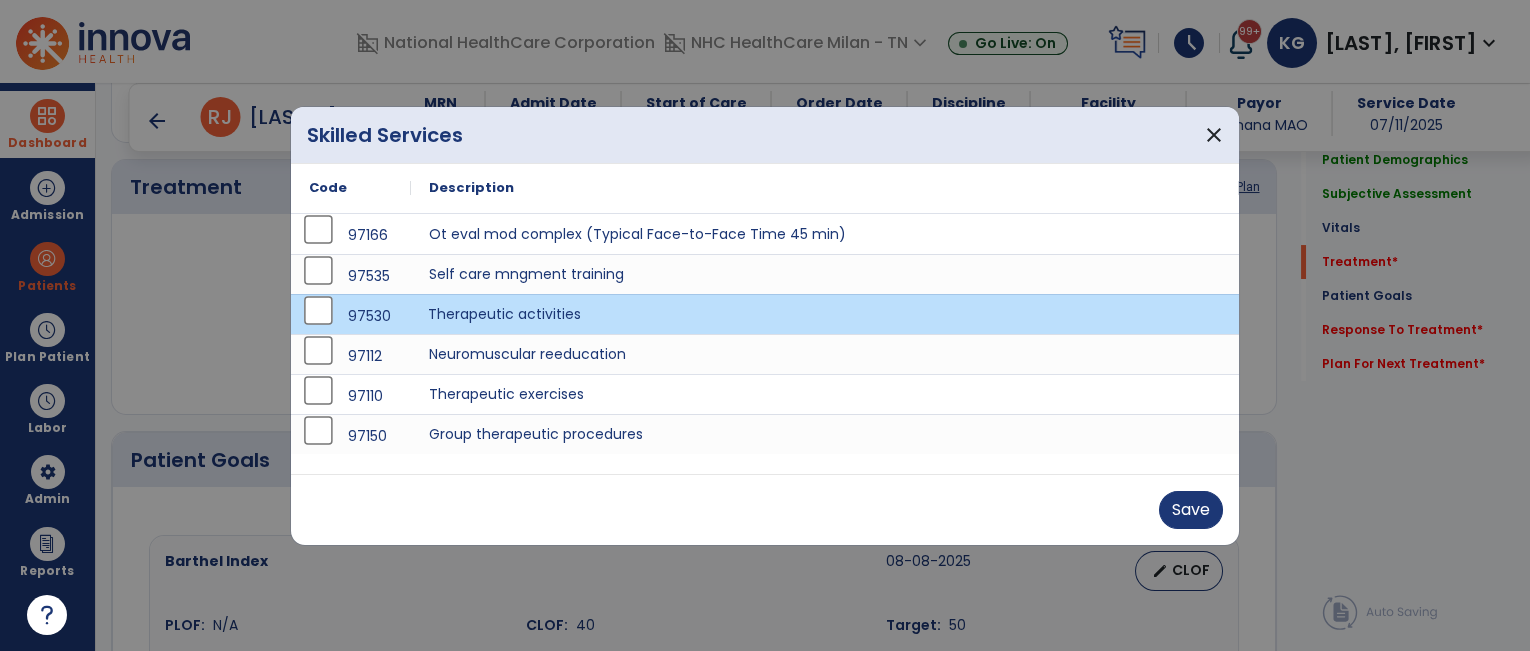 click on "Therapeutic activities" at bounding box center (825, 314) 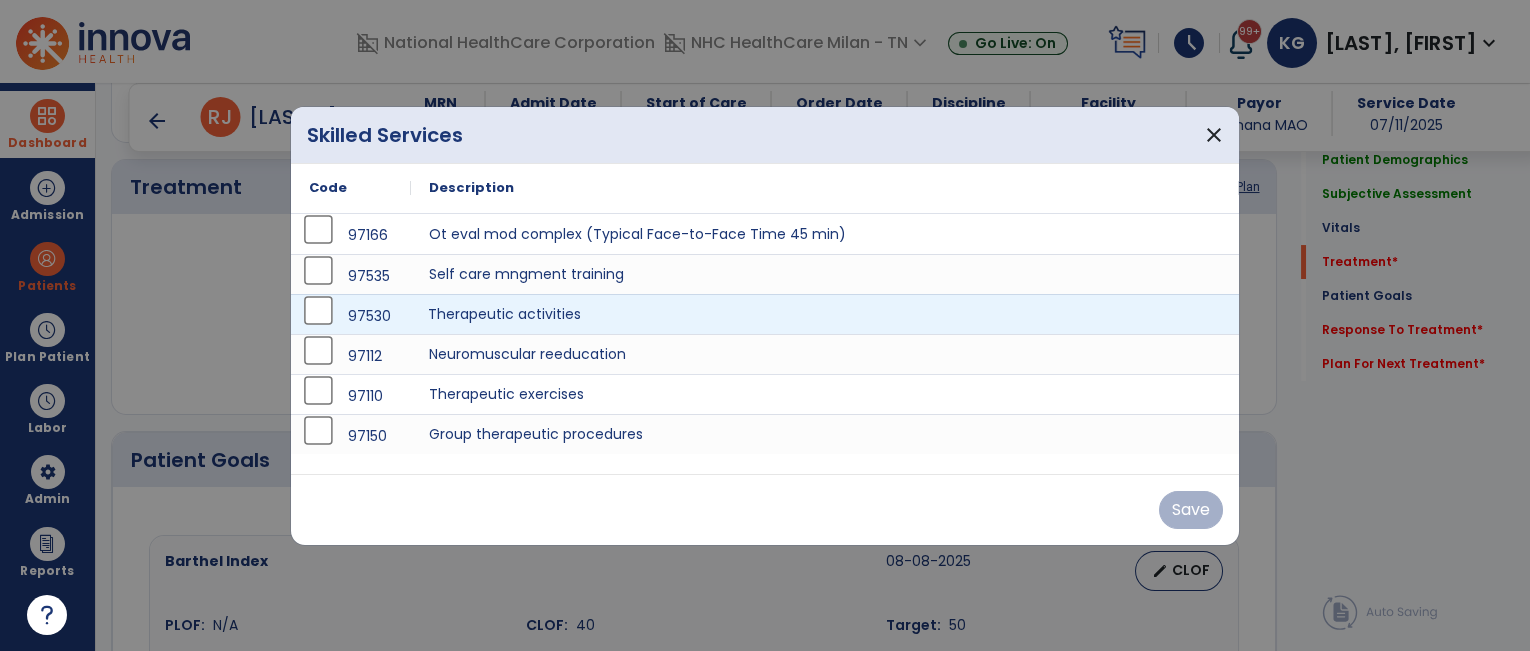 click on "Therapeutic activities" at bounding box center [825, 314] 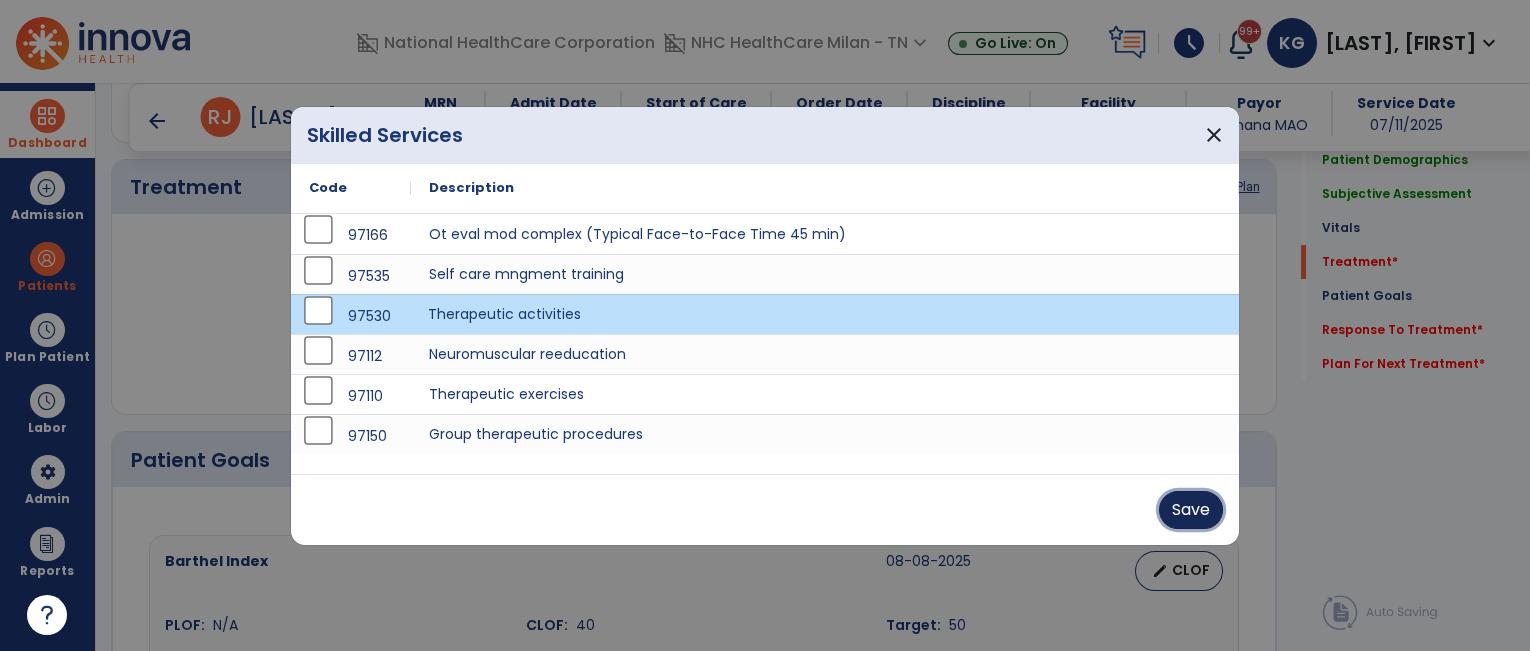 click on "Save" at bounding box center (1191, 510) 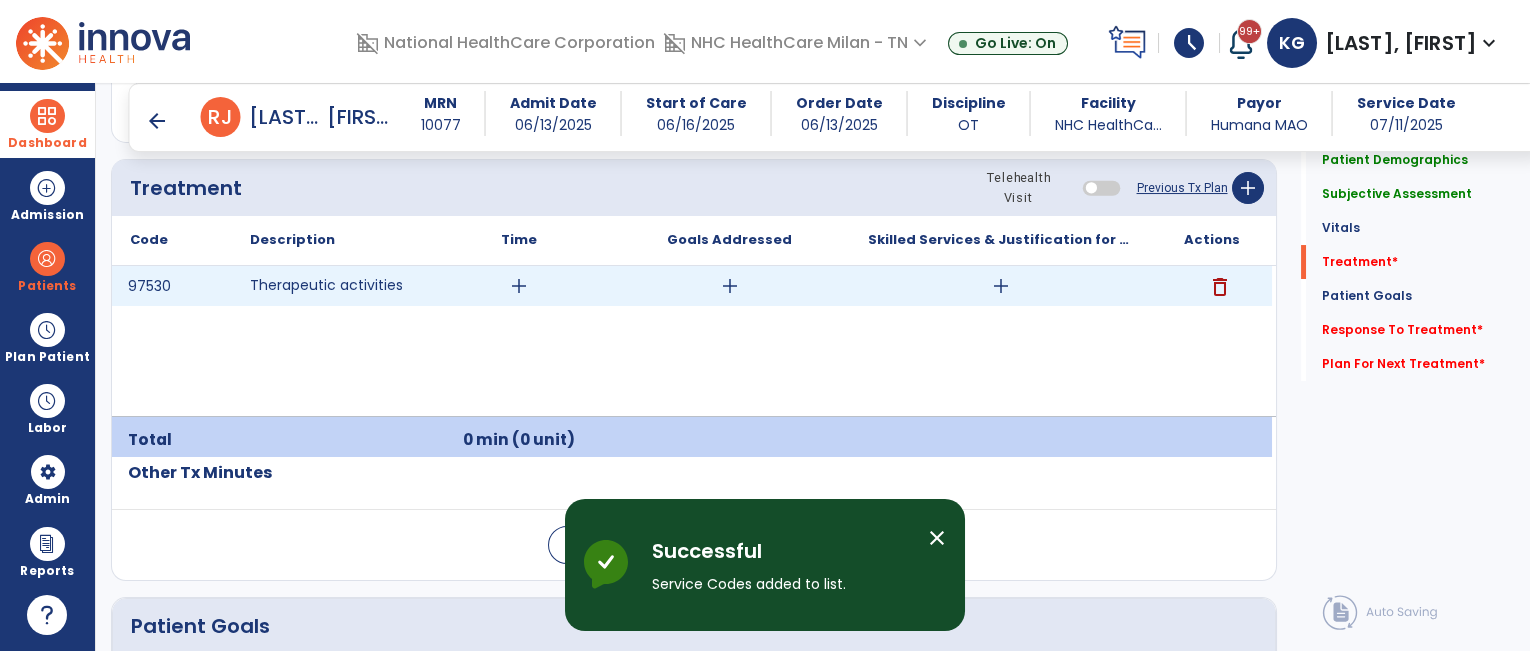 click on "add" at bounding box center [518, 286] 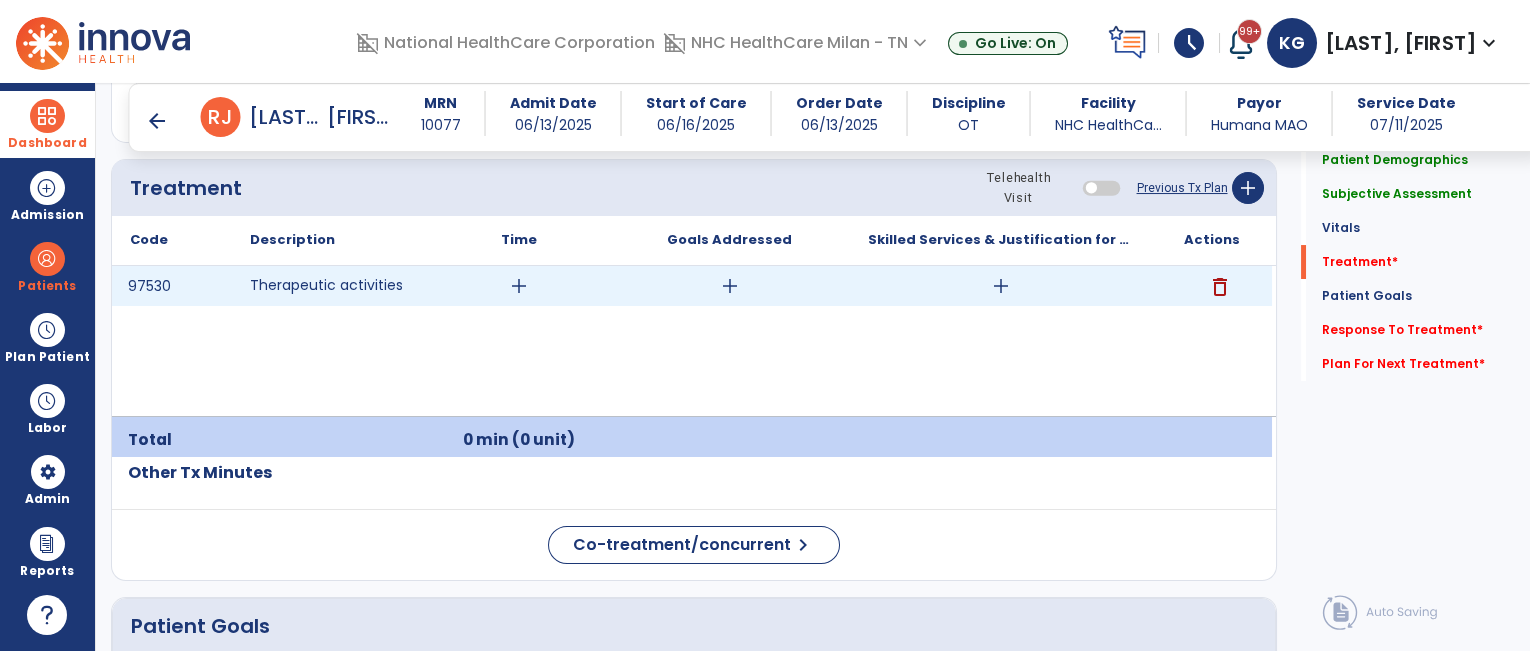 click on "add" at bounding box center (518, 286) 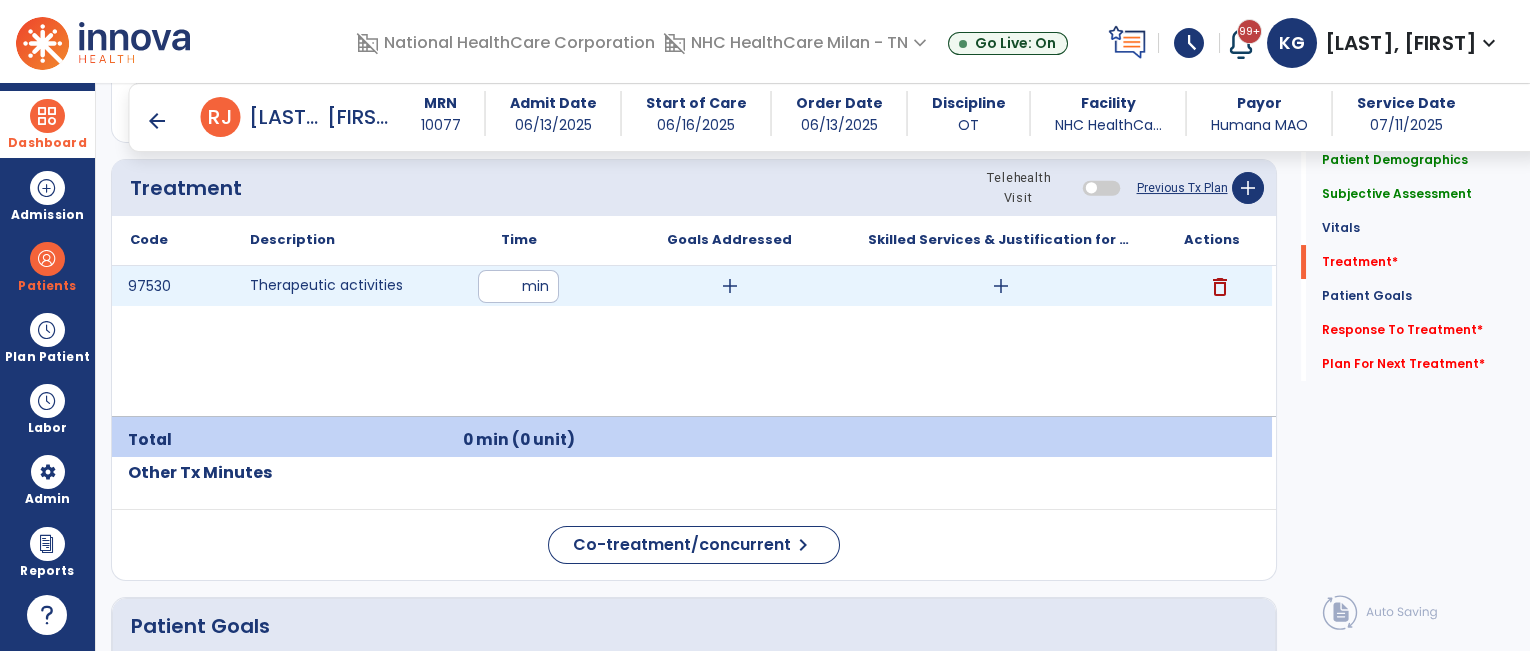 type on "**" 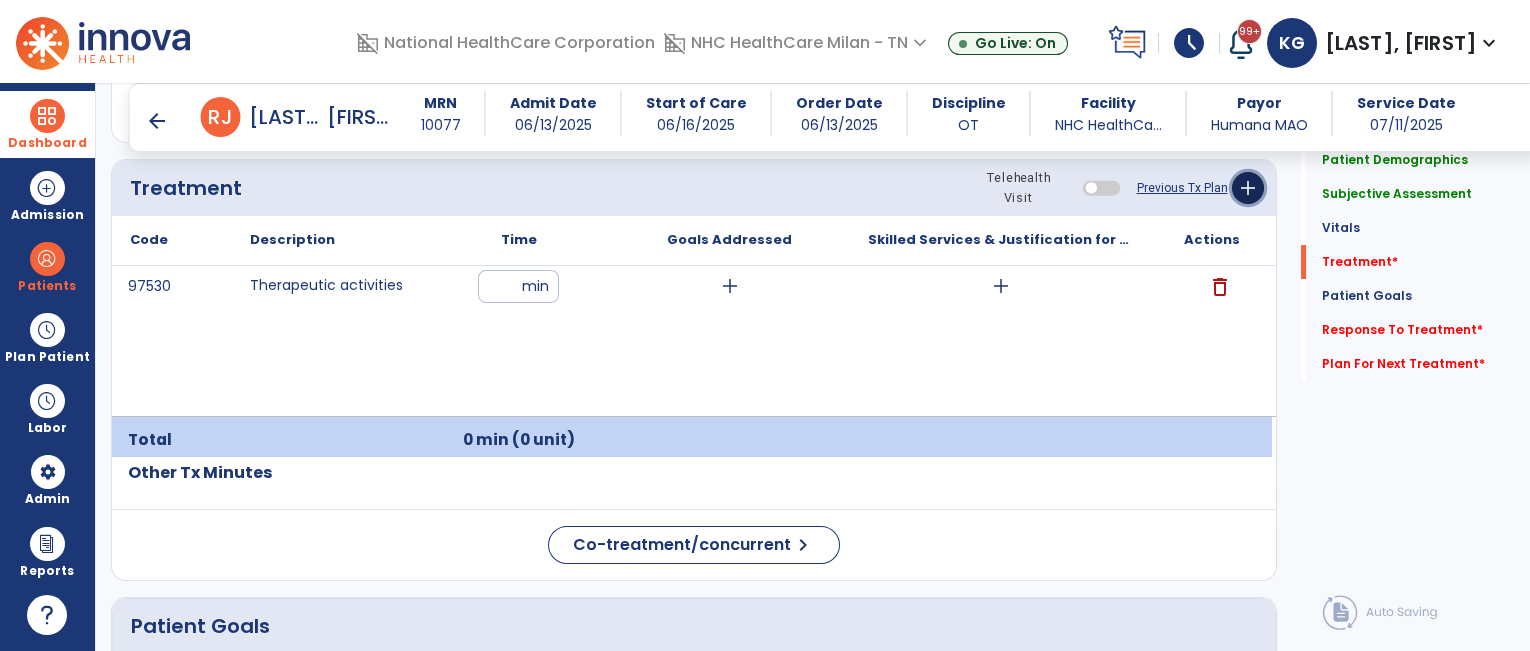 click on "add" 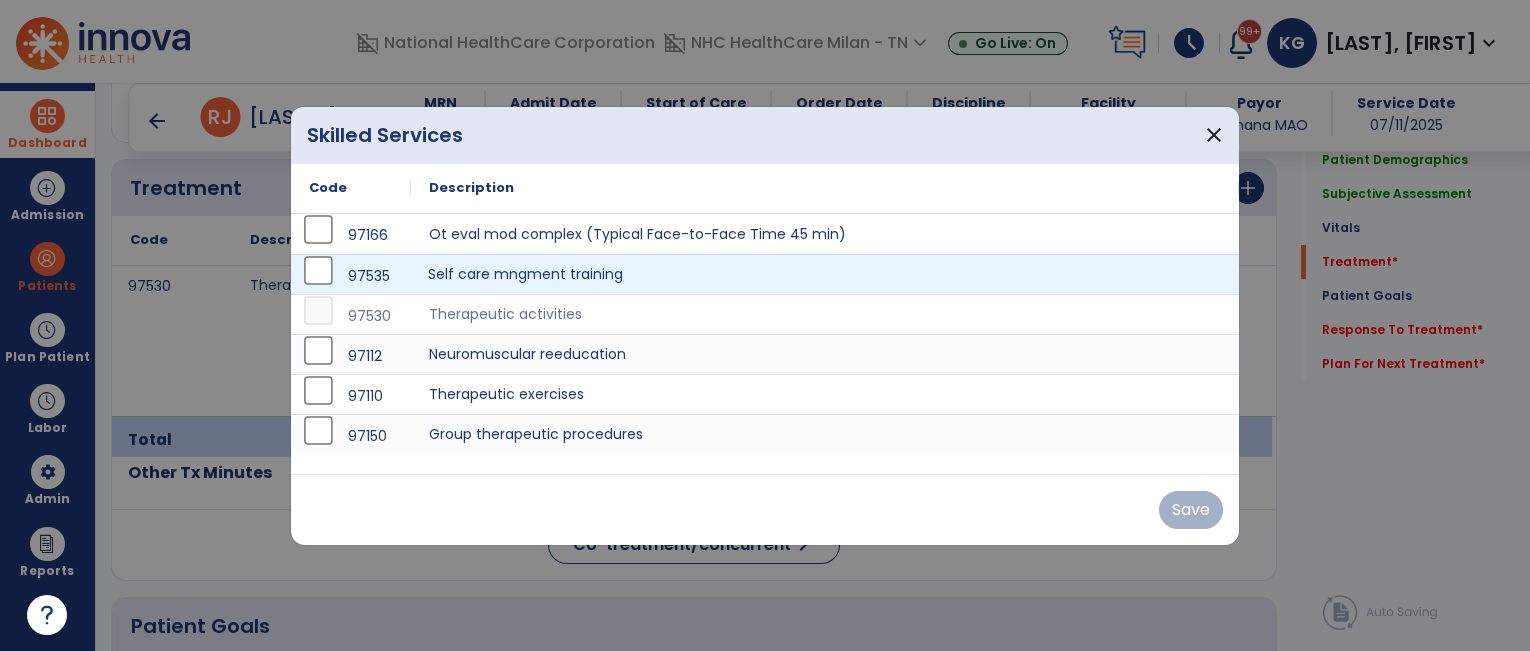 click on "Self care mngment training" at bounding box center (825, 274) 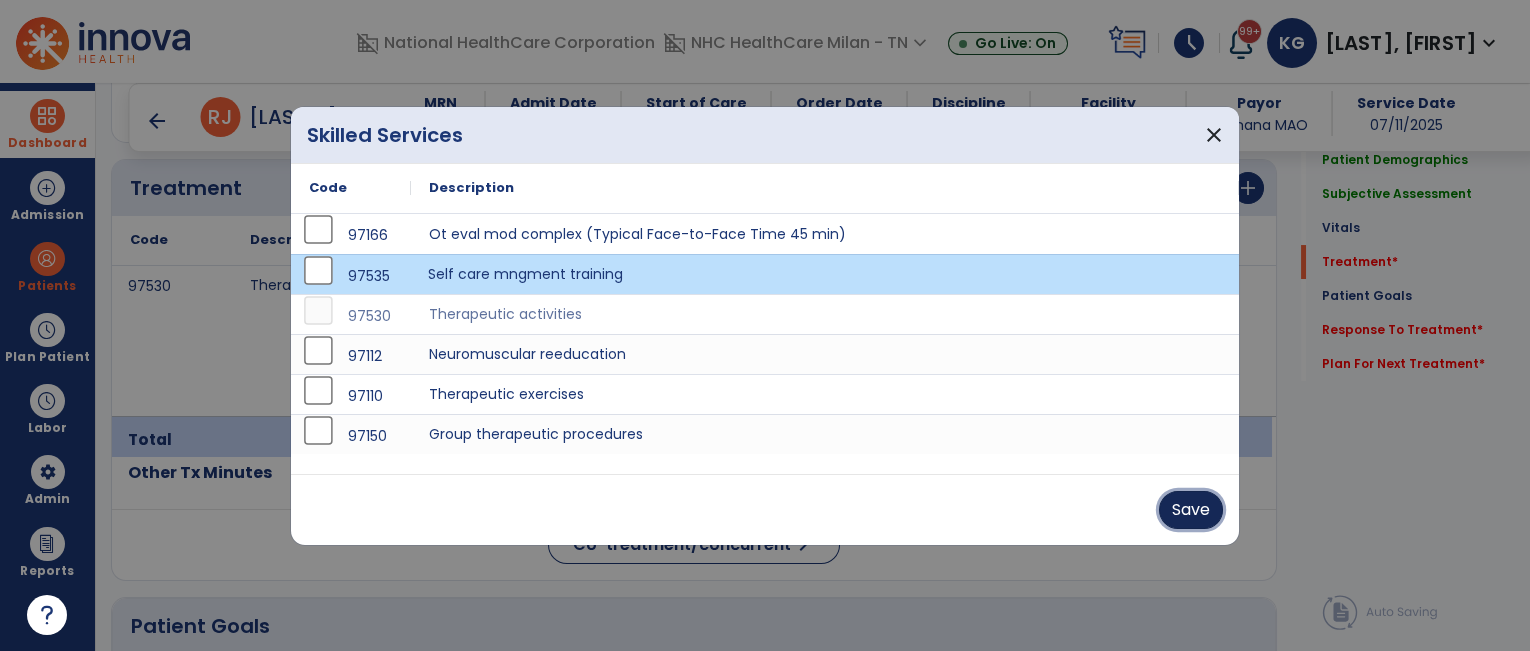 click on "Save" at bounding box center (1191, 510) 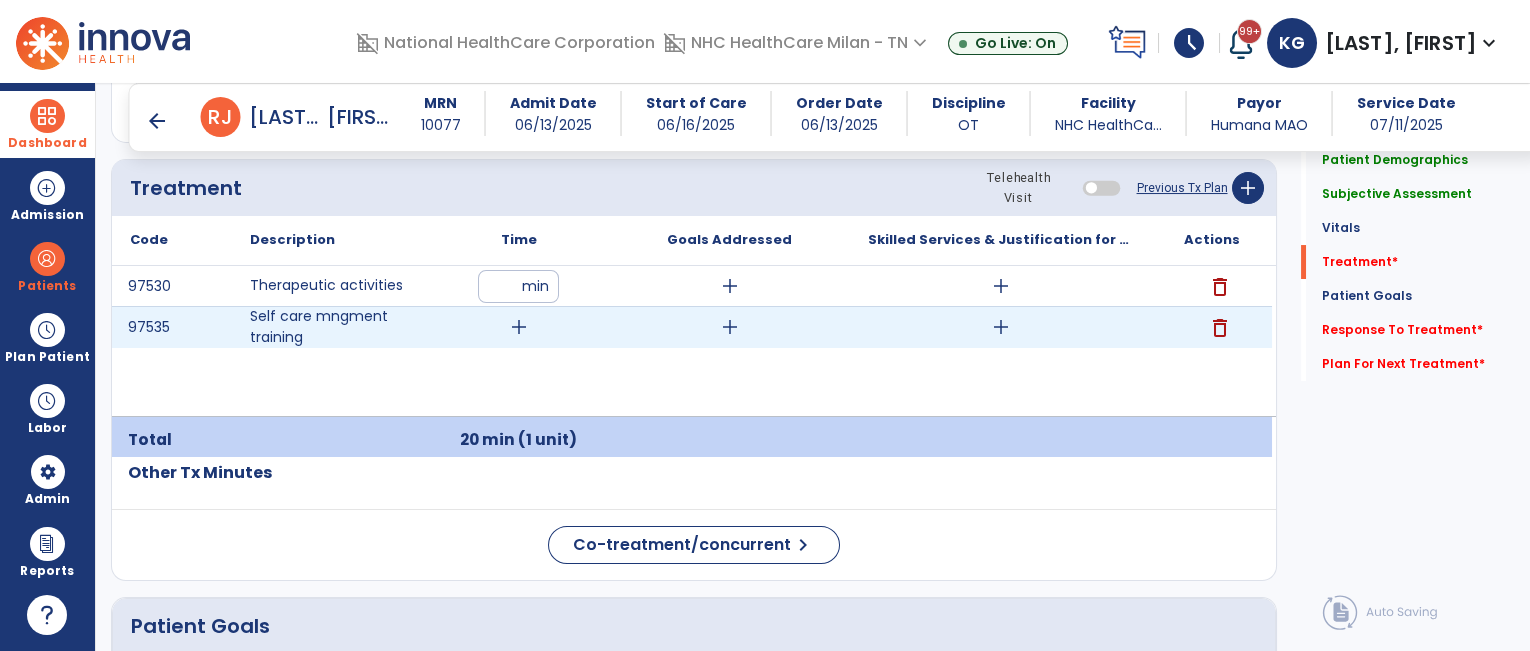 click on "add" at bounding box center (519, 327) 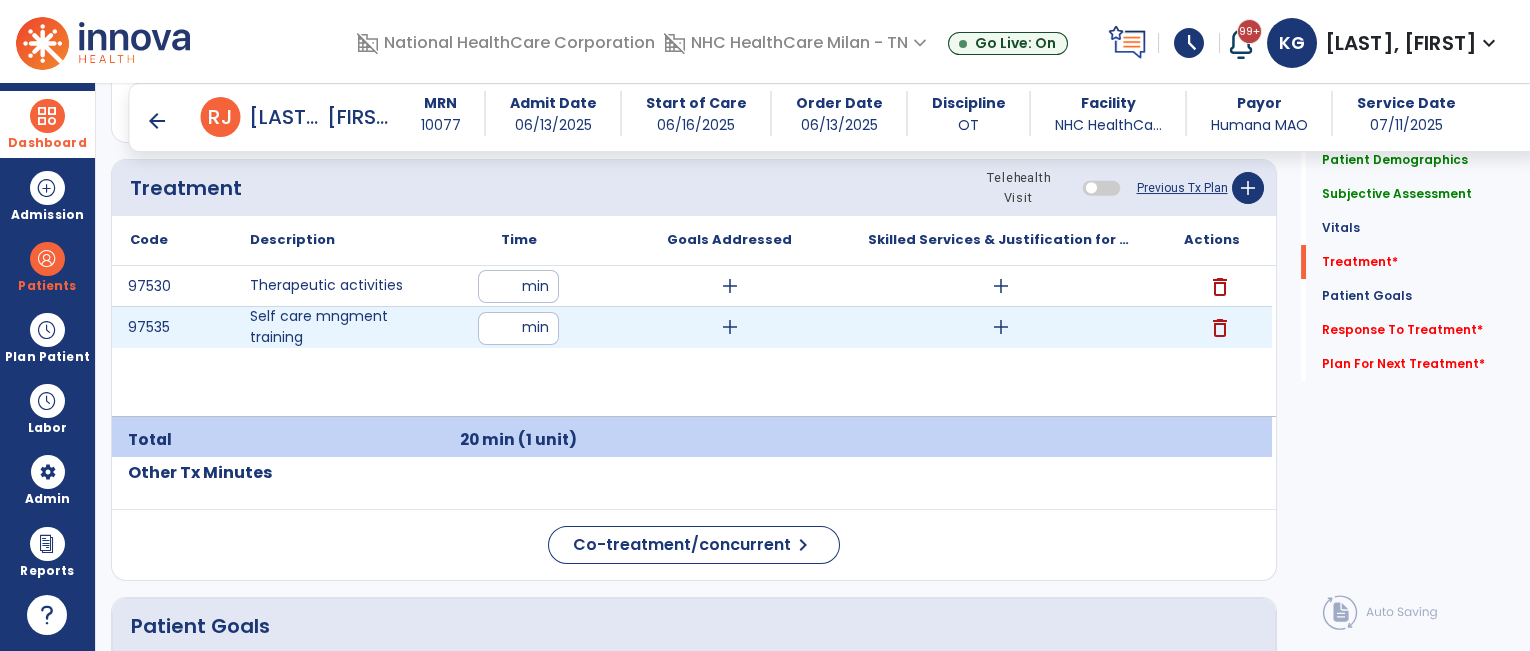 type on "**" 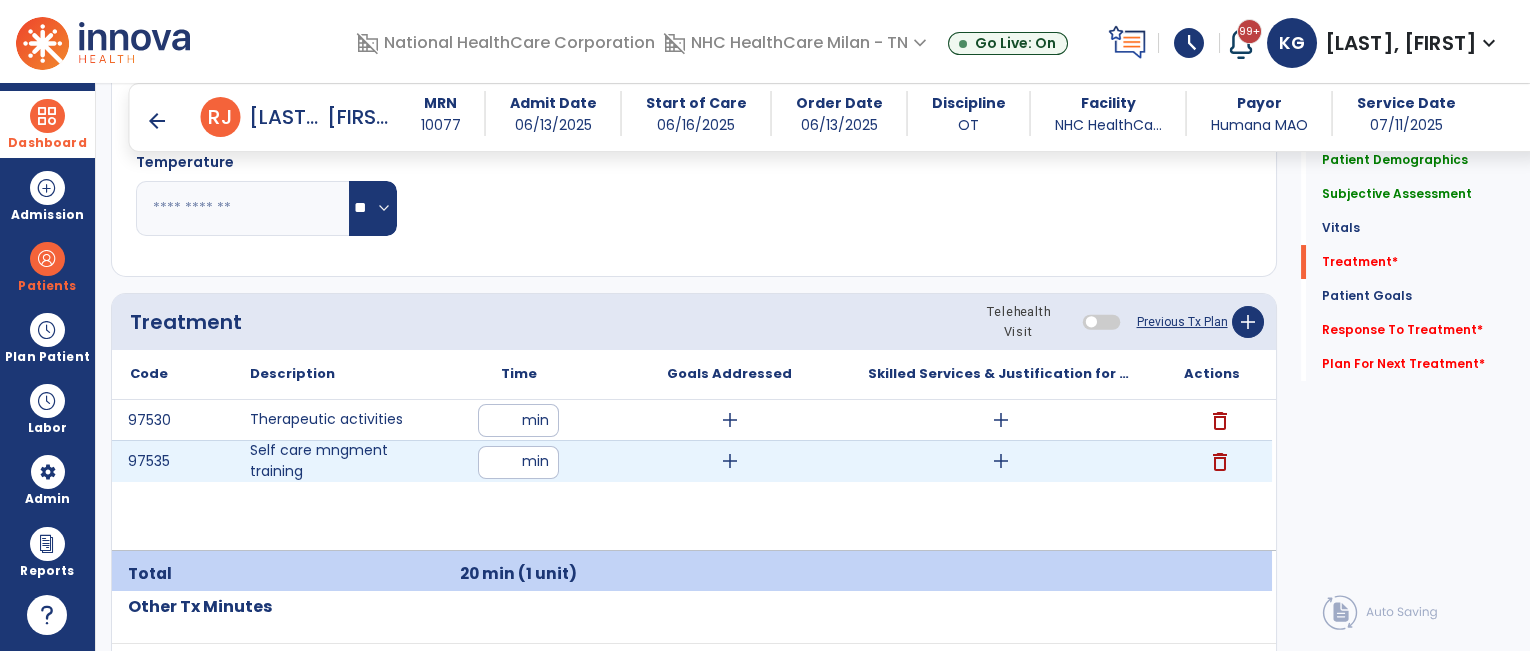 scroll, scrollTop: 1200, scrollLeft: 0, axis: vertical 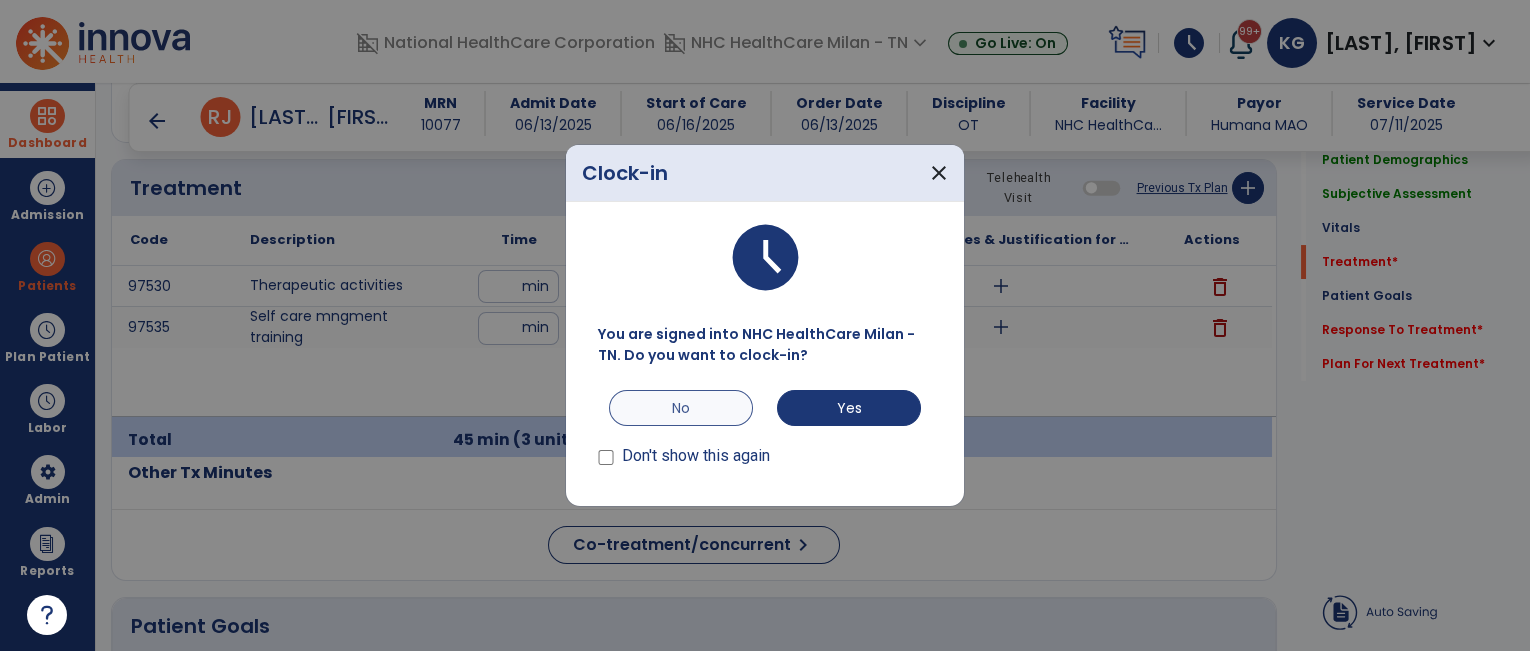 click on "No" at bounding box center (681, 408) 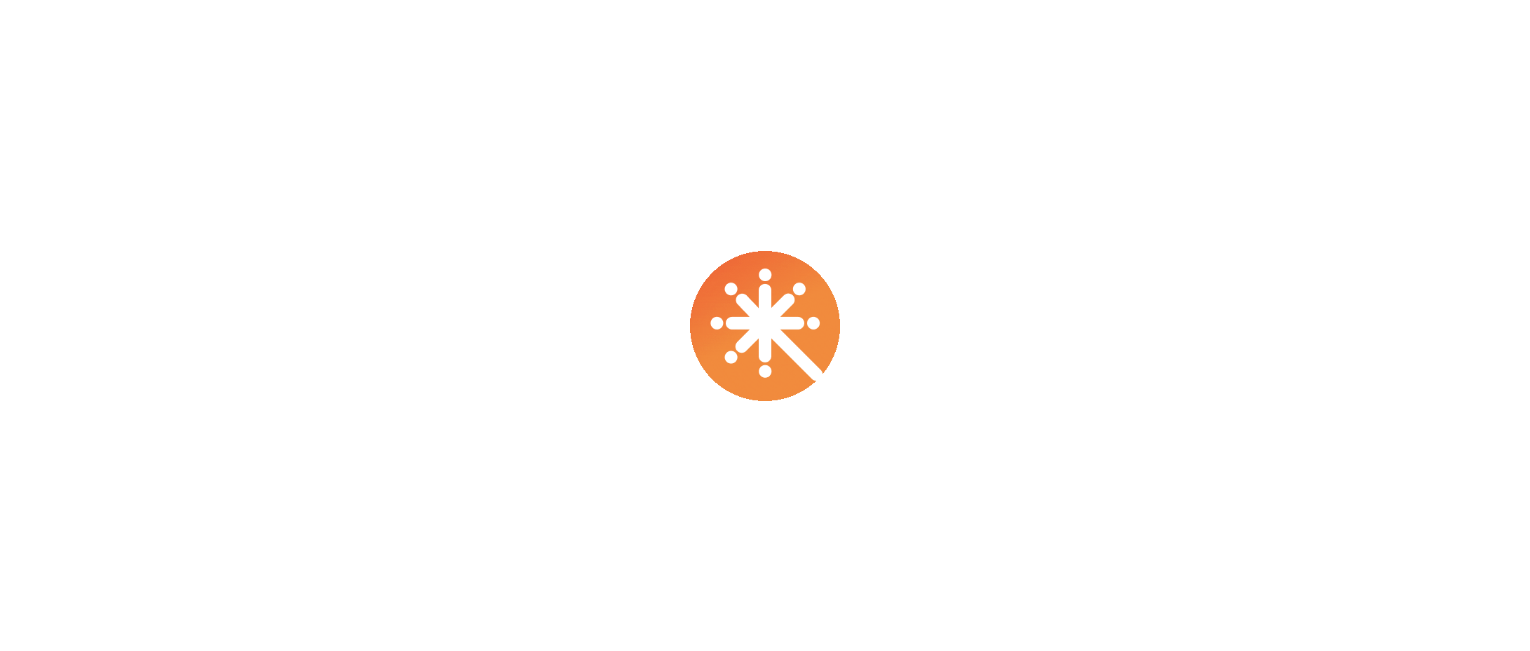 scroll, scrollTop: 0, scrollLeft: 0, axis: both 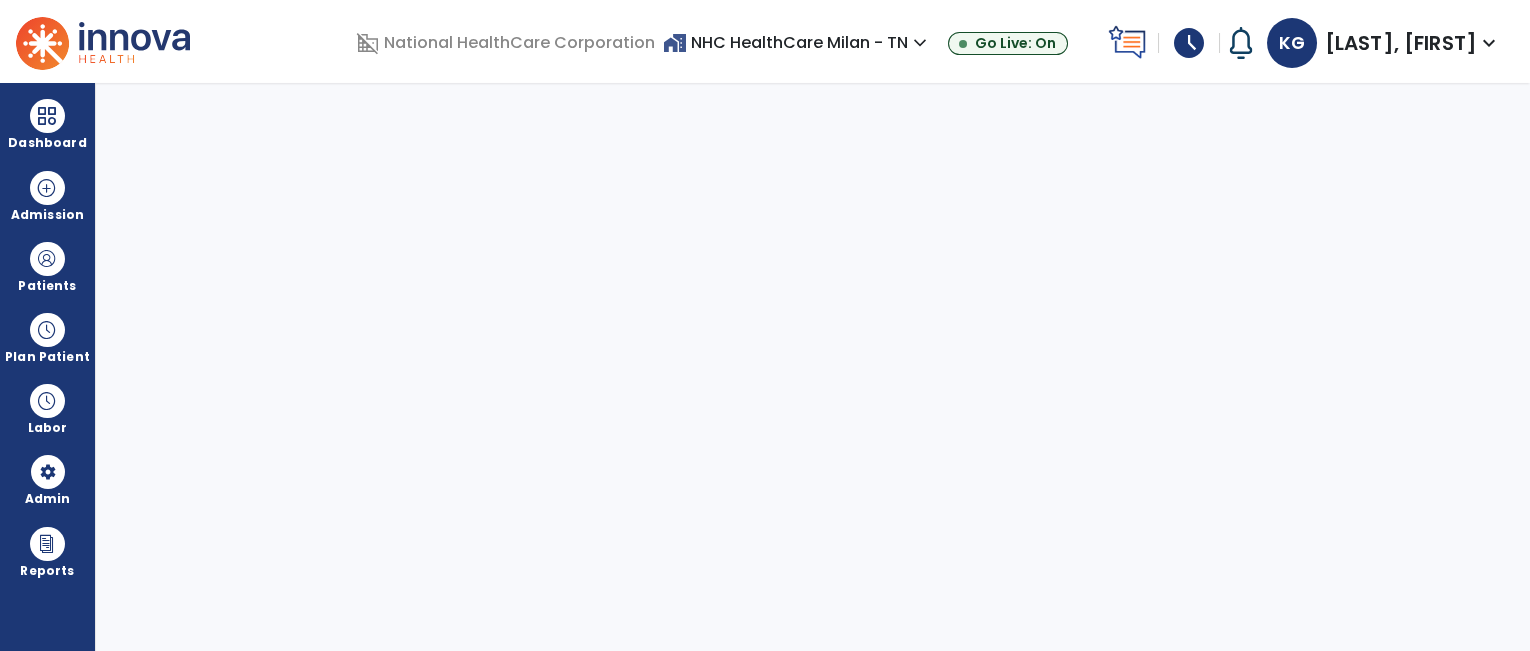 select on "***" 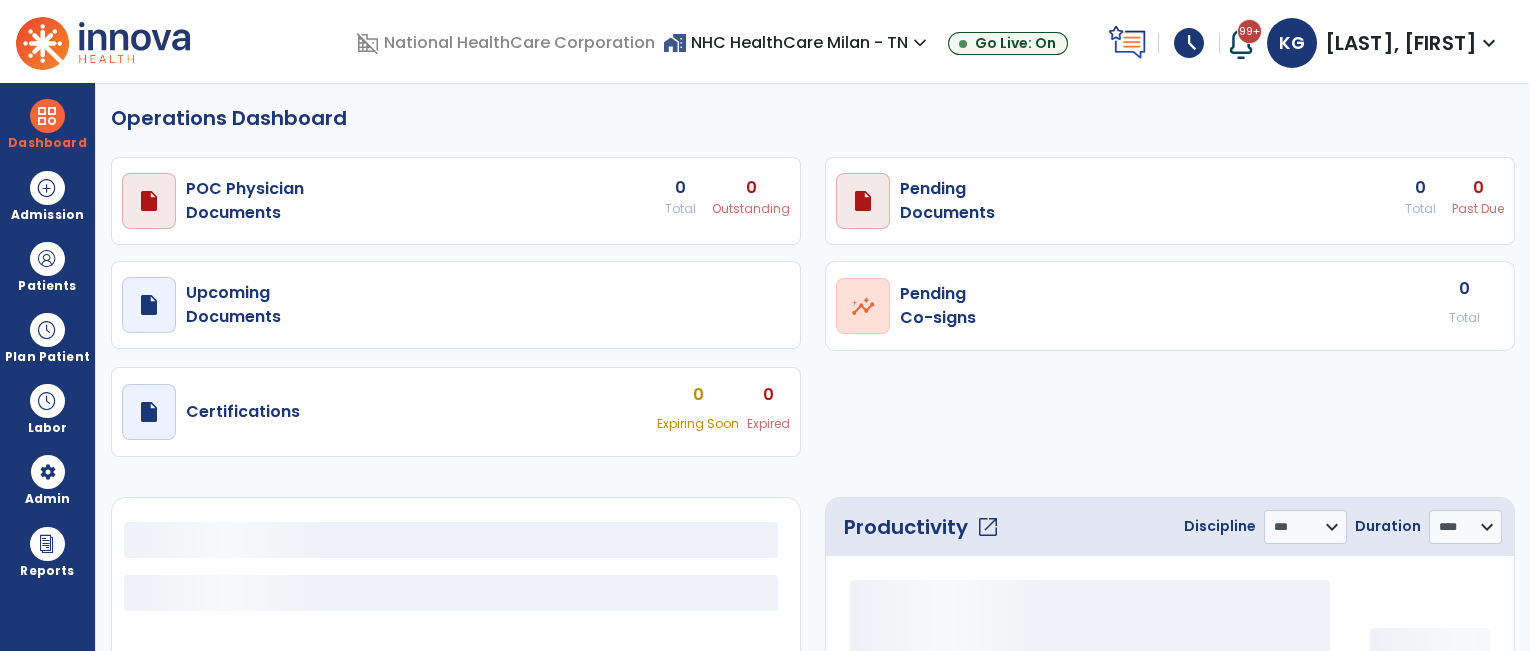 select on "***" 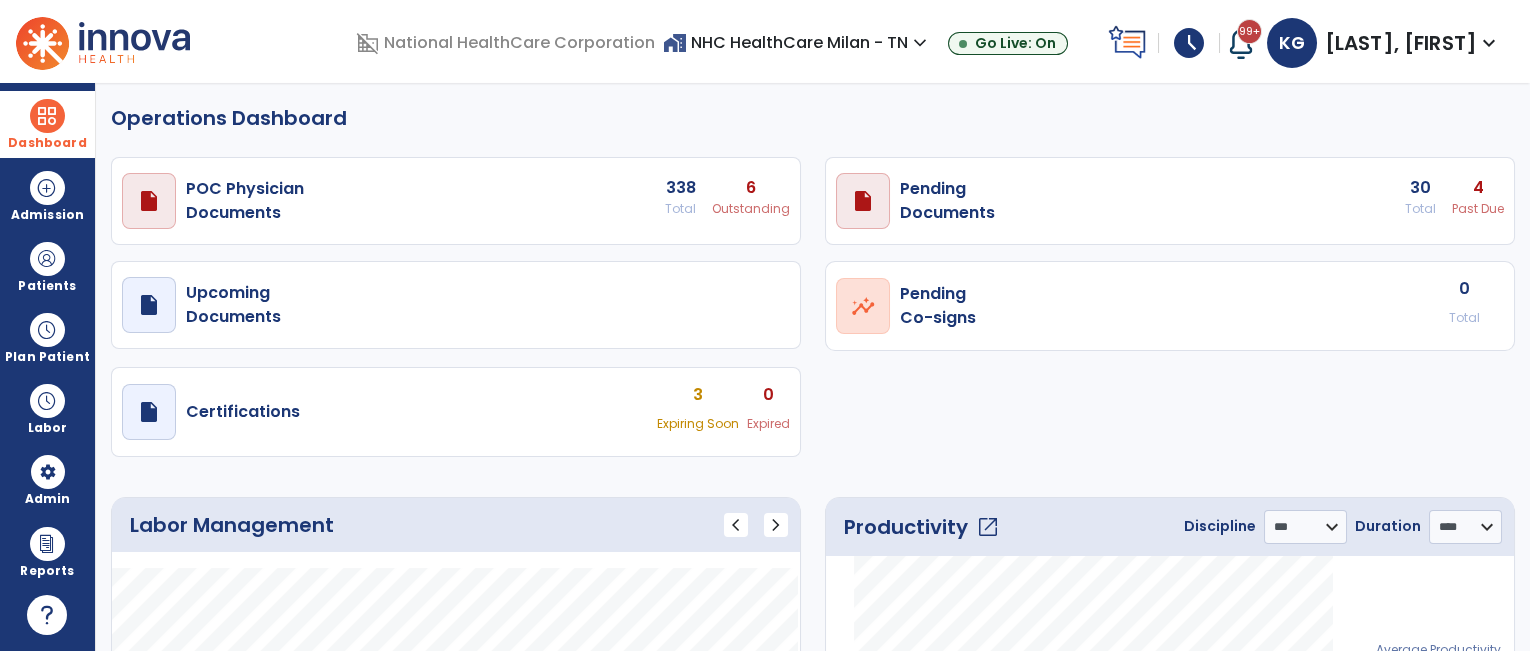 click on "Dashboard" at bounding box center (47, 143) 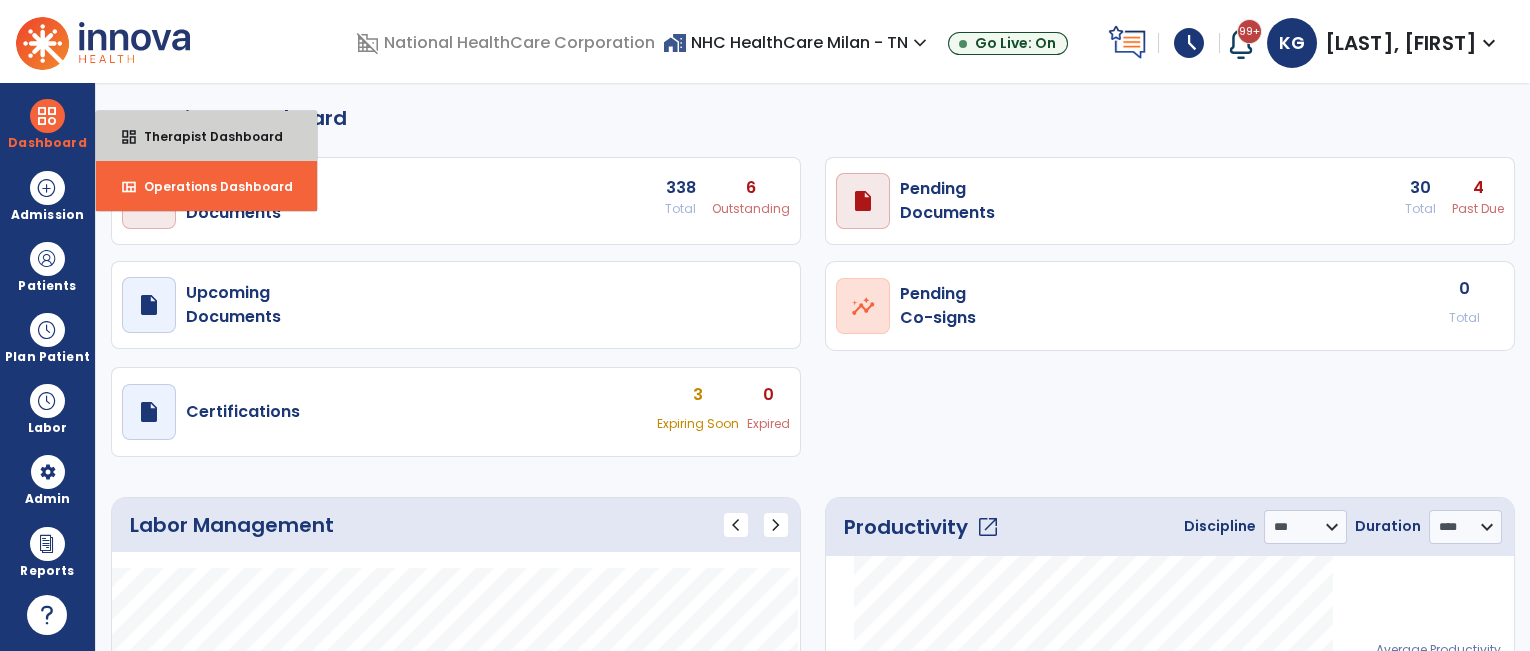 click on "Therapist Dashboard" at bounding box center [205, 136] 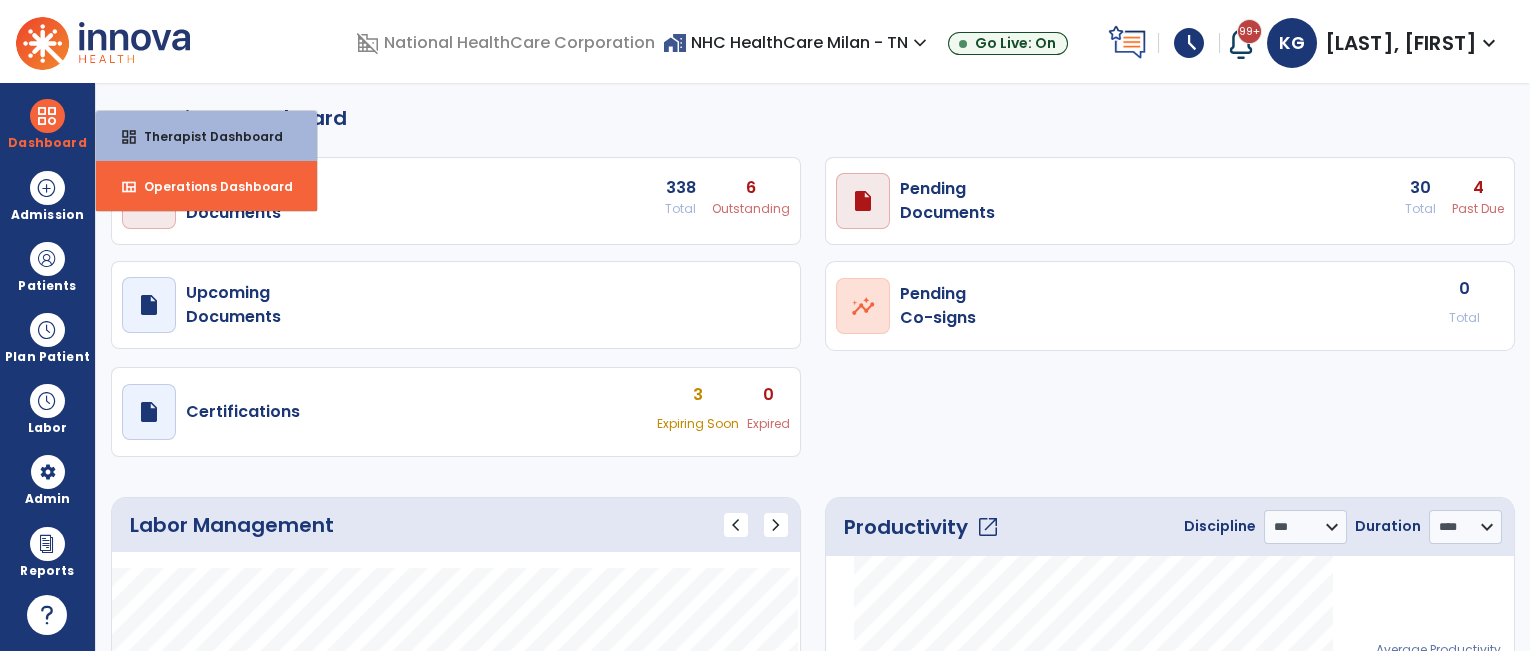 select on "****" 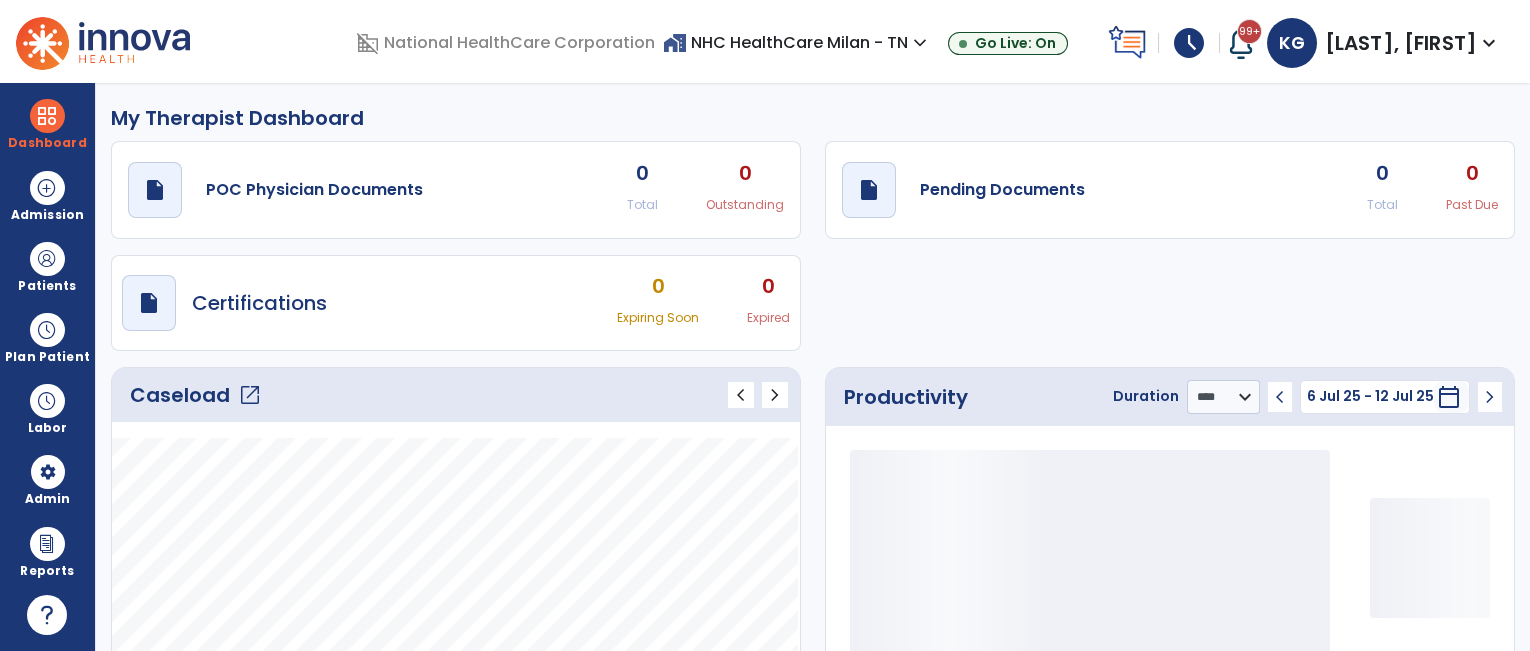click on "open_in_new" 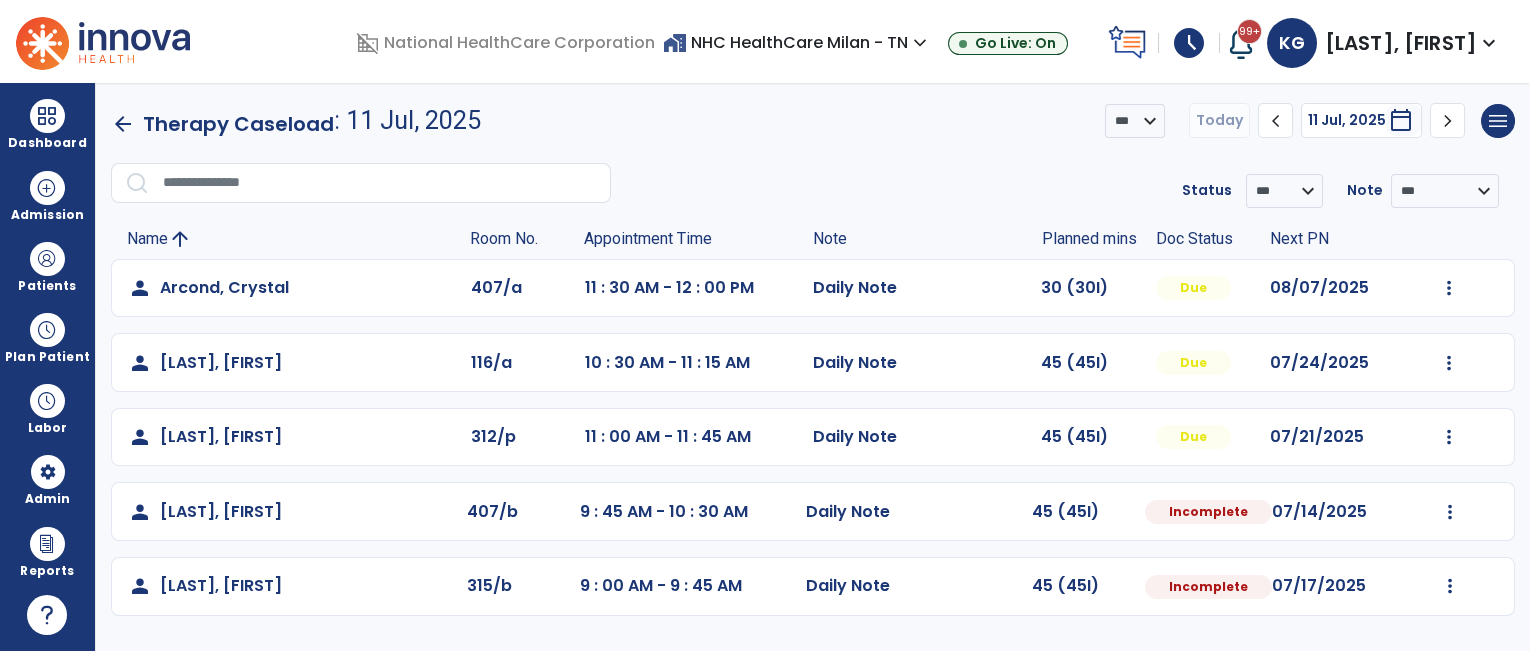 click on "Mark Visit As Complete   Reset Note   Open Document   G + C Mins" 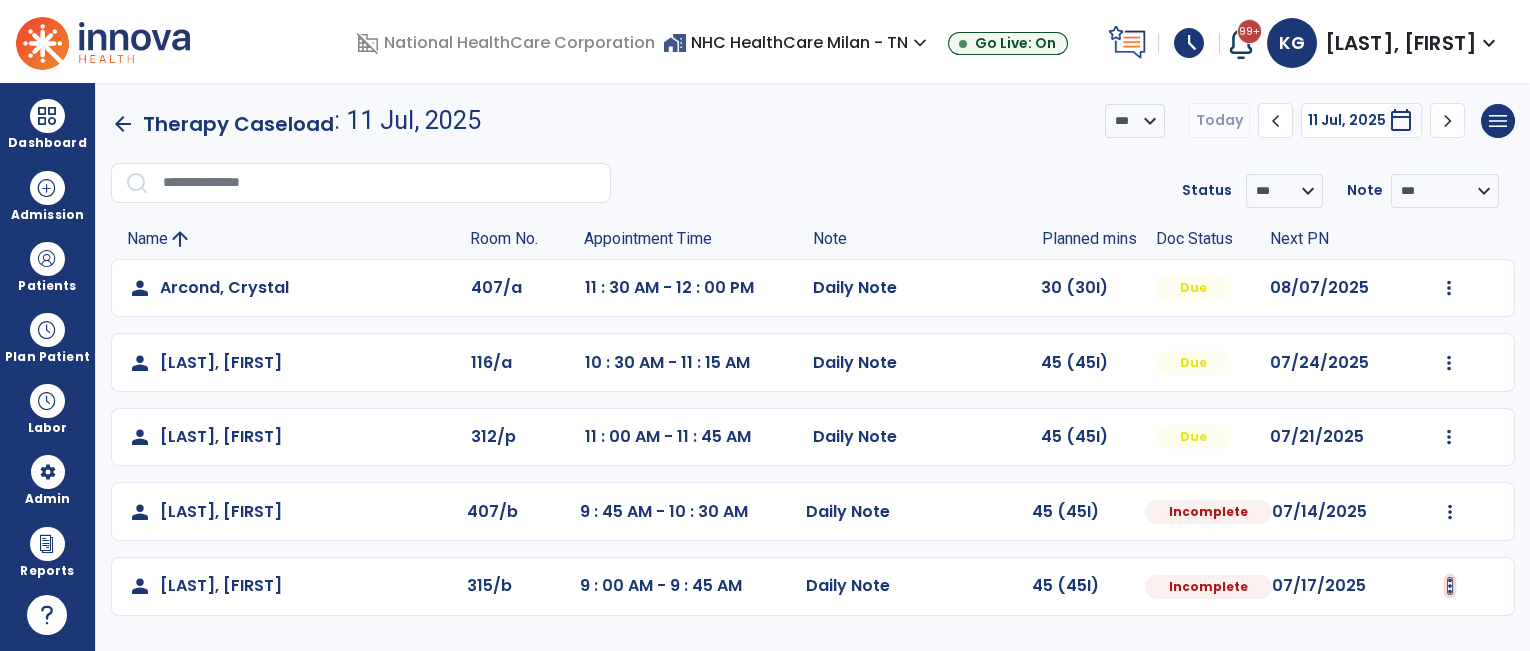 click at bounding box center (1449, 288) 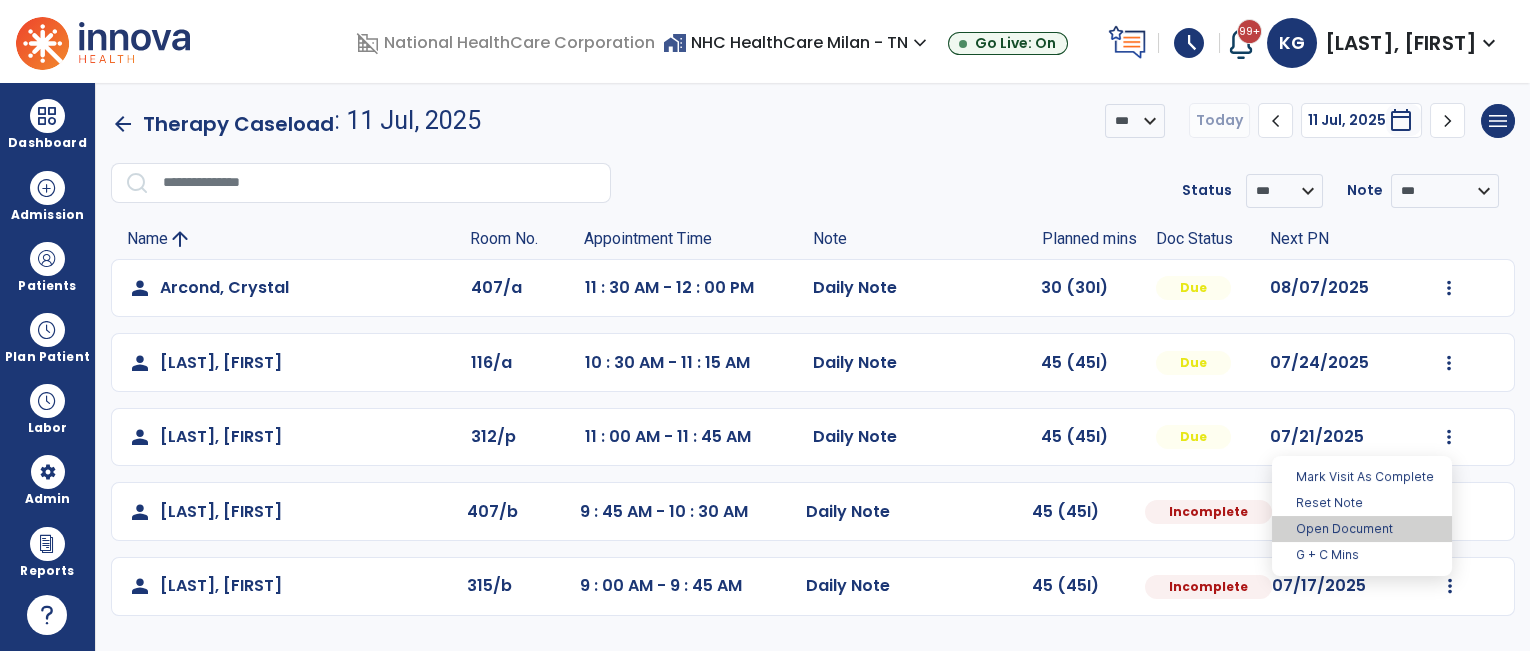 click on "Open Document" at bounding box center [1362, 529] 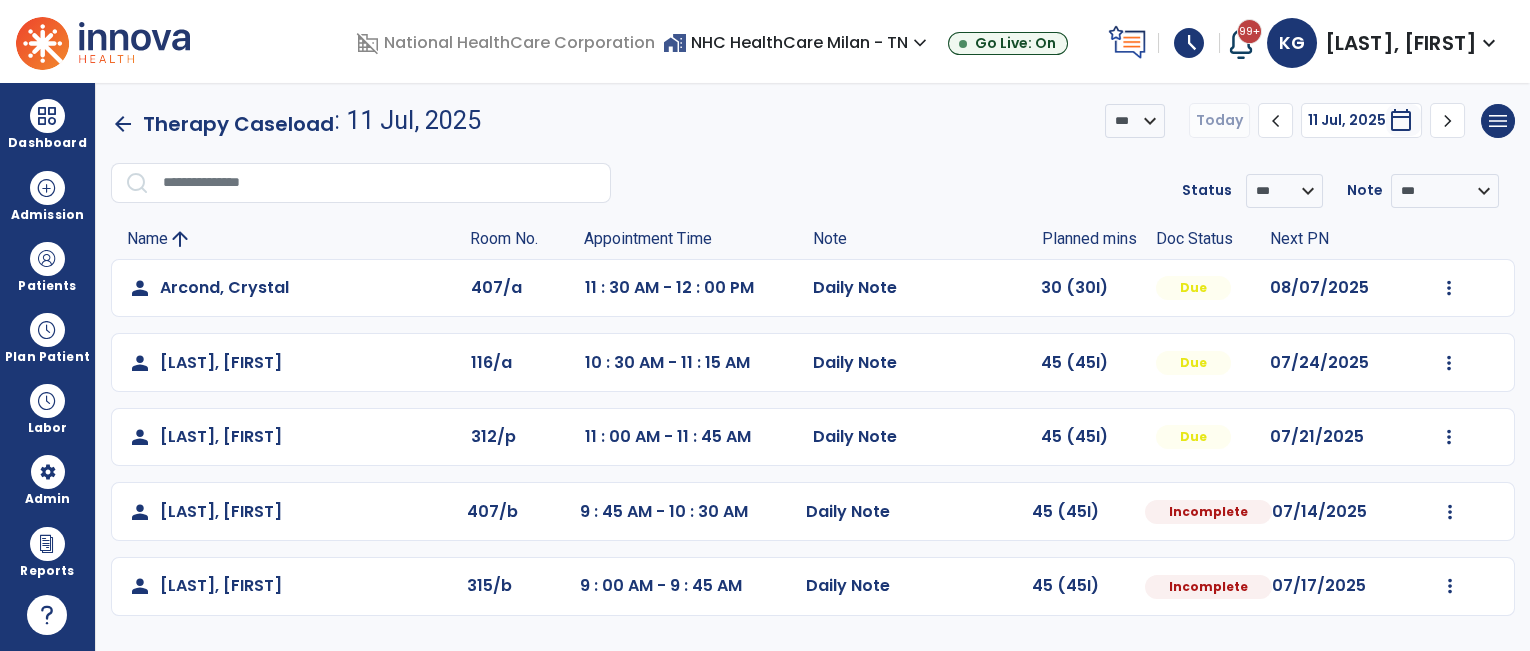 select on "*" 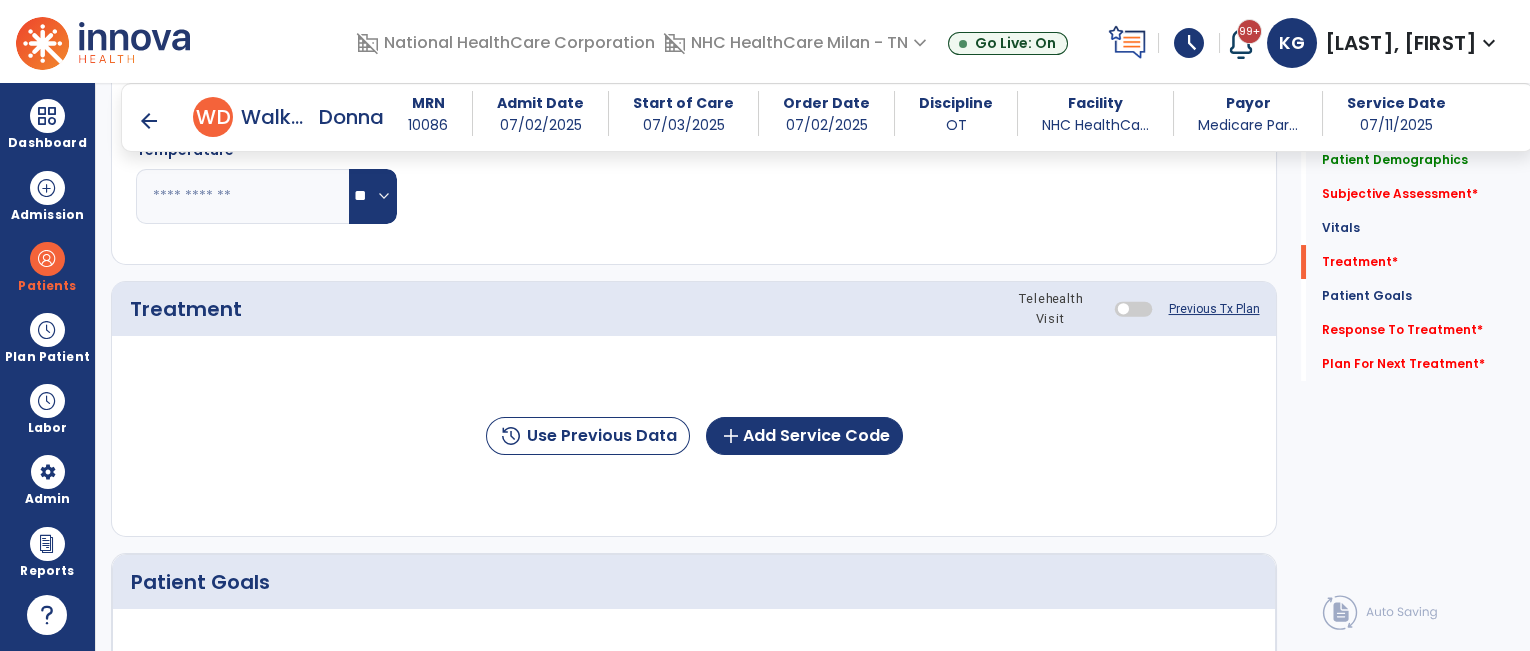 scroll, scrollTop: 1200, scrollLeft: 0, axis: vertical 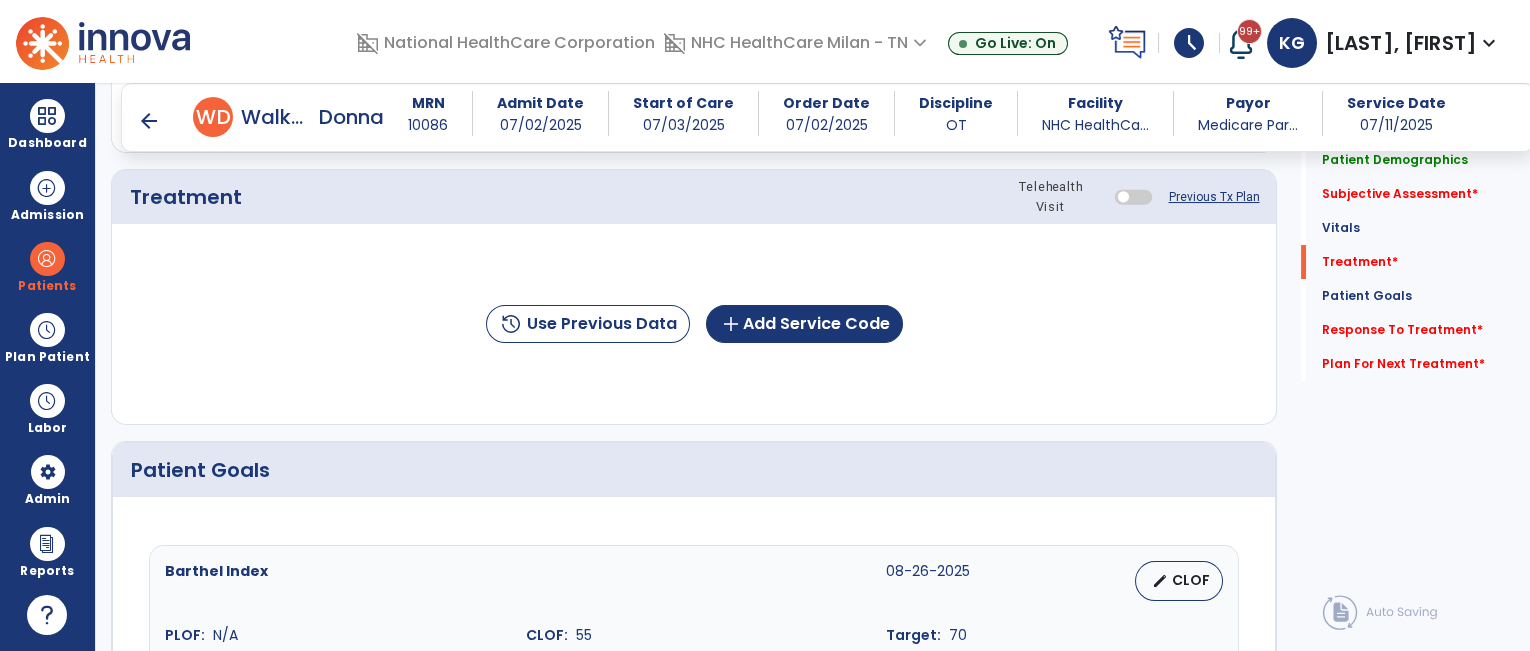 click at bounding box center [1133, 196] 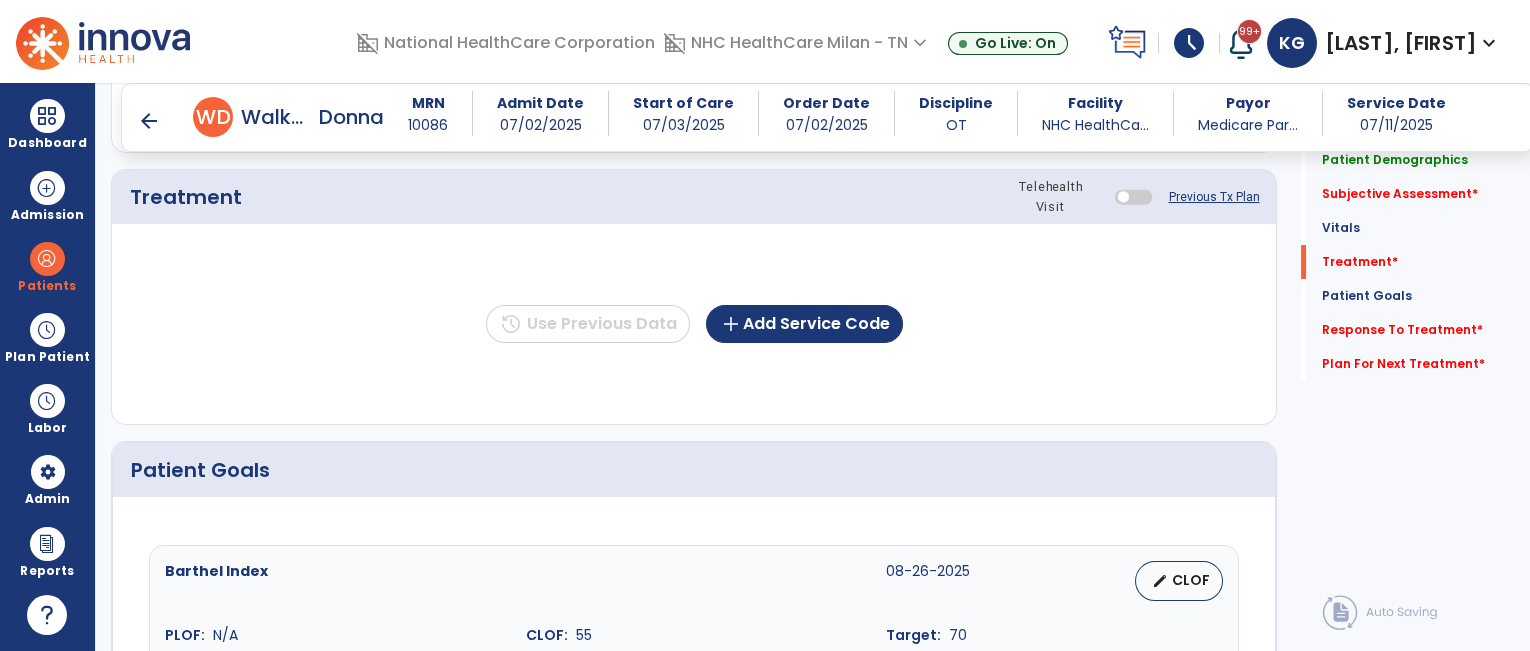 click at bounding box center (1133, 196) 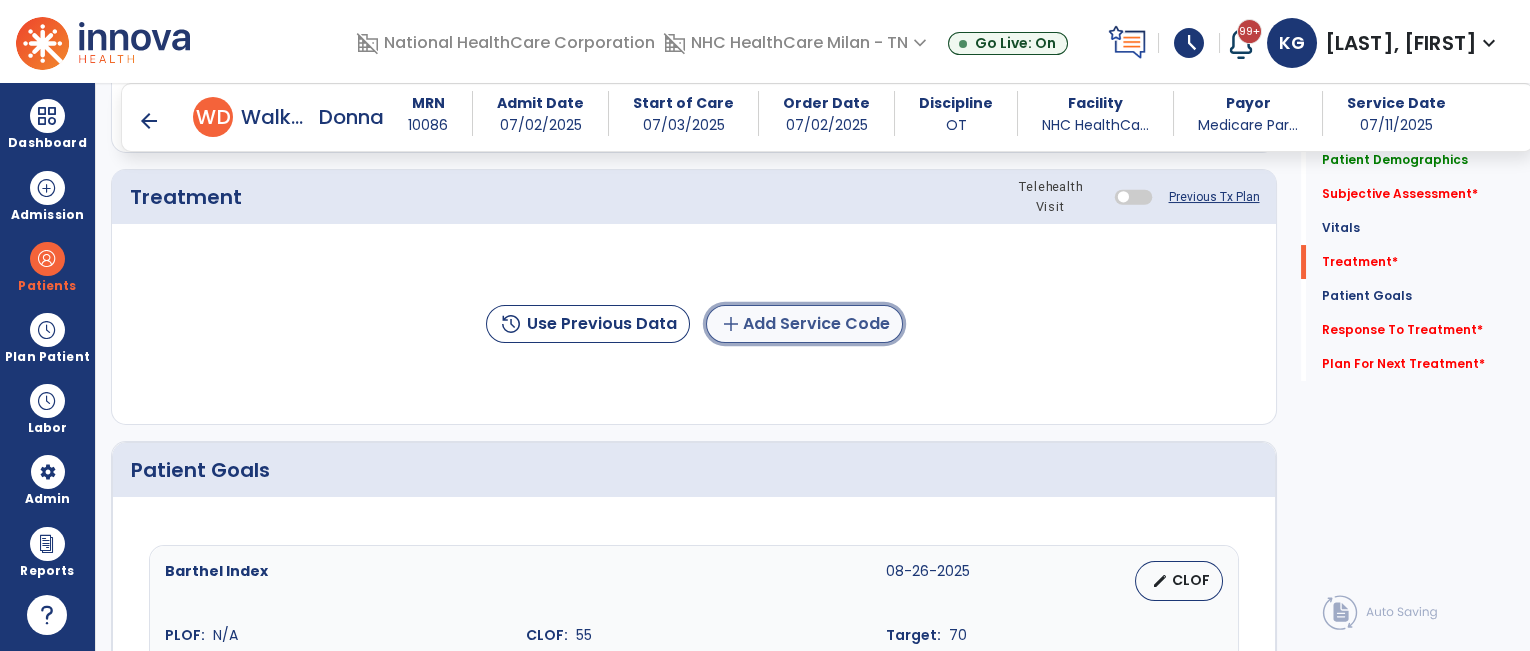click on "add  Add Service Code" 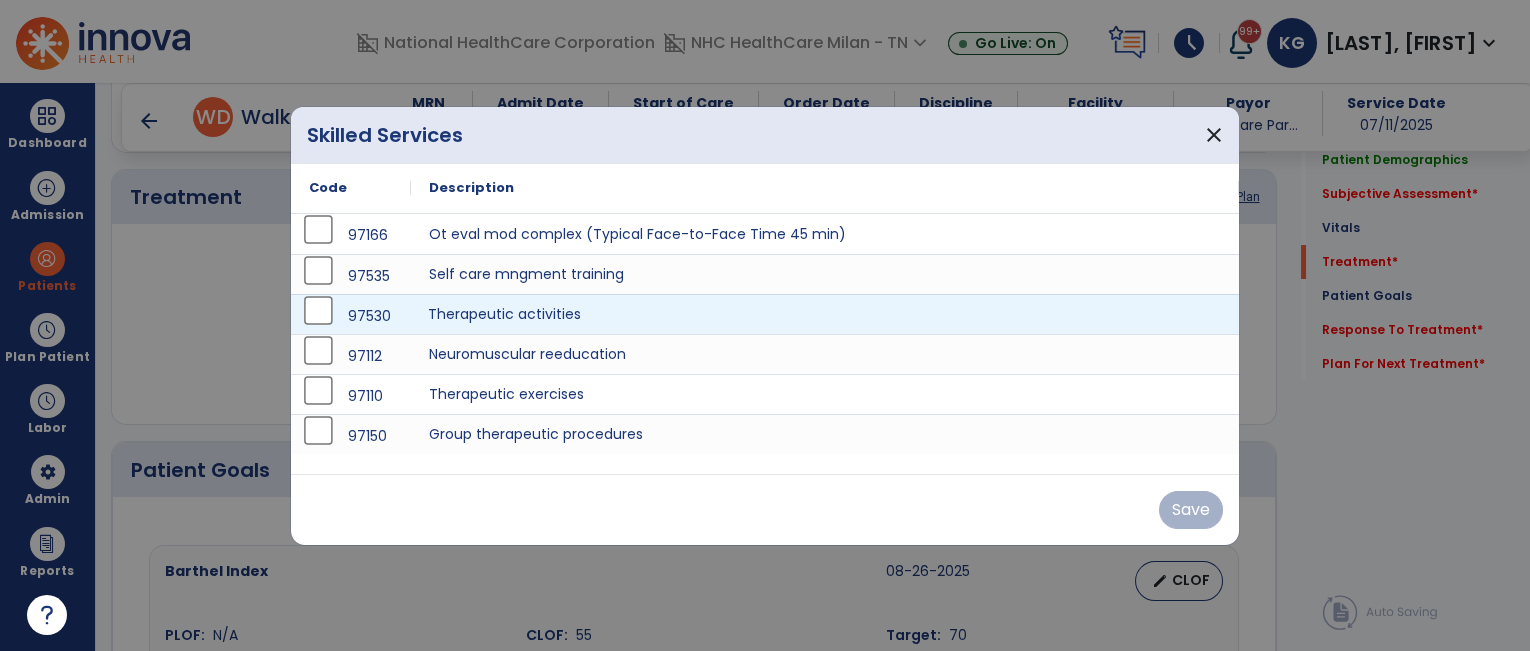click on "Therapeutic activities" at bounding box center [825, 314] 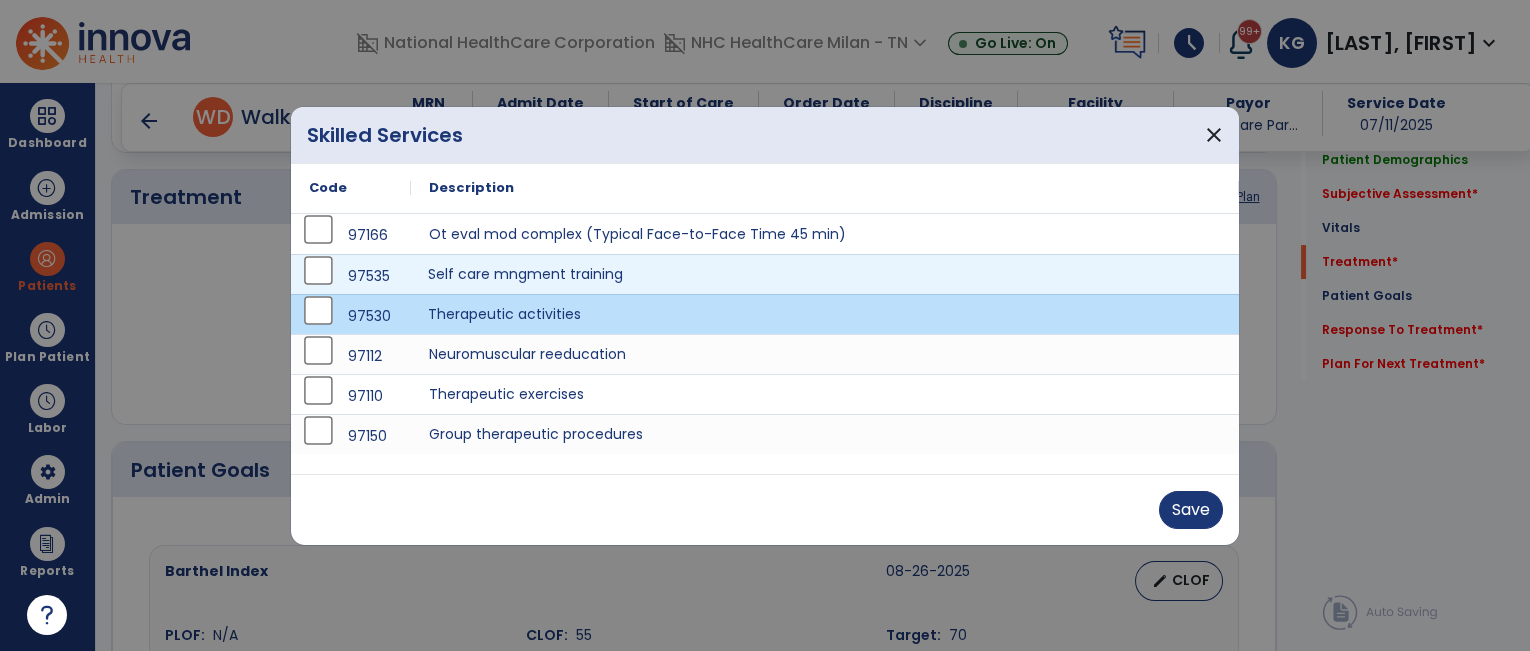 click on "Self care mngment training" at bounding box center [825, 274] 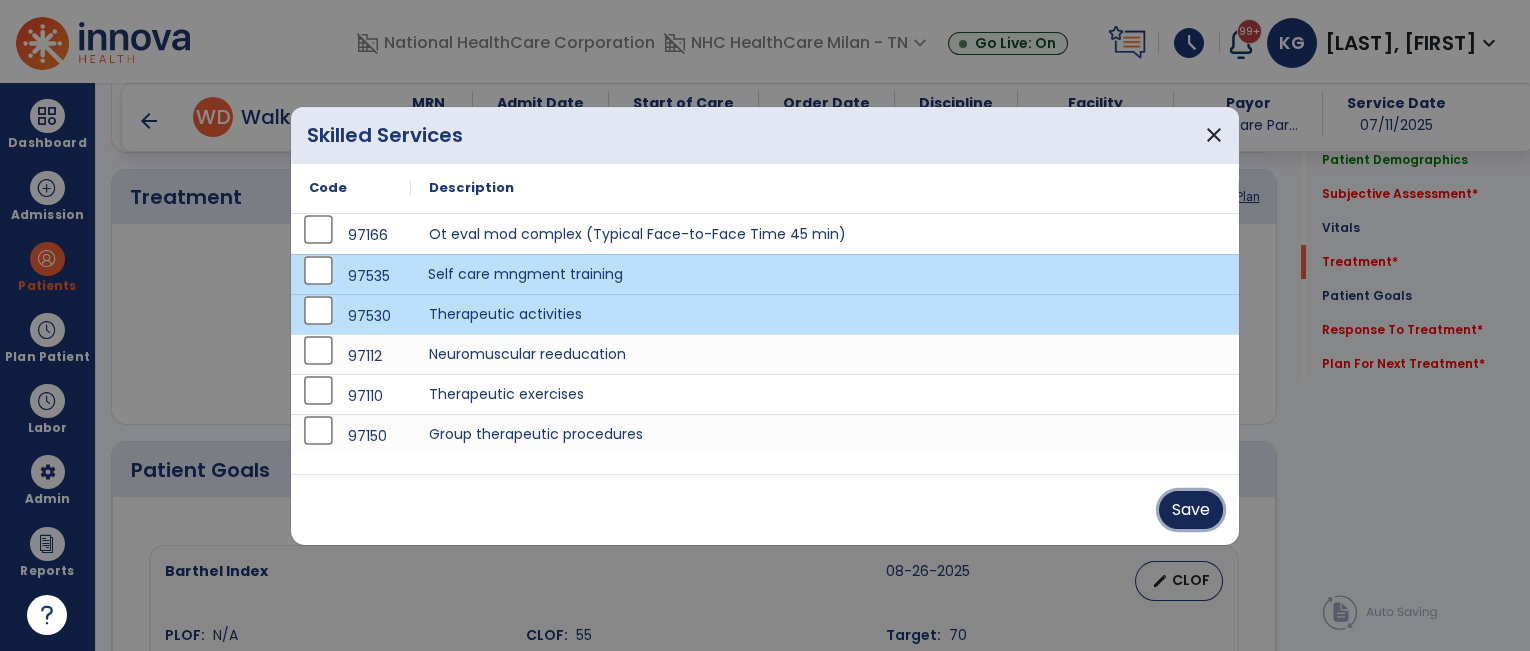 drag, startPoint x: 1196, startPoint y: 511, endPoint x: 1148, endPoint y: 508, distance: 48.09366 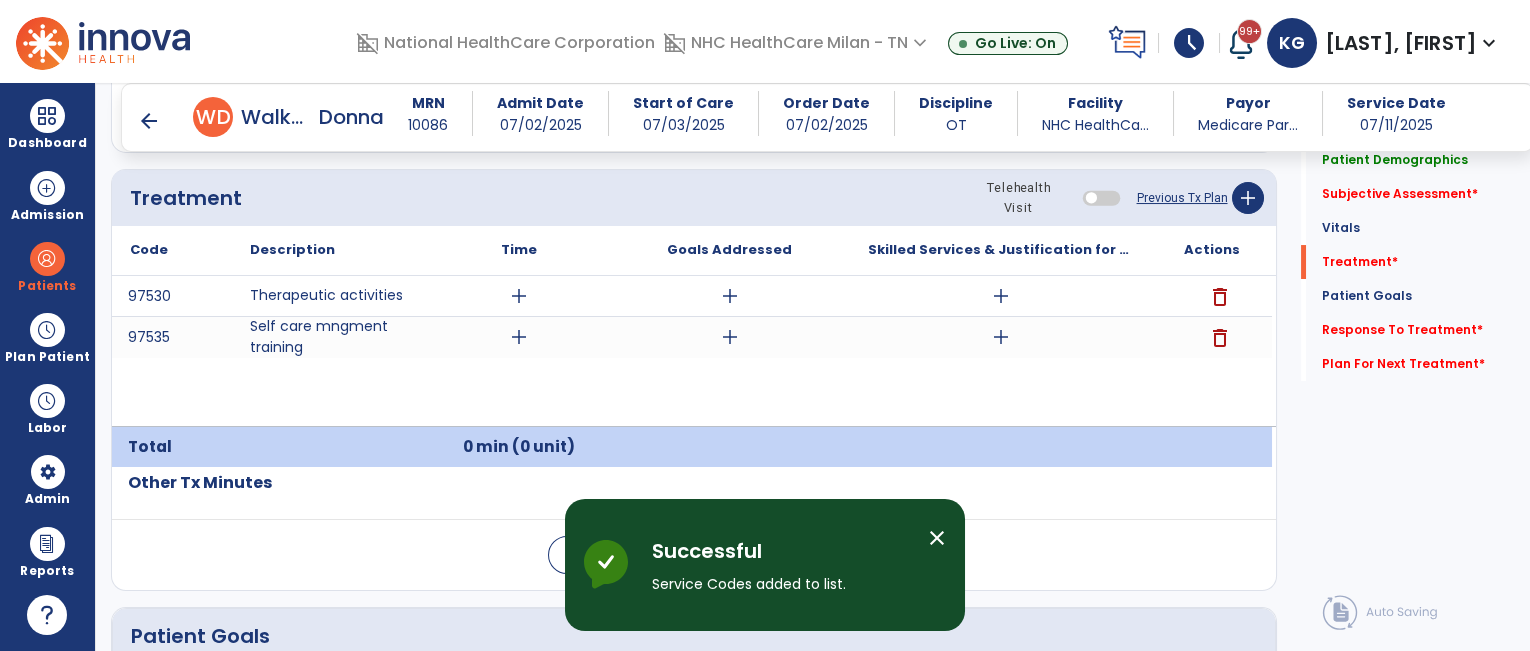 click at bounding box center [1100, 198] 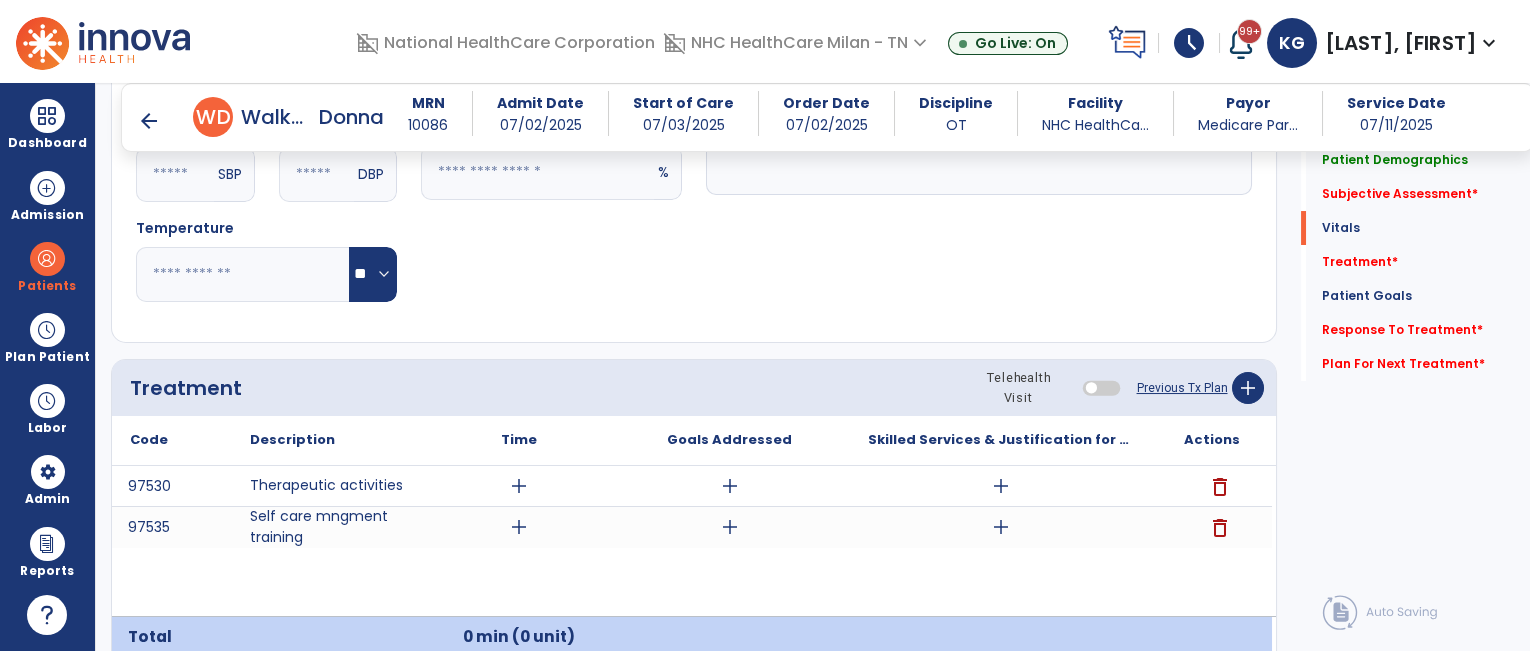 scroll, scrollTop: 933, scrollLeft: 0, axis: vertical 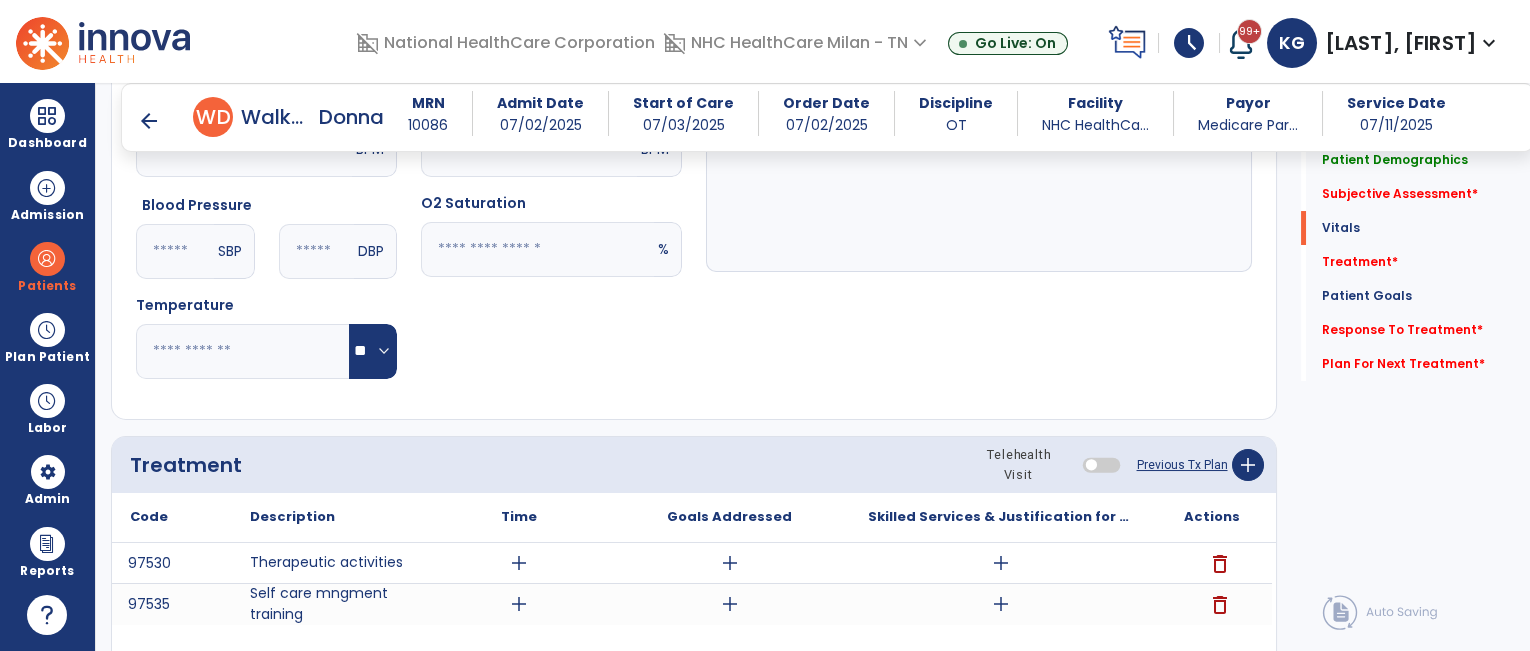 click on "arrow_back" at bounding box center [149, 121] 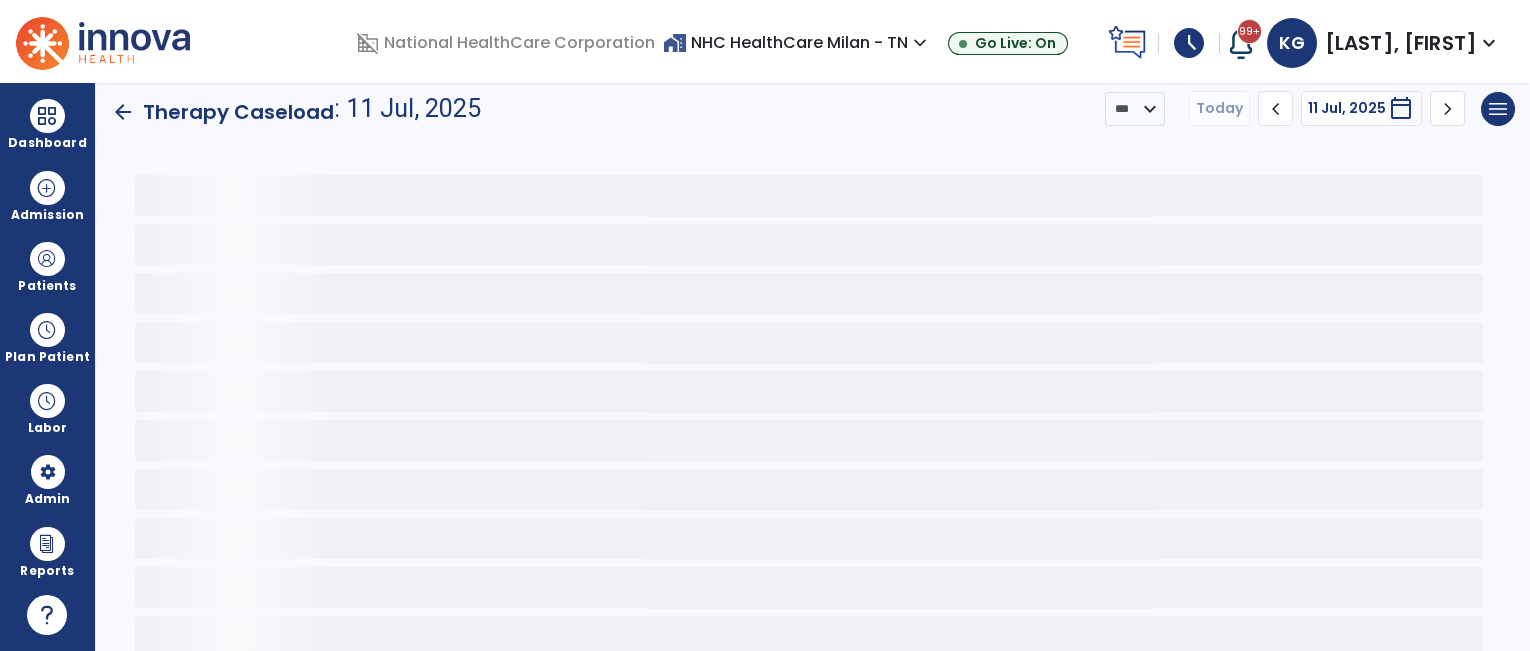 scroll, scrollTop: 0, scrollLeft: 0, axis: both 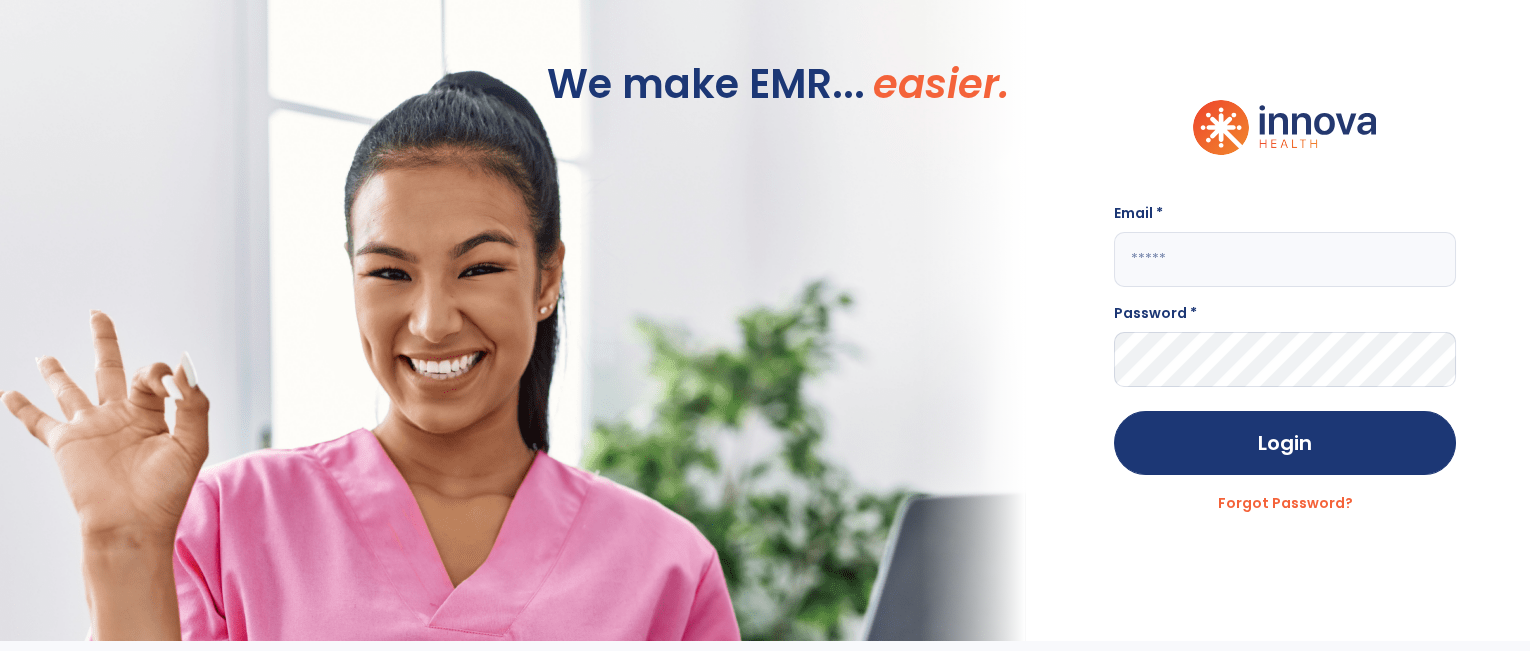 type on "**********" 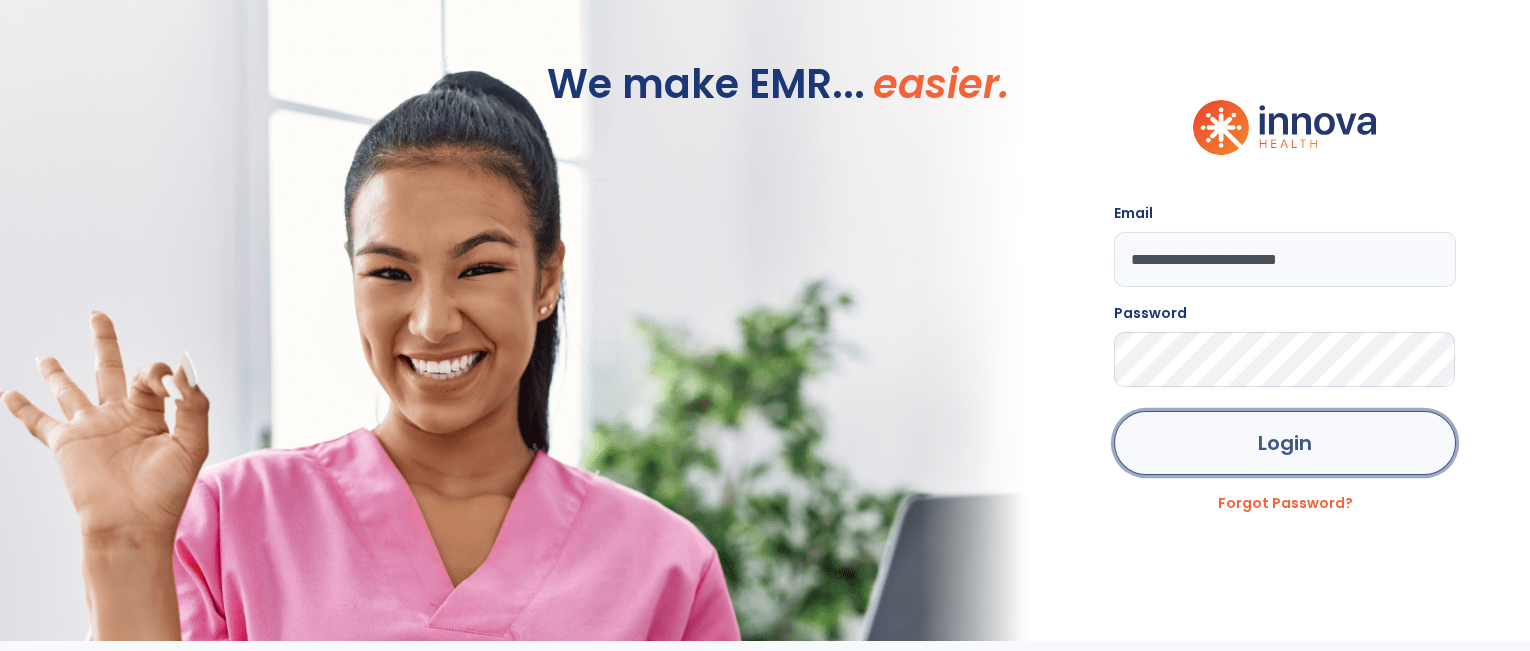 click on "Login" 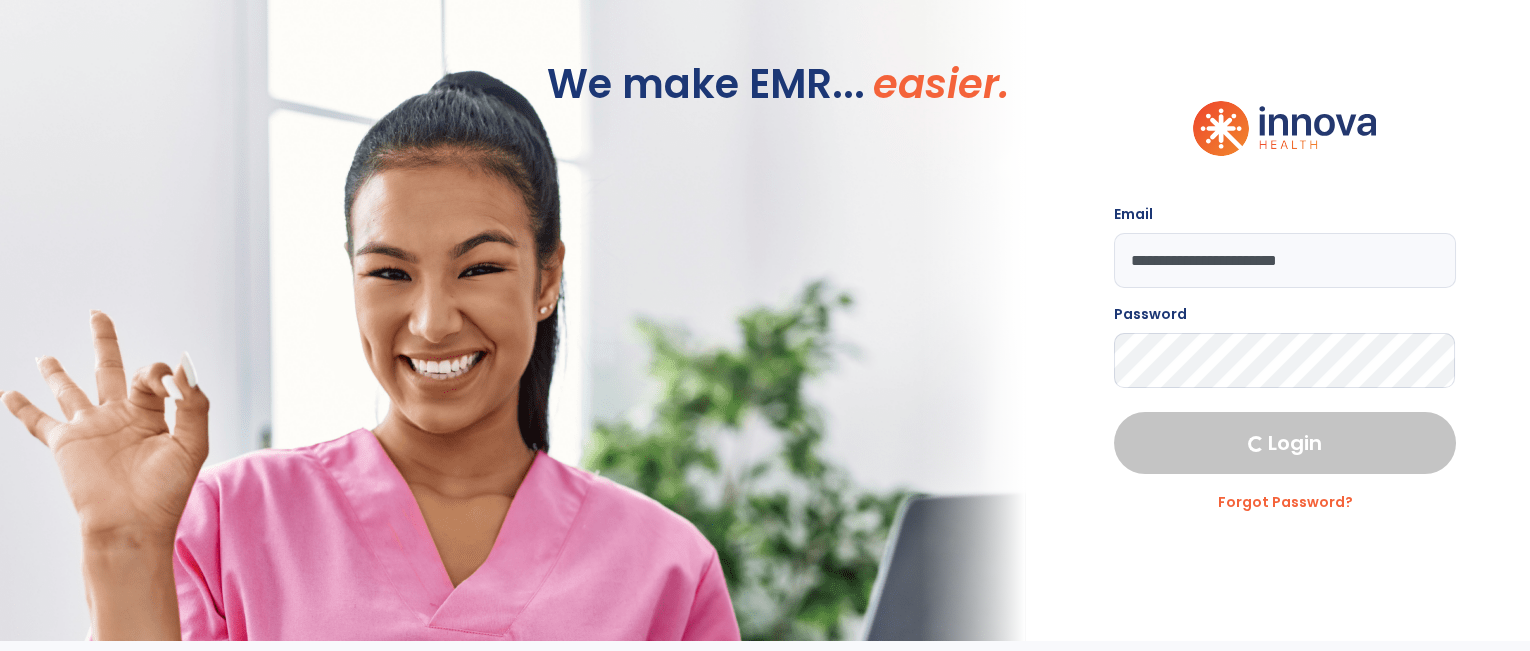 select on "***" 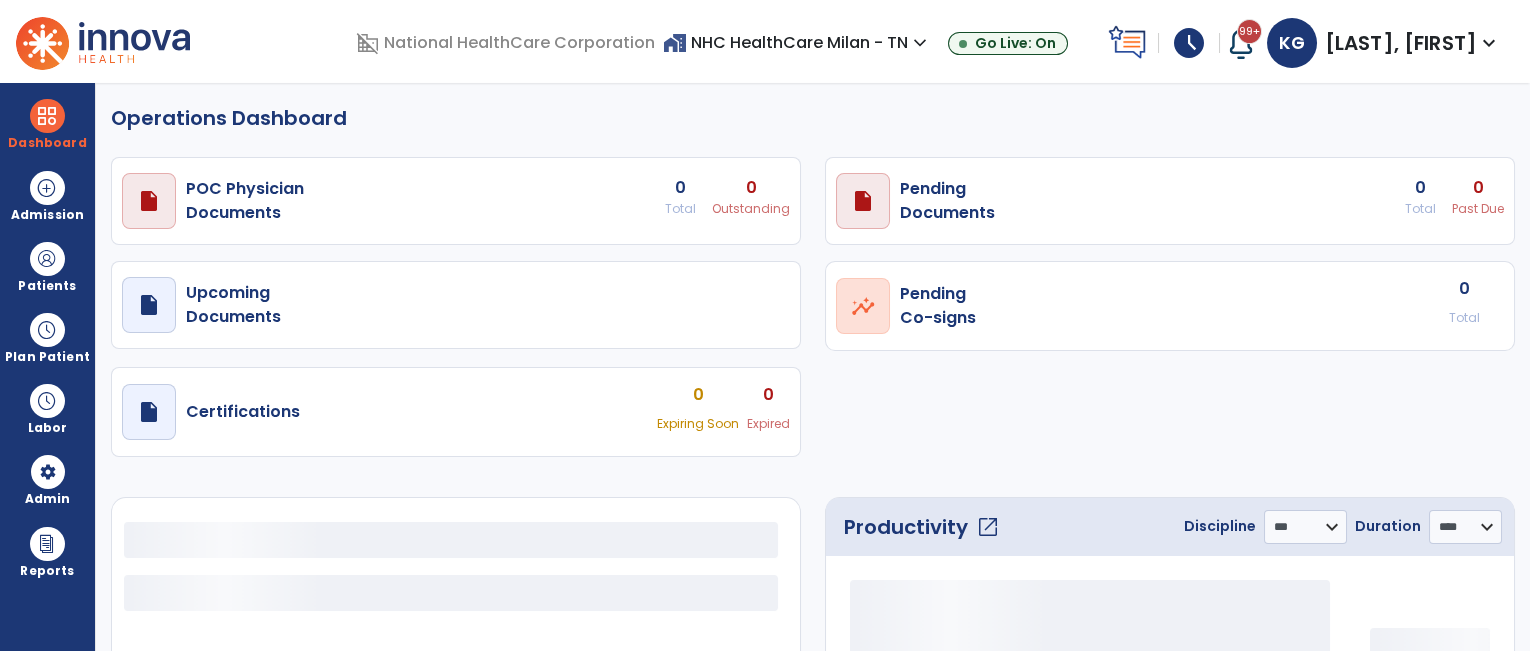 select on "***" 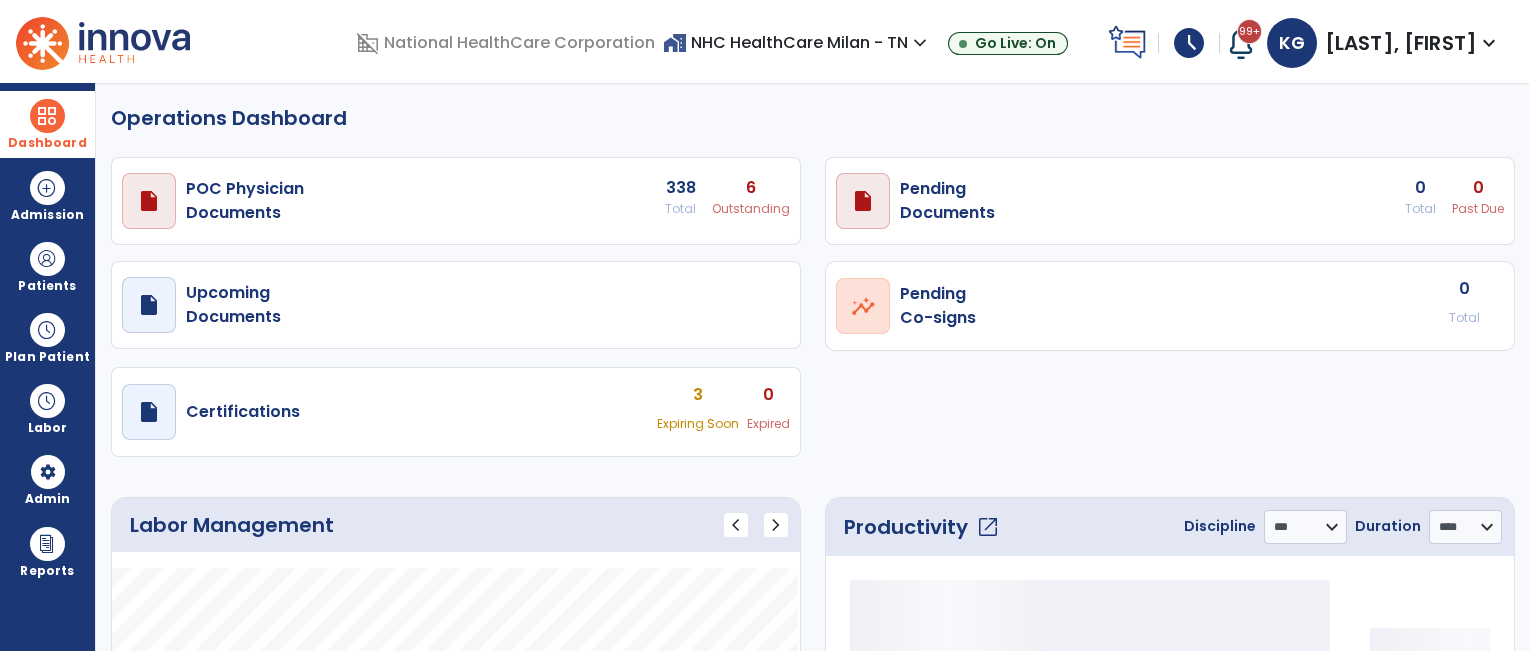 click on "Dashboard" at bounding box center [47, 143] 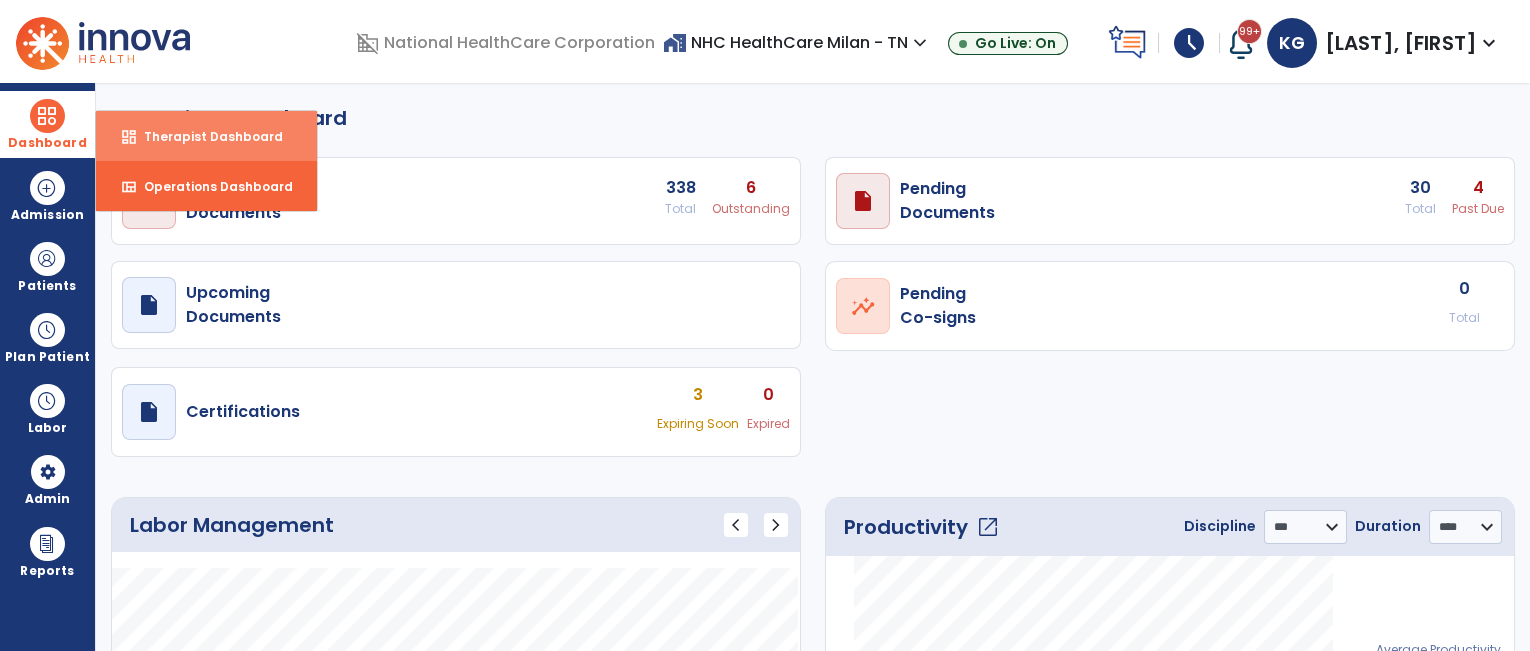 click on "Therapist Dashboard" at bounding box center [205, 136] 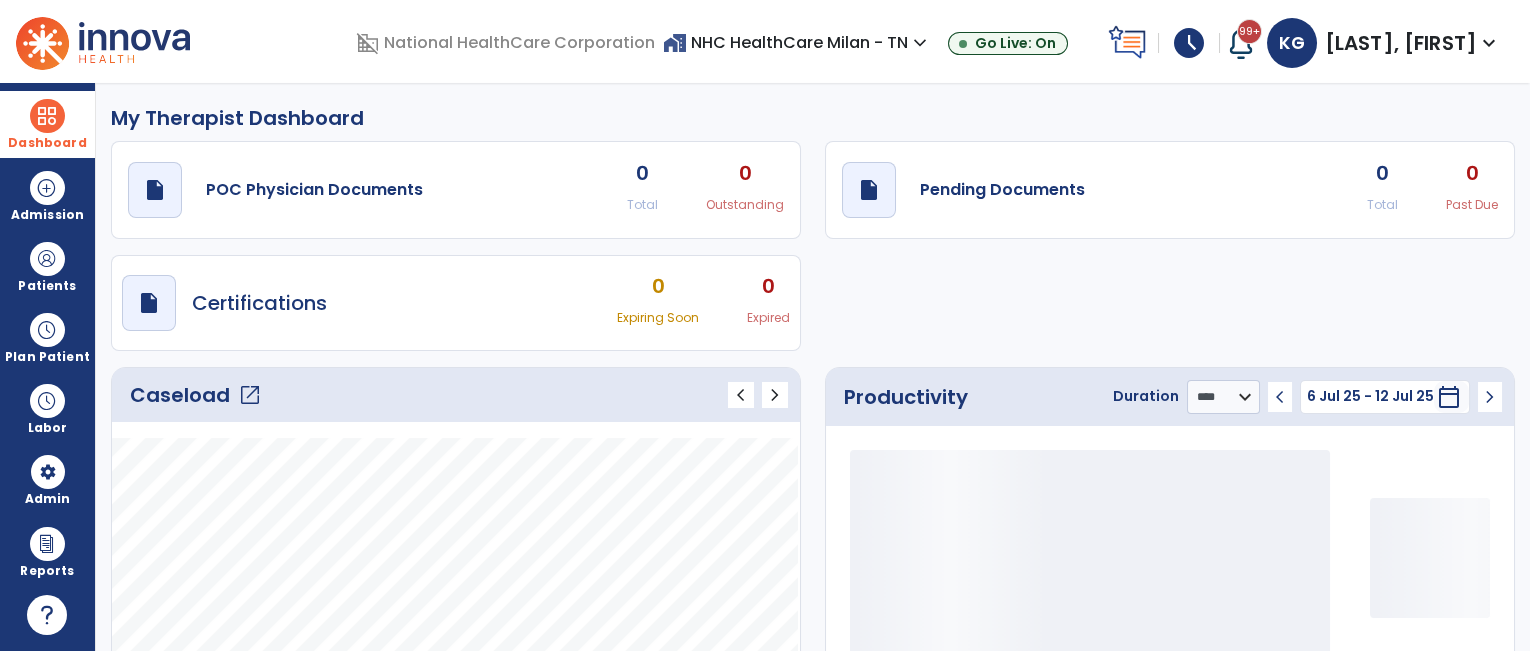 click on "open_in_new" 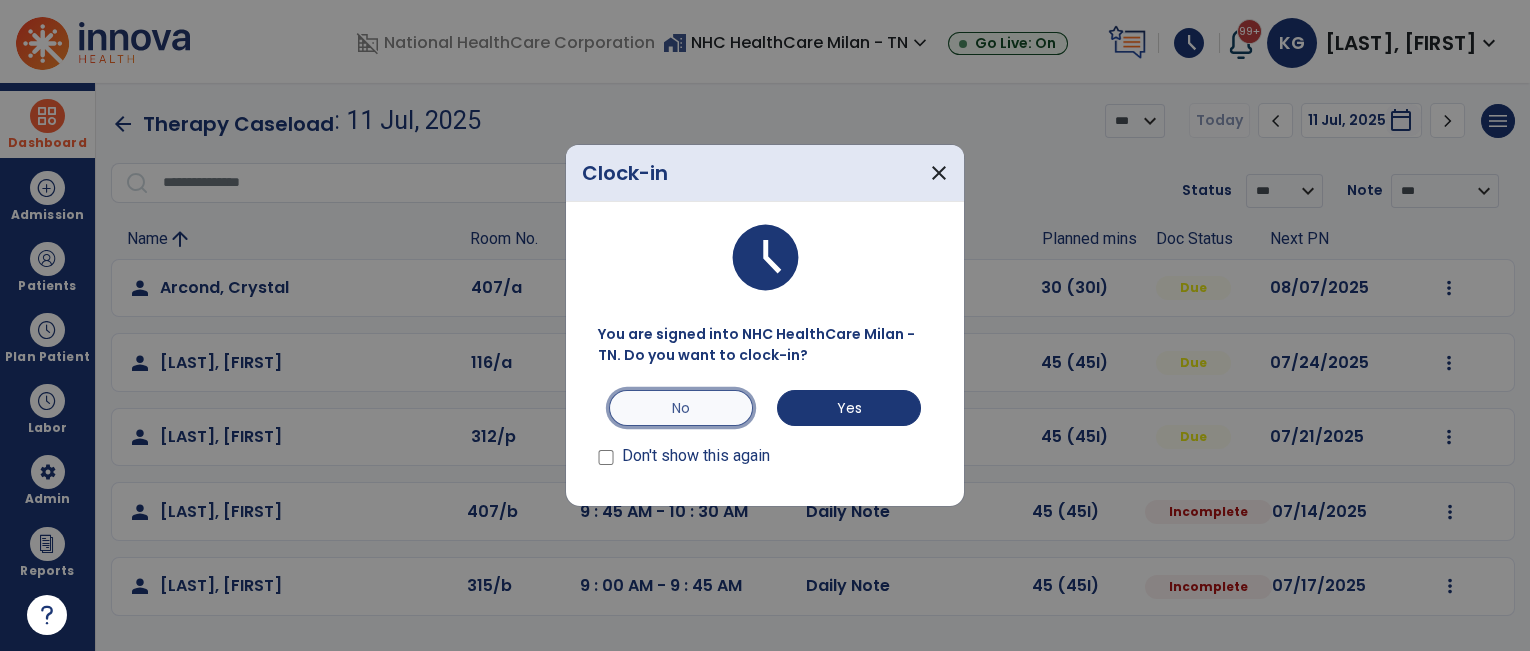 click on "No" at bounding box center (681, 408) 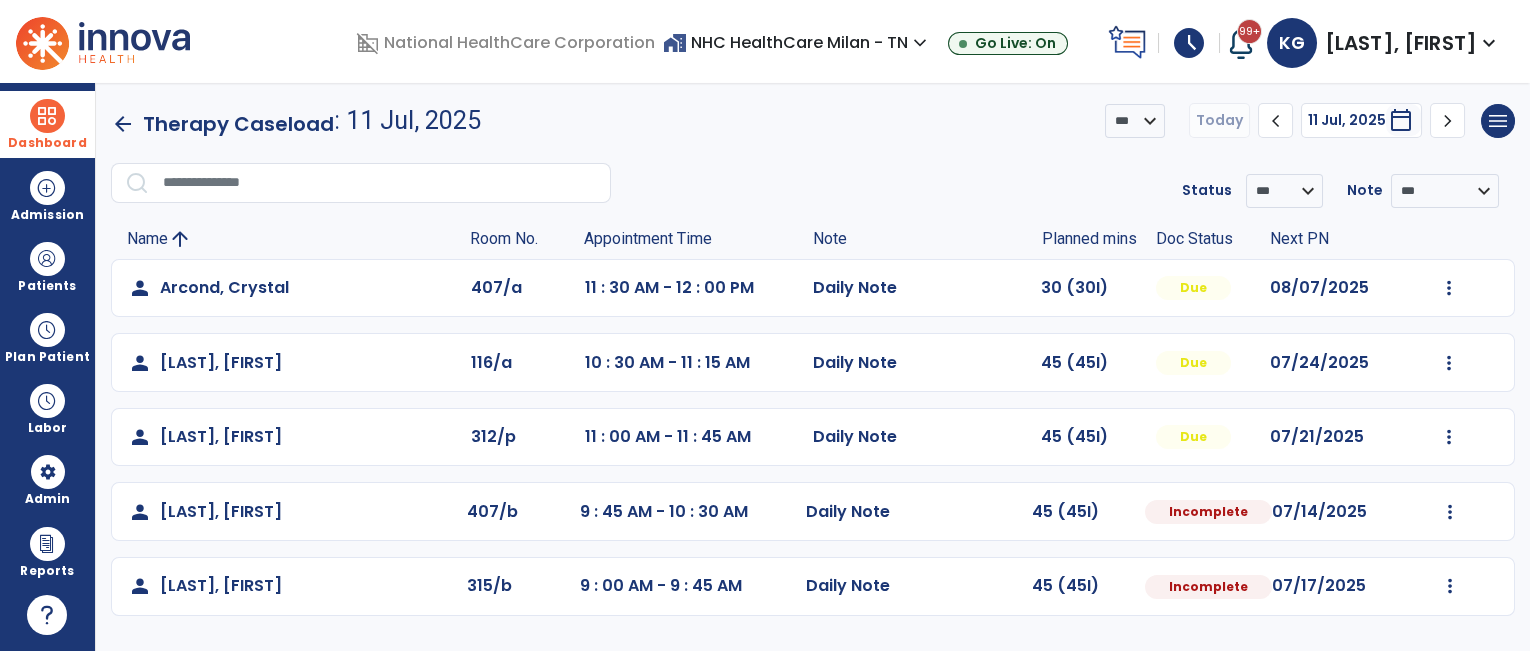 click on "**********" 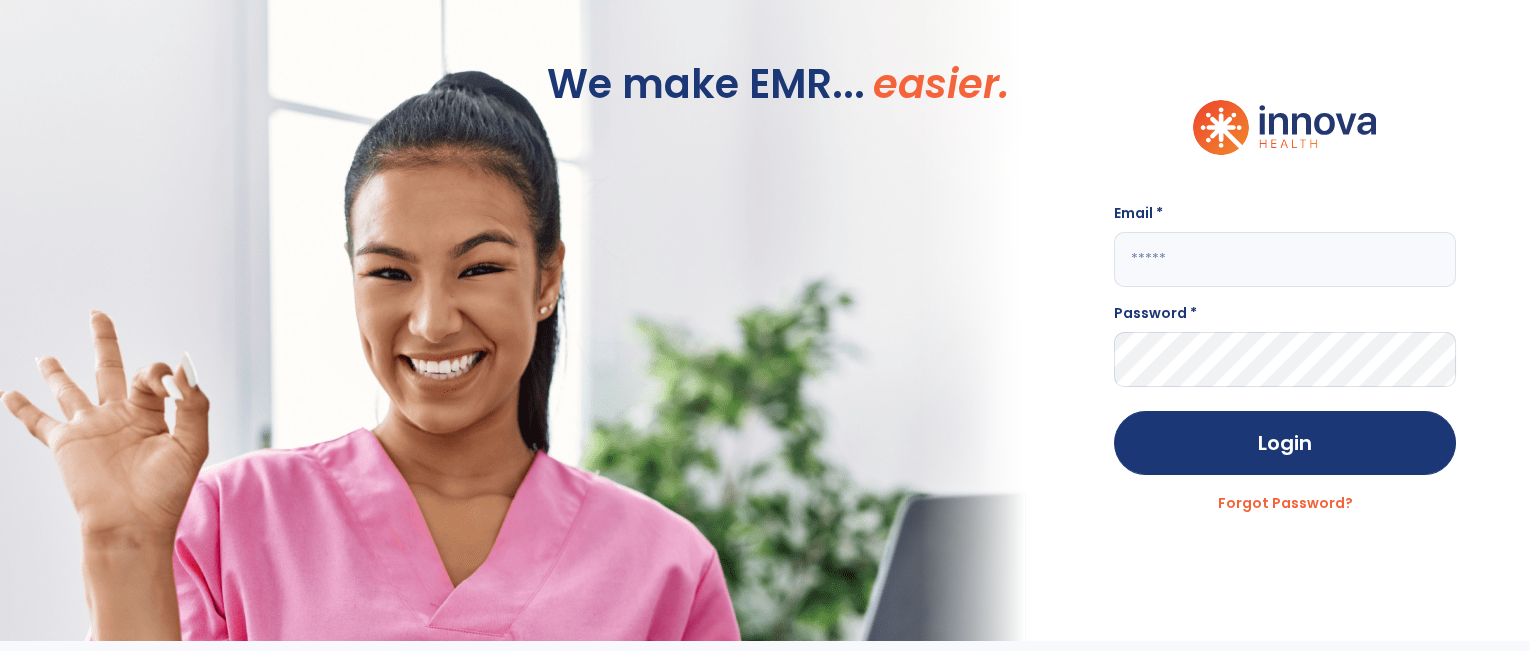 type on "**********" 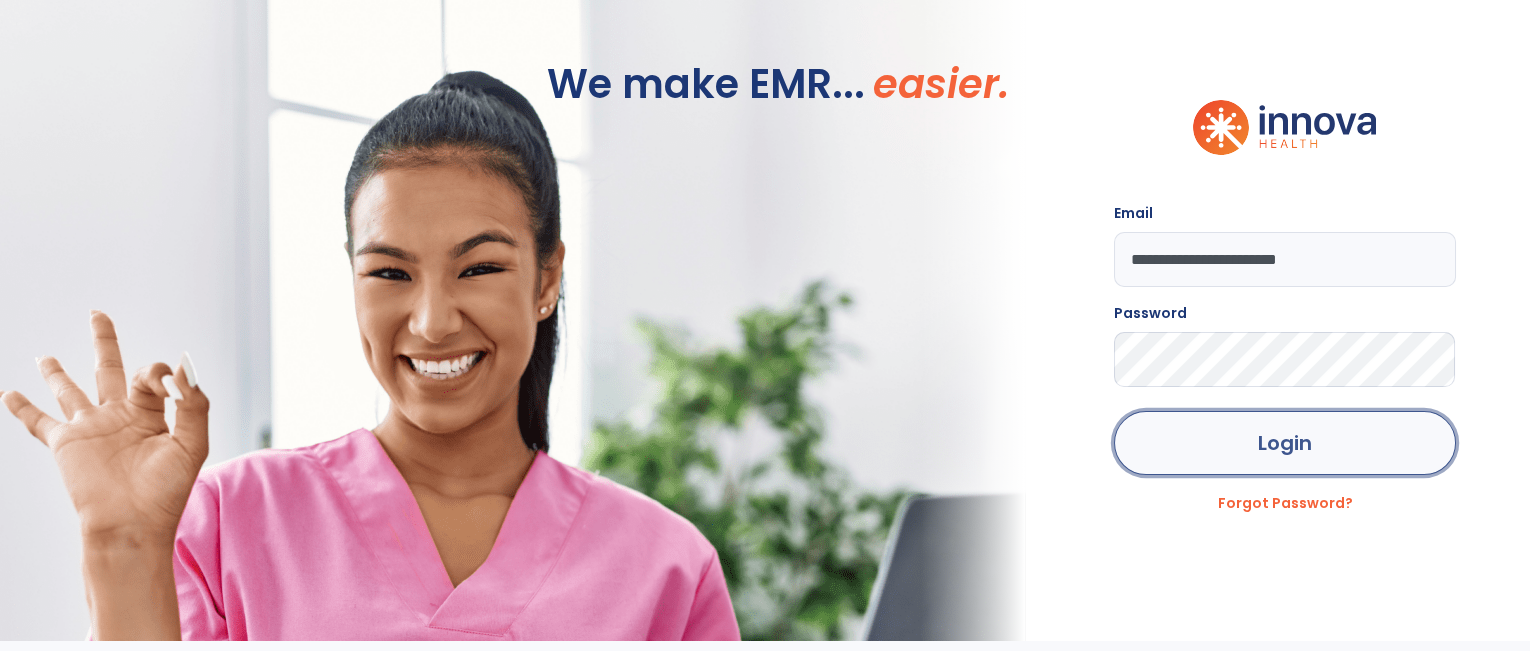 click on "Login" 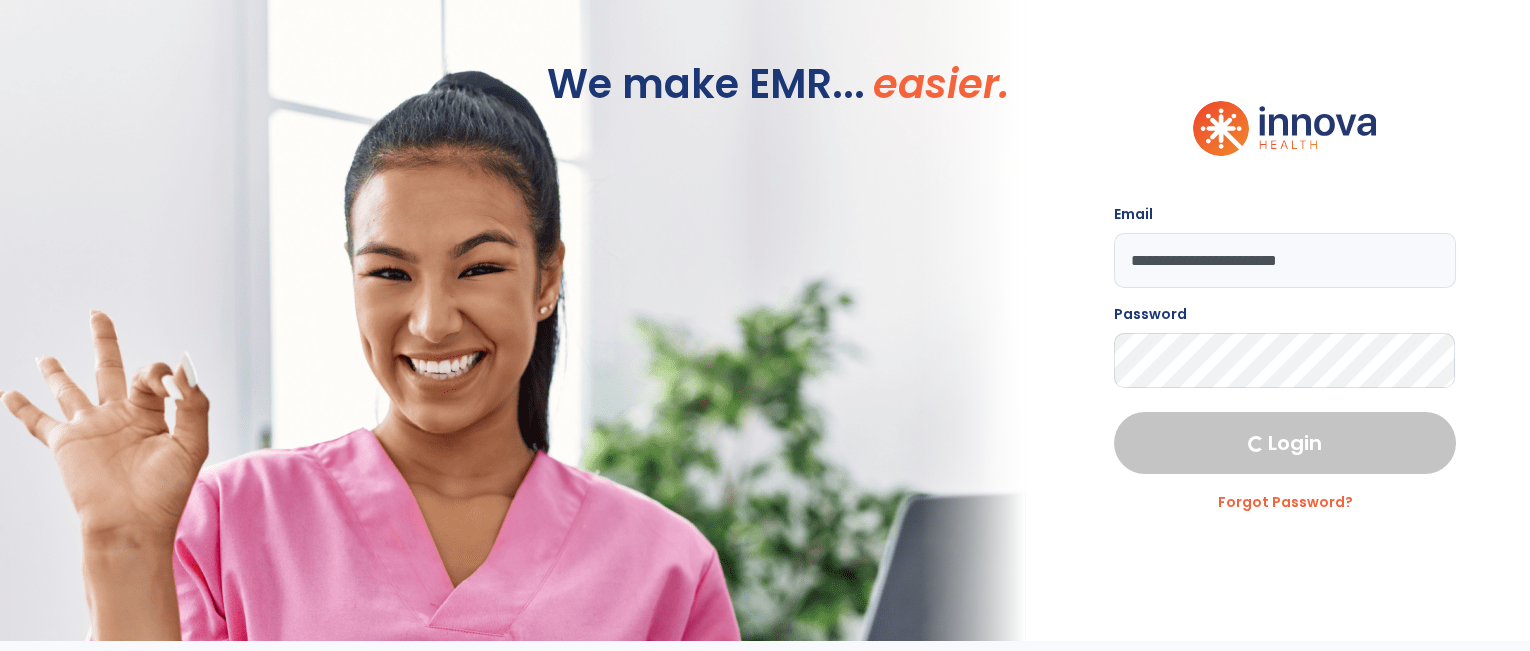 select on "***" 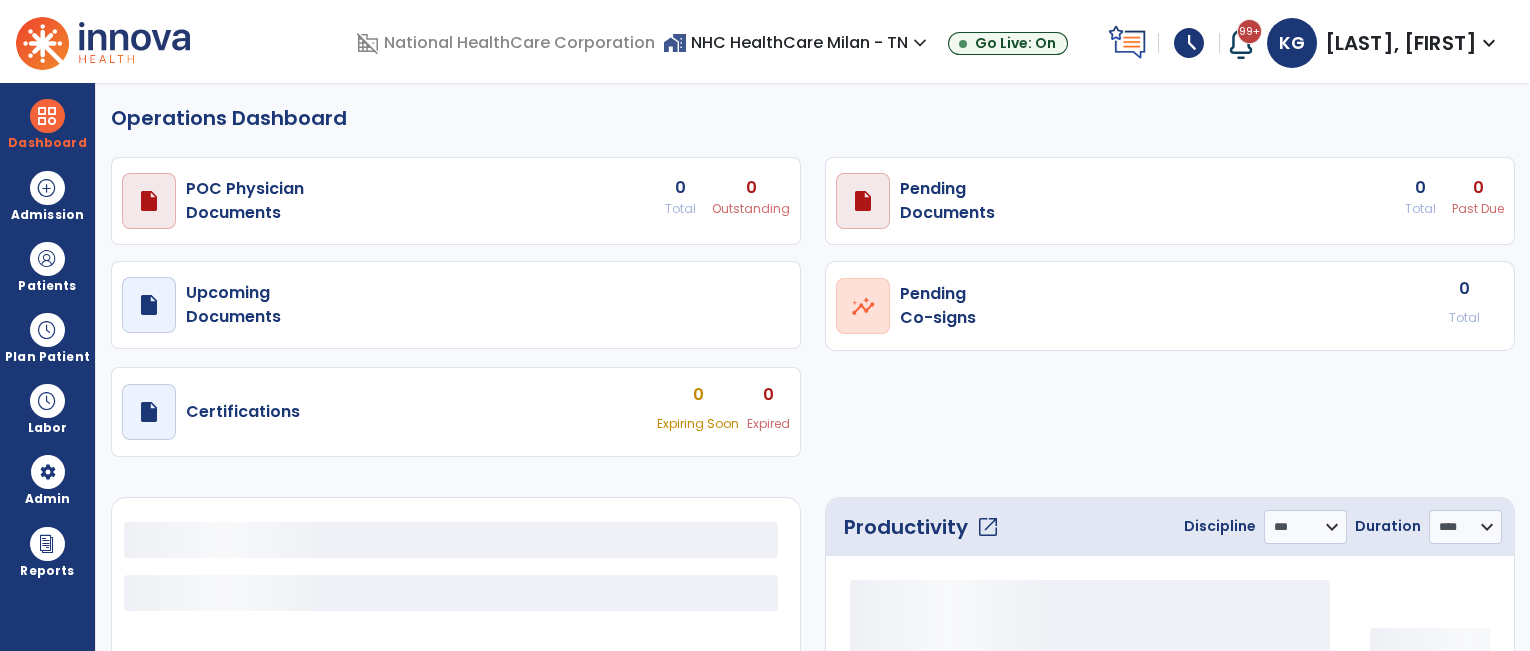 select on "***" 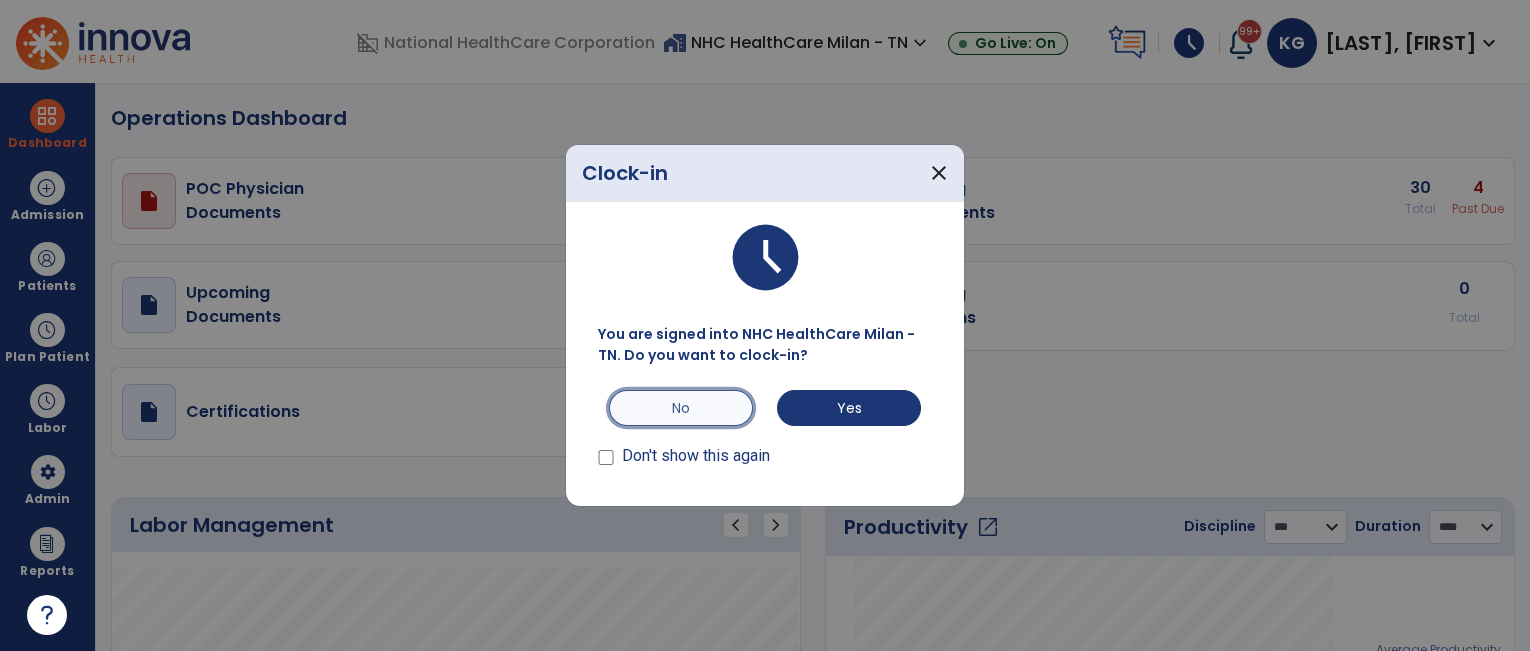 click on "No" at bounding box center (681, 408) 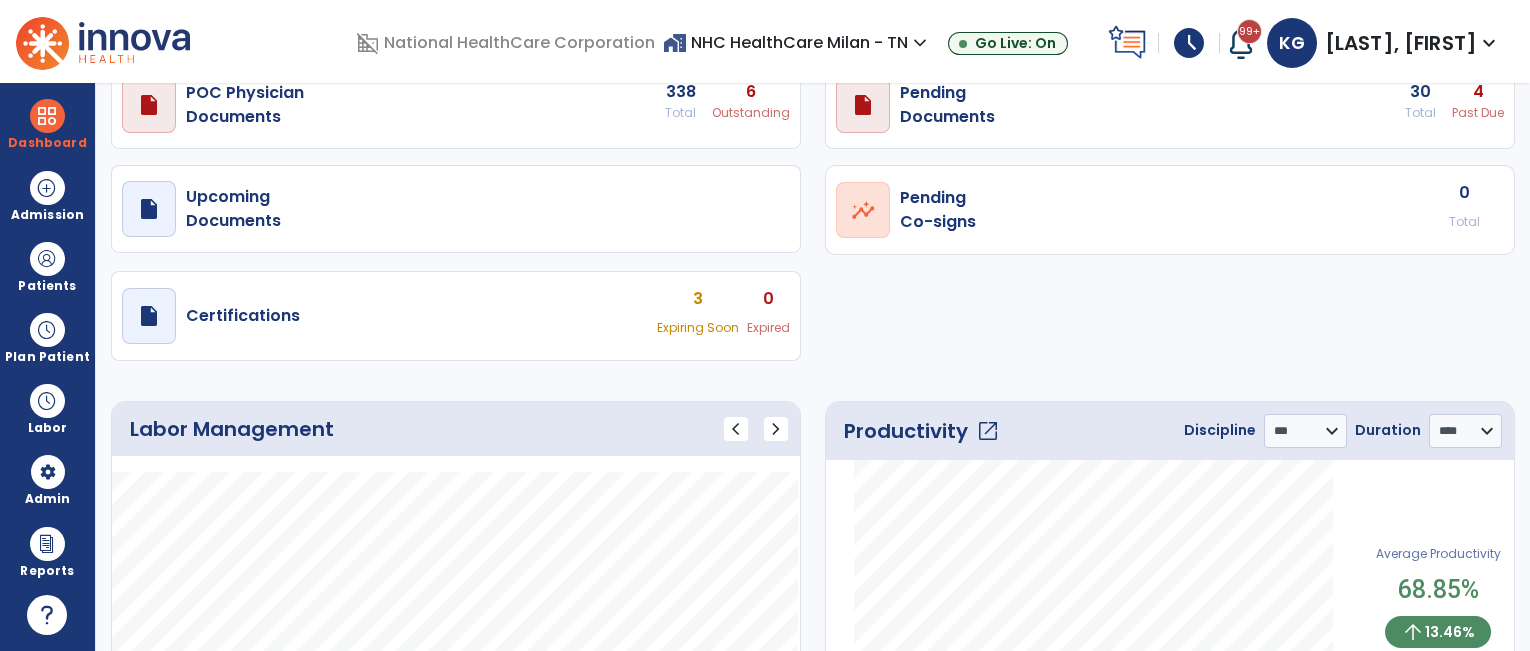 scroll, scrollTop: 0, scrollLeft: 0, axis: both 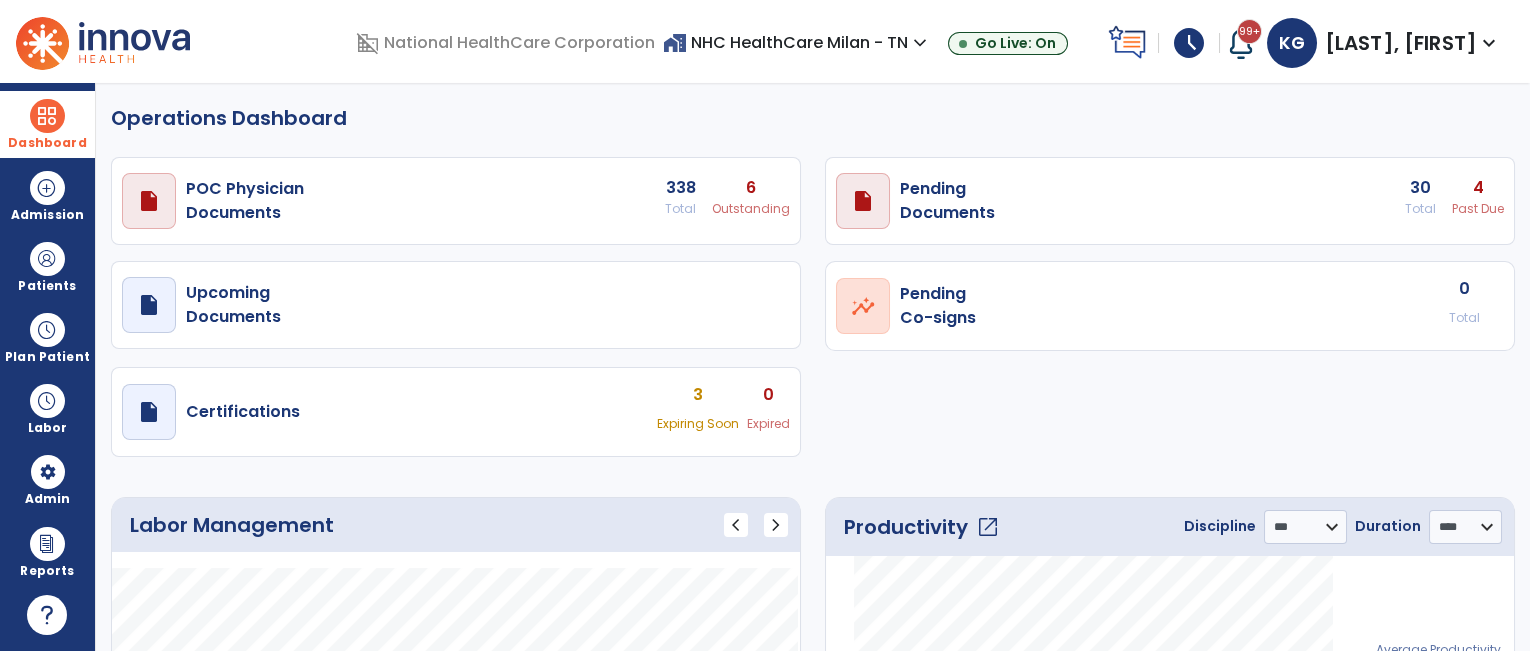 click on "Dashboard" at bounding box center [47, 124] 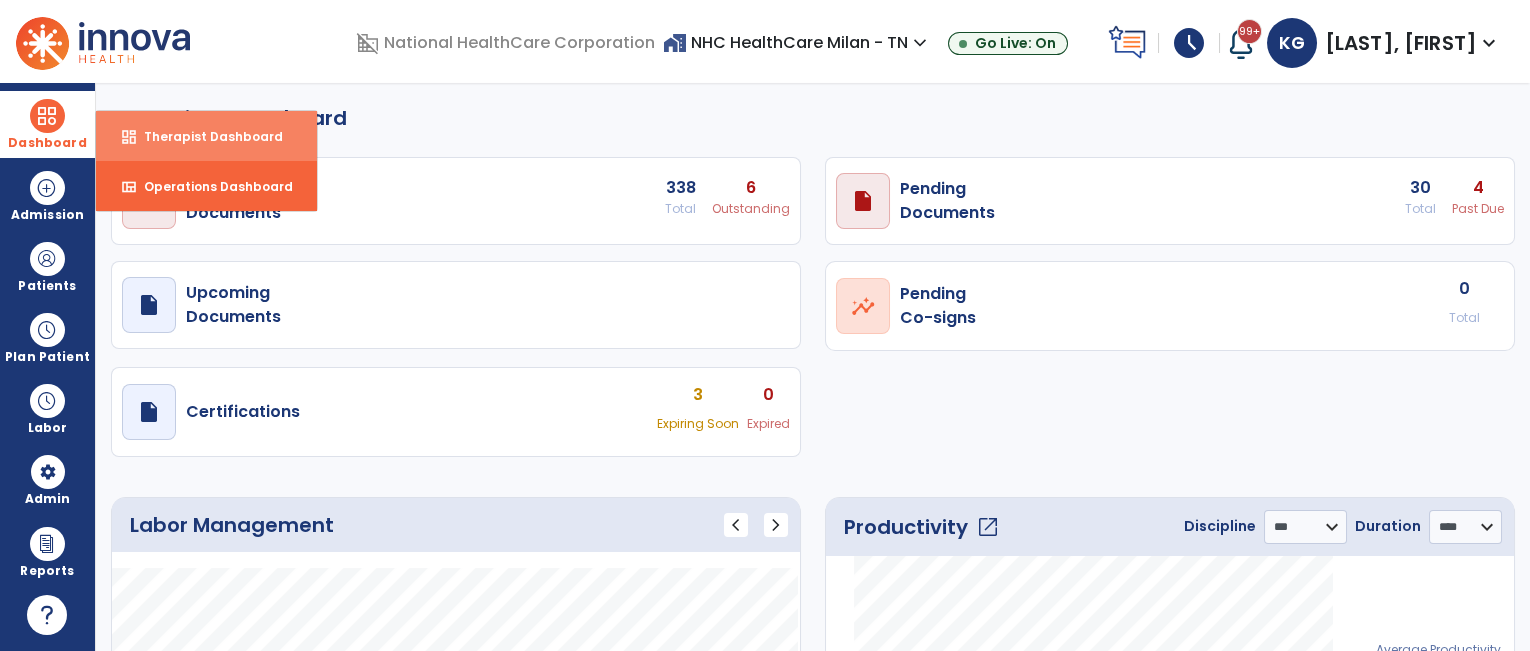 click on "Therapist Dashboard" at bounding box center (205, 136) 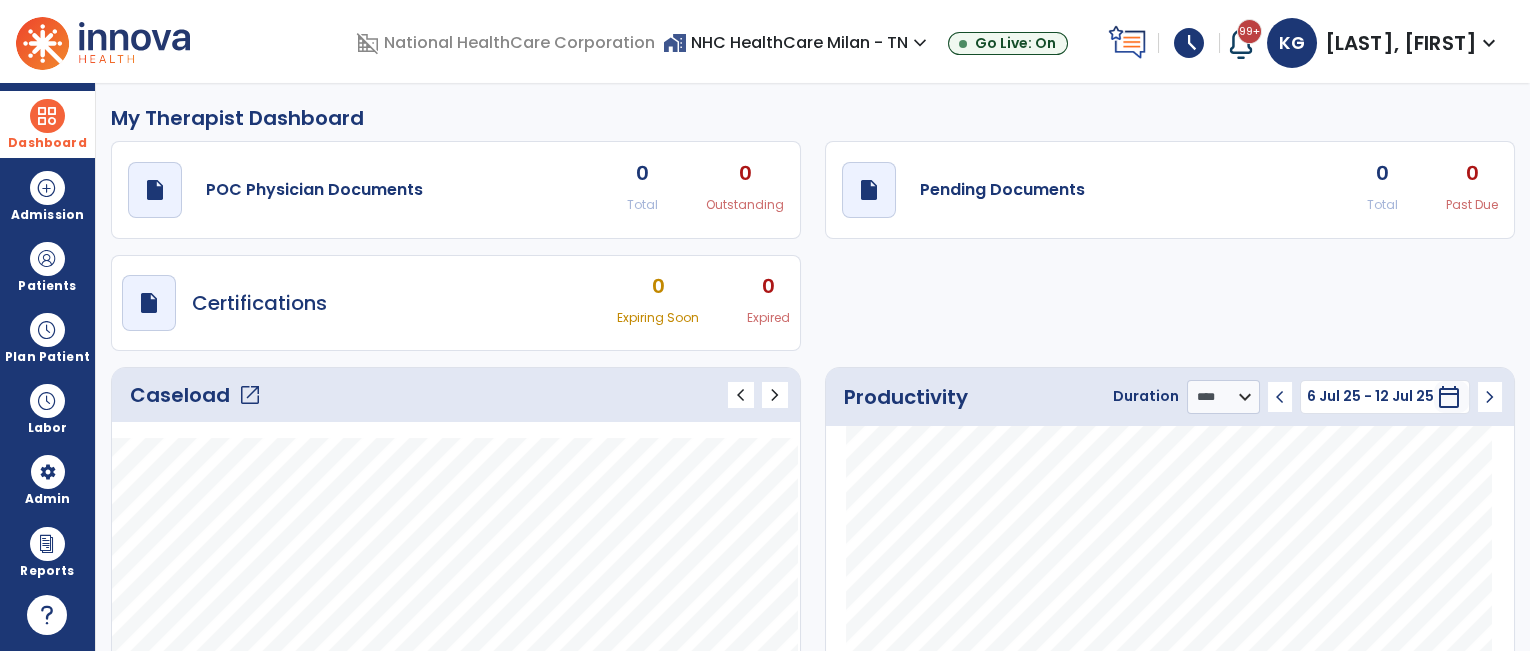 click on "open_in_new" 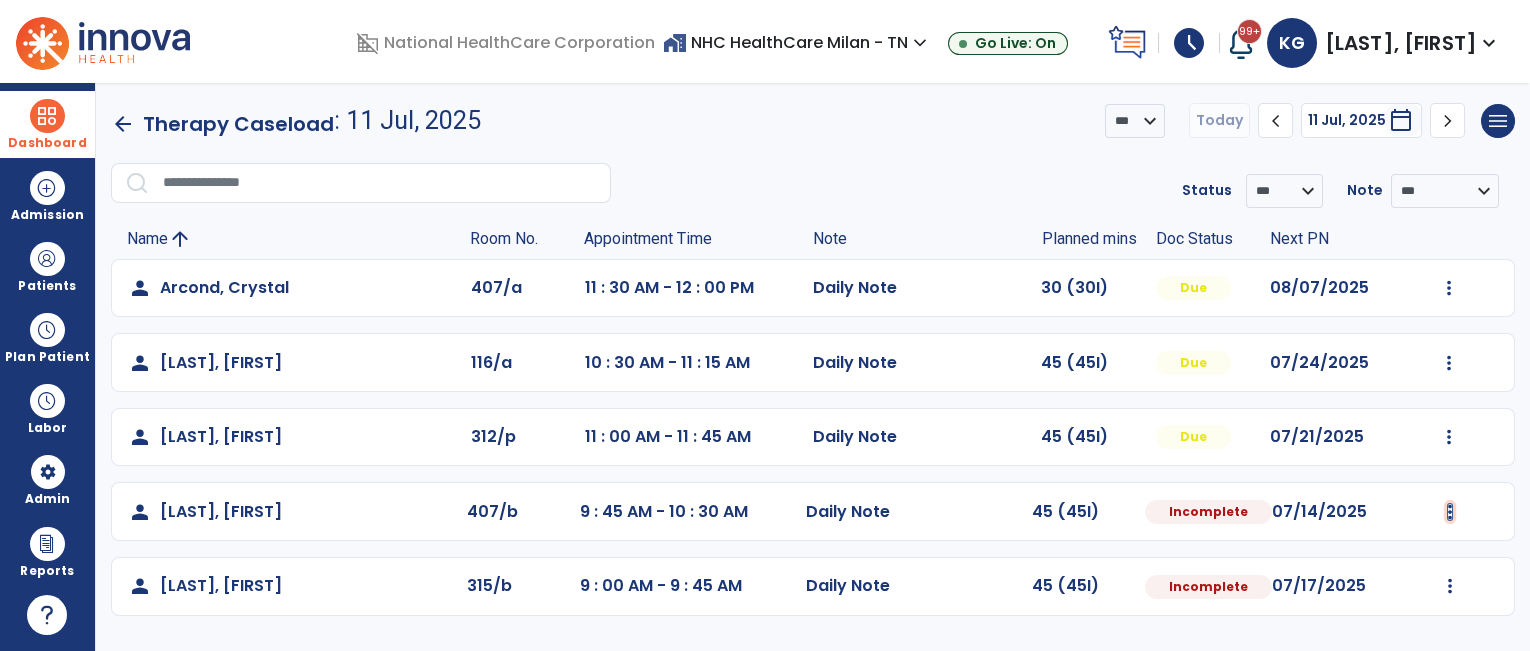 click at bounding box center (1449, 288) 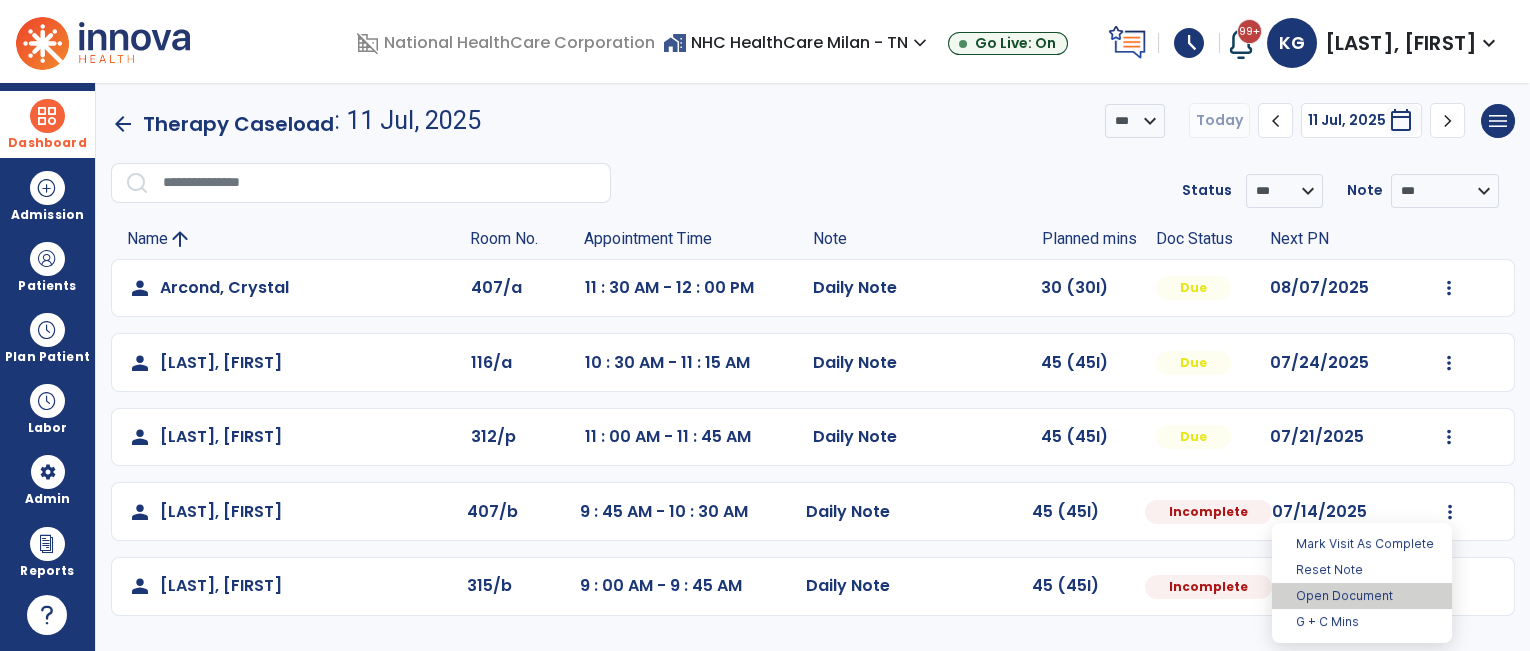 click on "Open Document" at bounding box center [1362, 596] 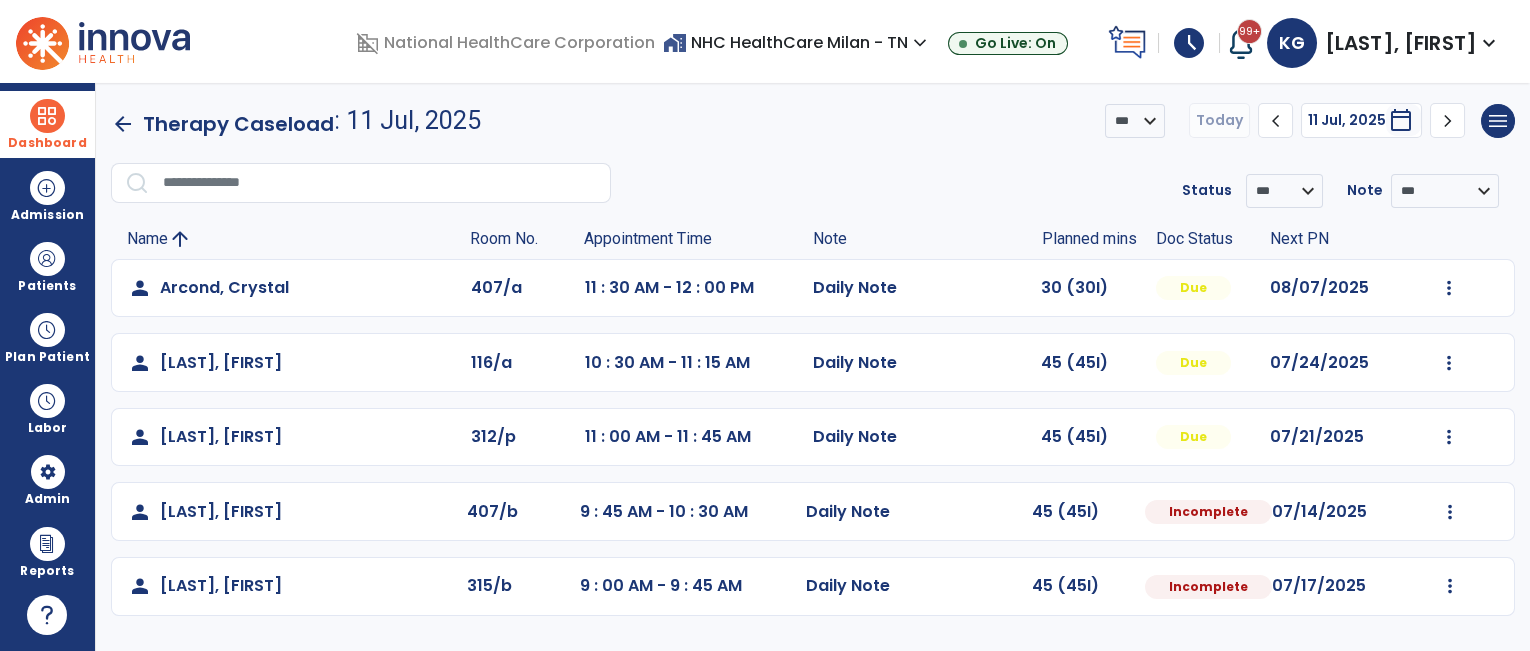 select on "*" 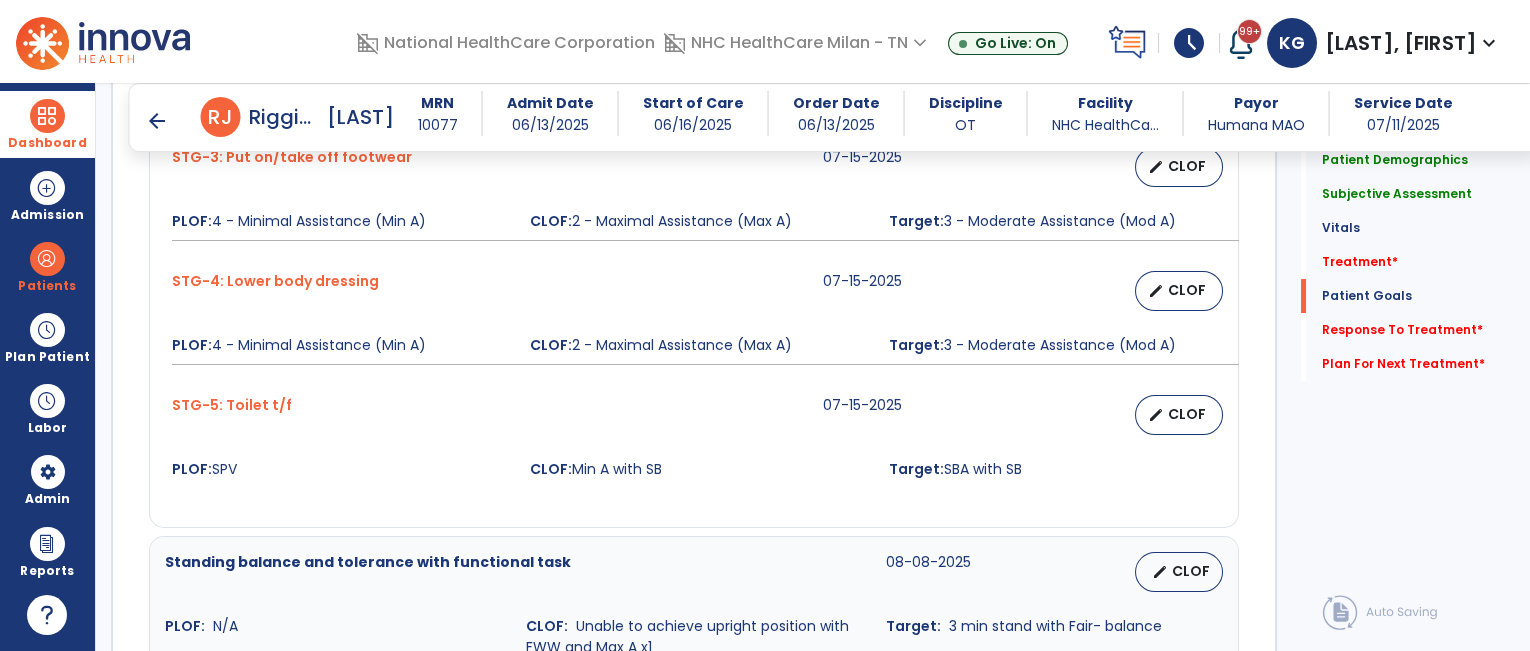 scroll, scrollTop: 2267, scrollLeft: 0, axis: vertical 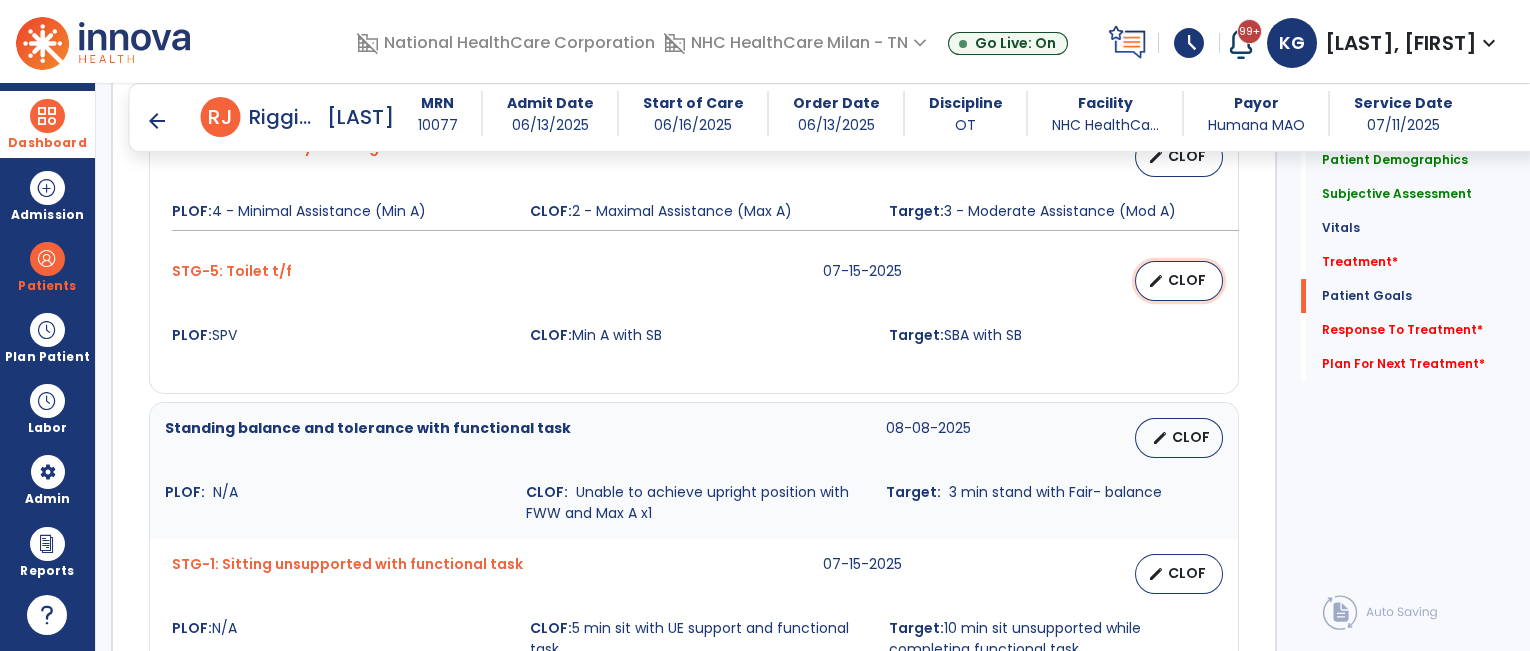 click on "edit   CLOF" at bounding box center [1179, 281] 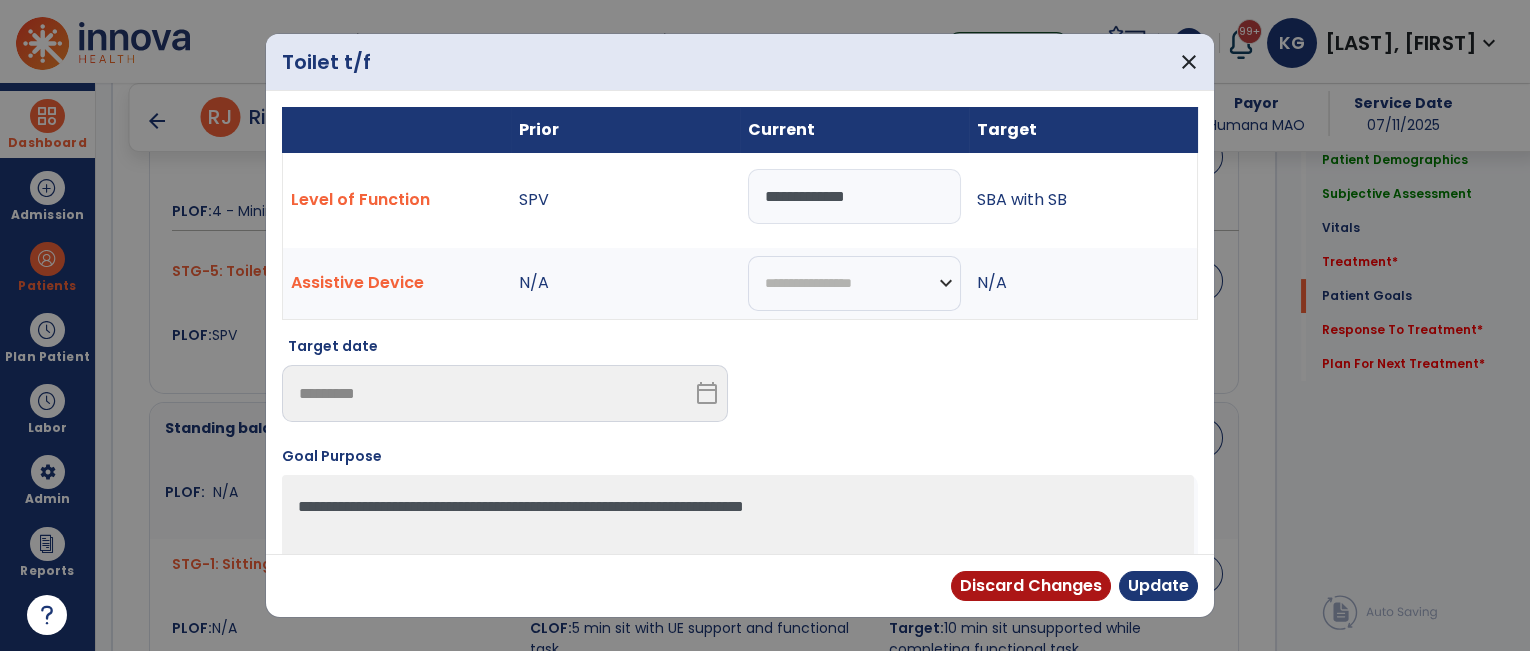 click on "**********" at bounding box center [854, 196] 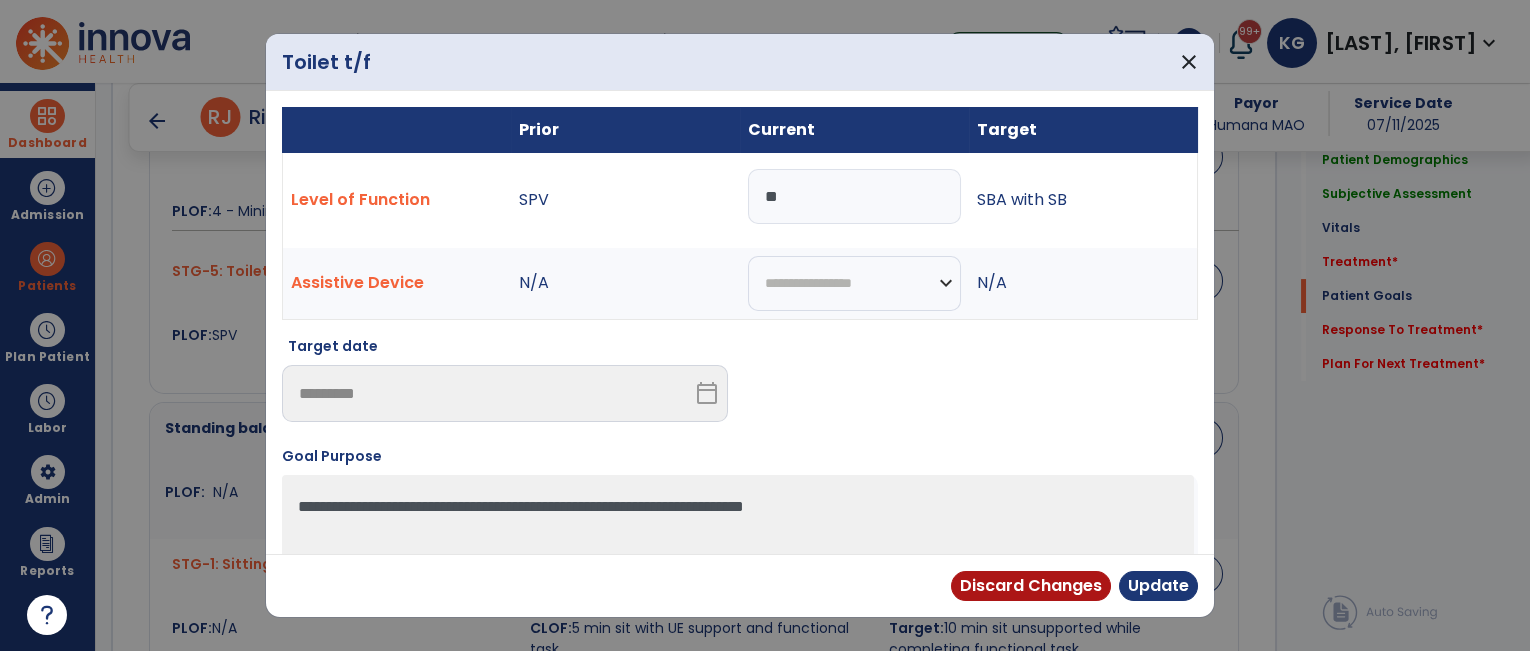 type on "*" 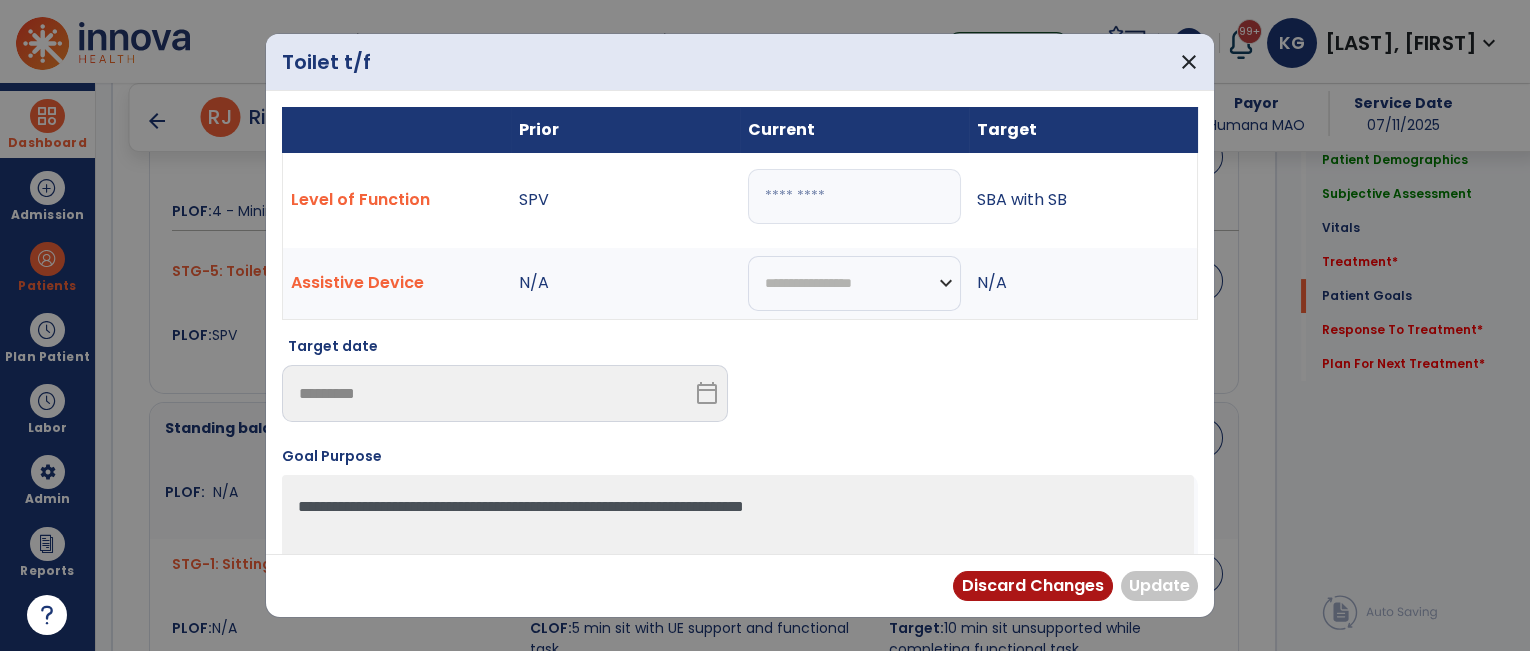 type on "*" 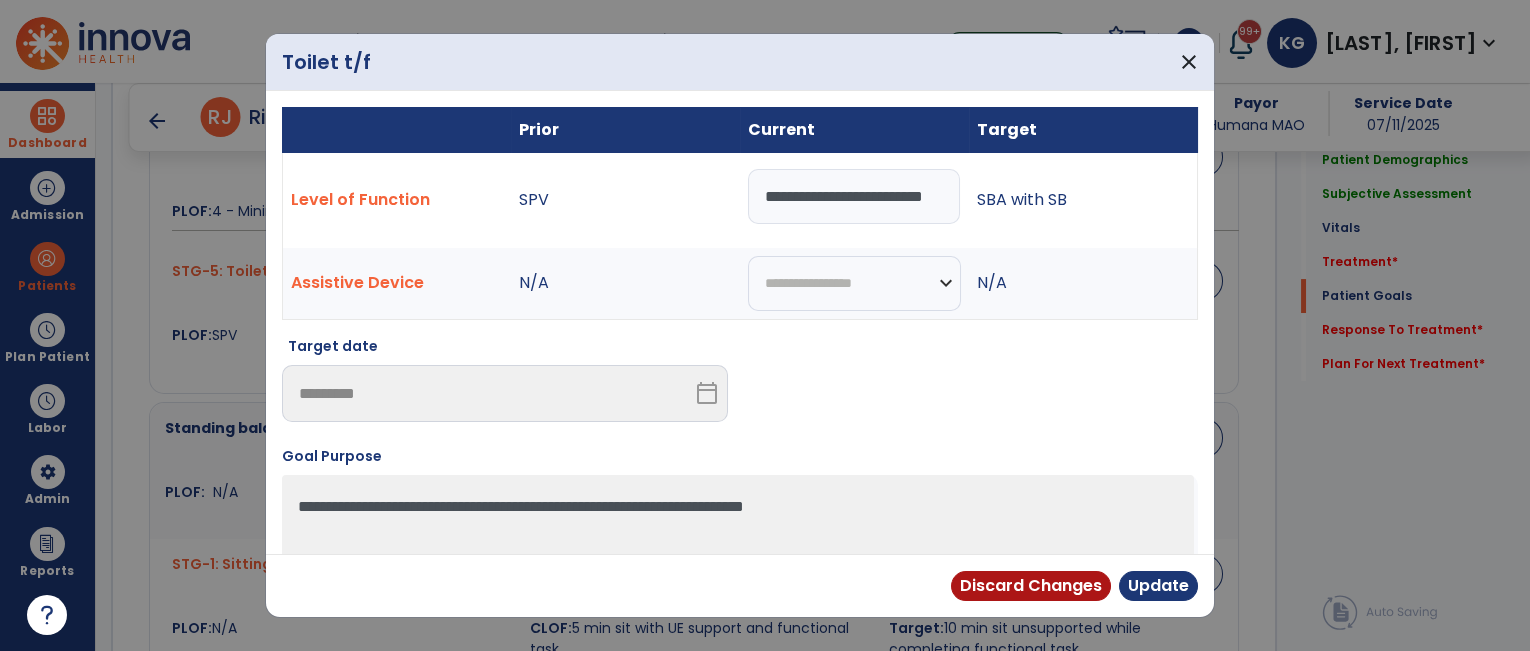 scroll, scrollTop: 0, scrollLeft: 46, axis: horizontal 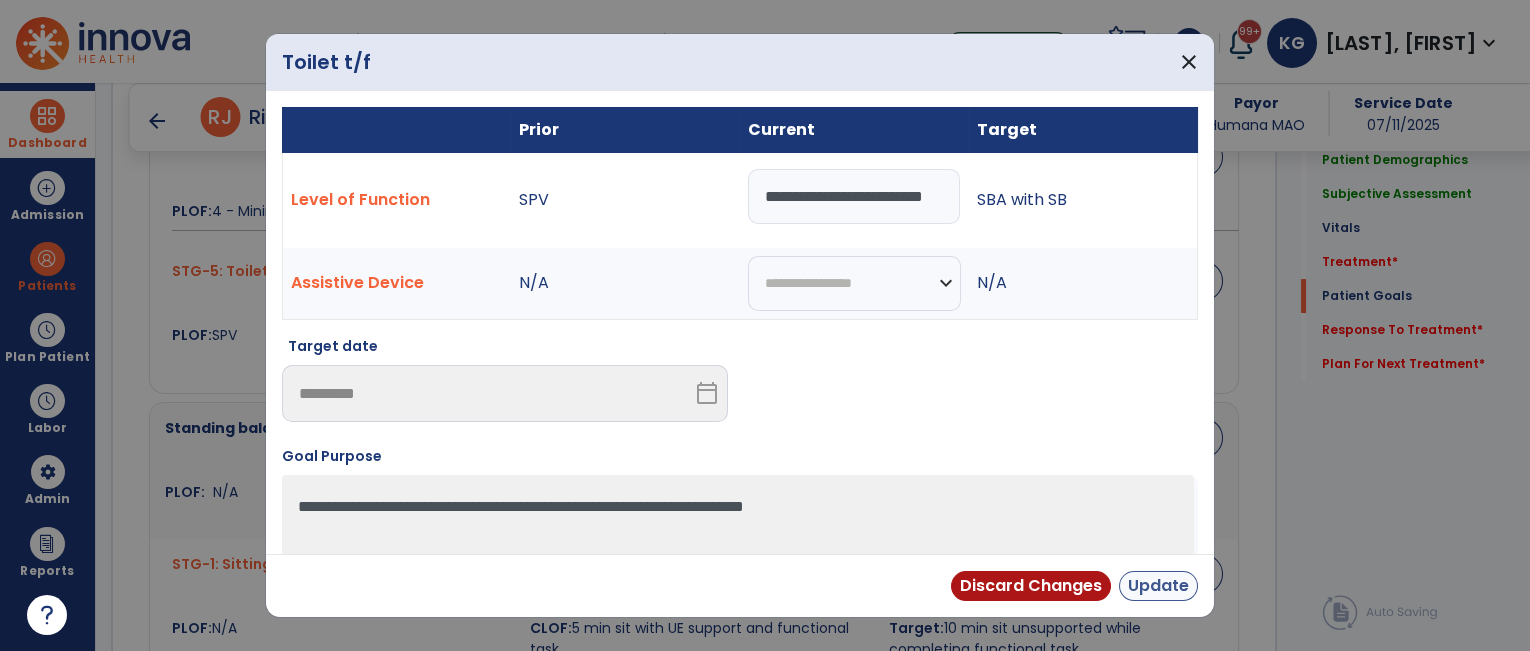 type on "**********" 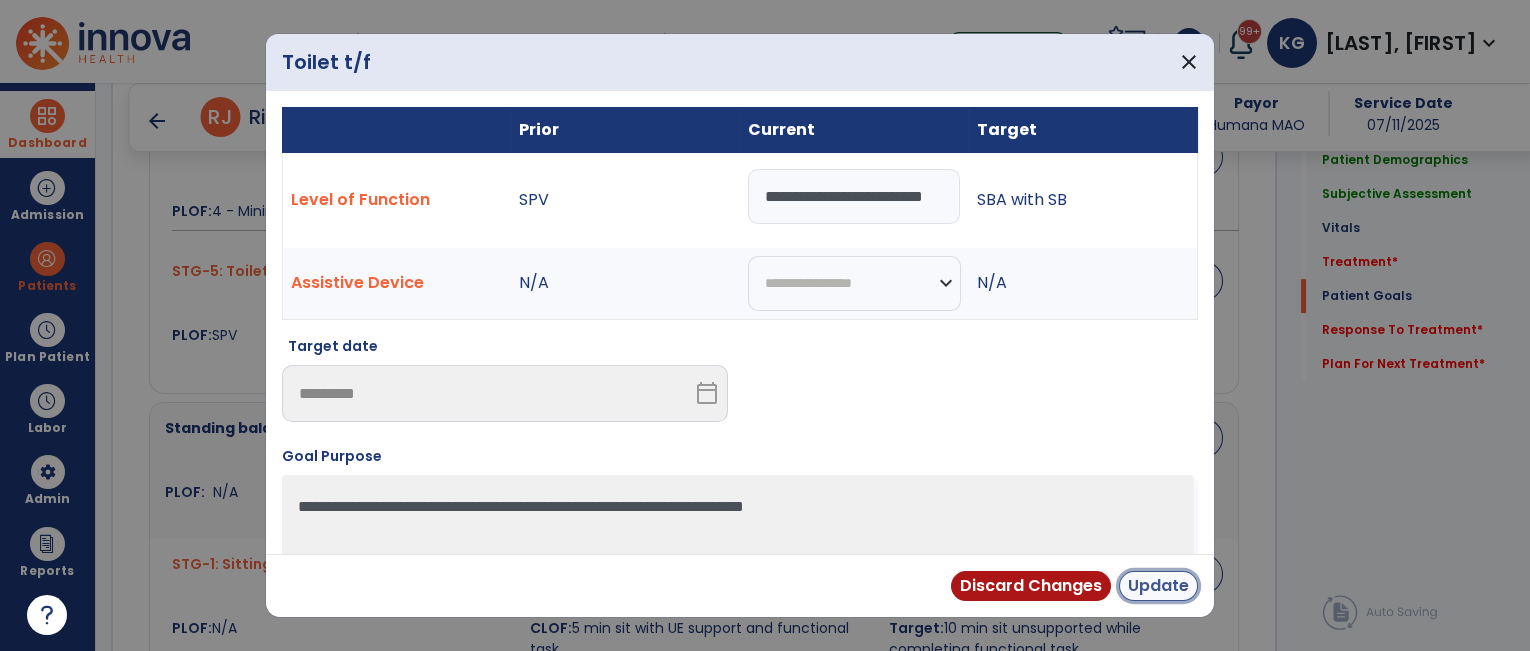 click on "Update" at bounding box center [1158, 586] 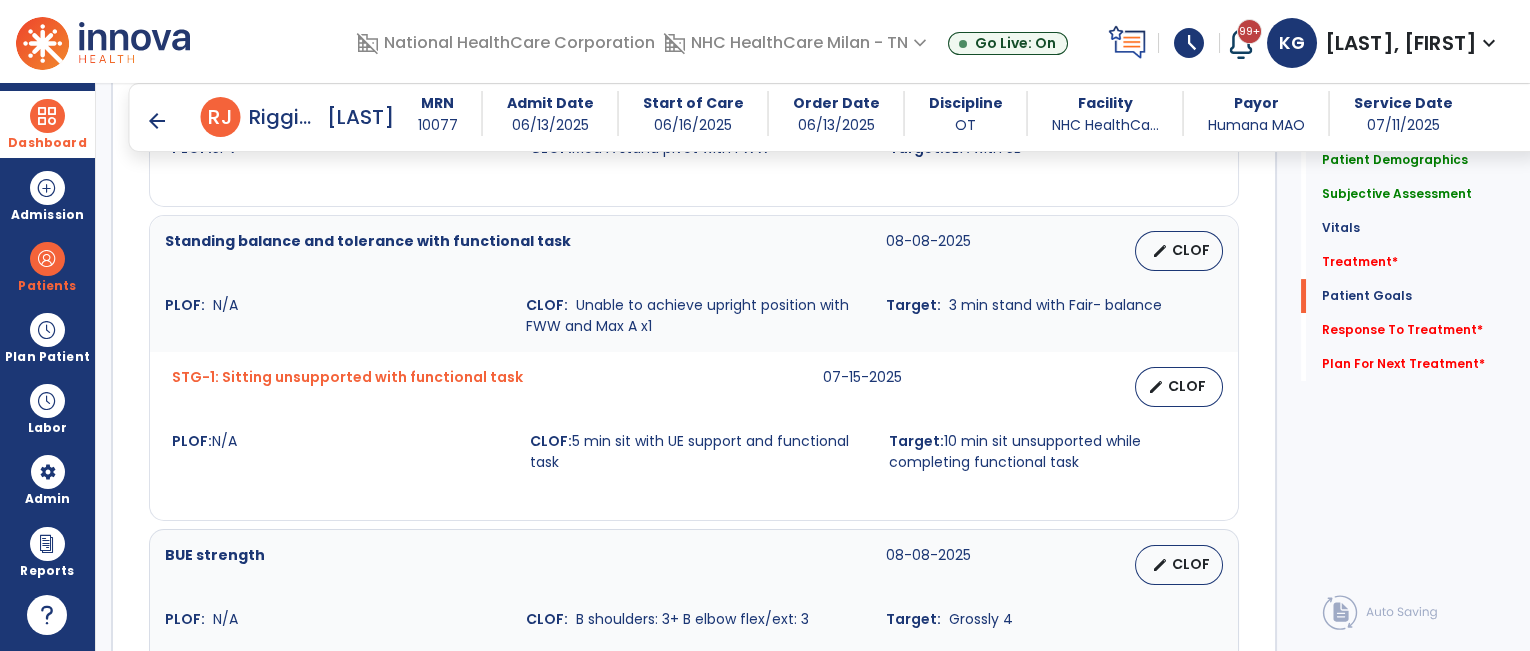 scroll, scrollTop: 2400, scrollLeft: 0, axis: vertical 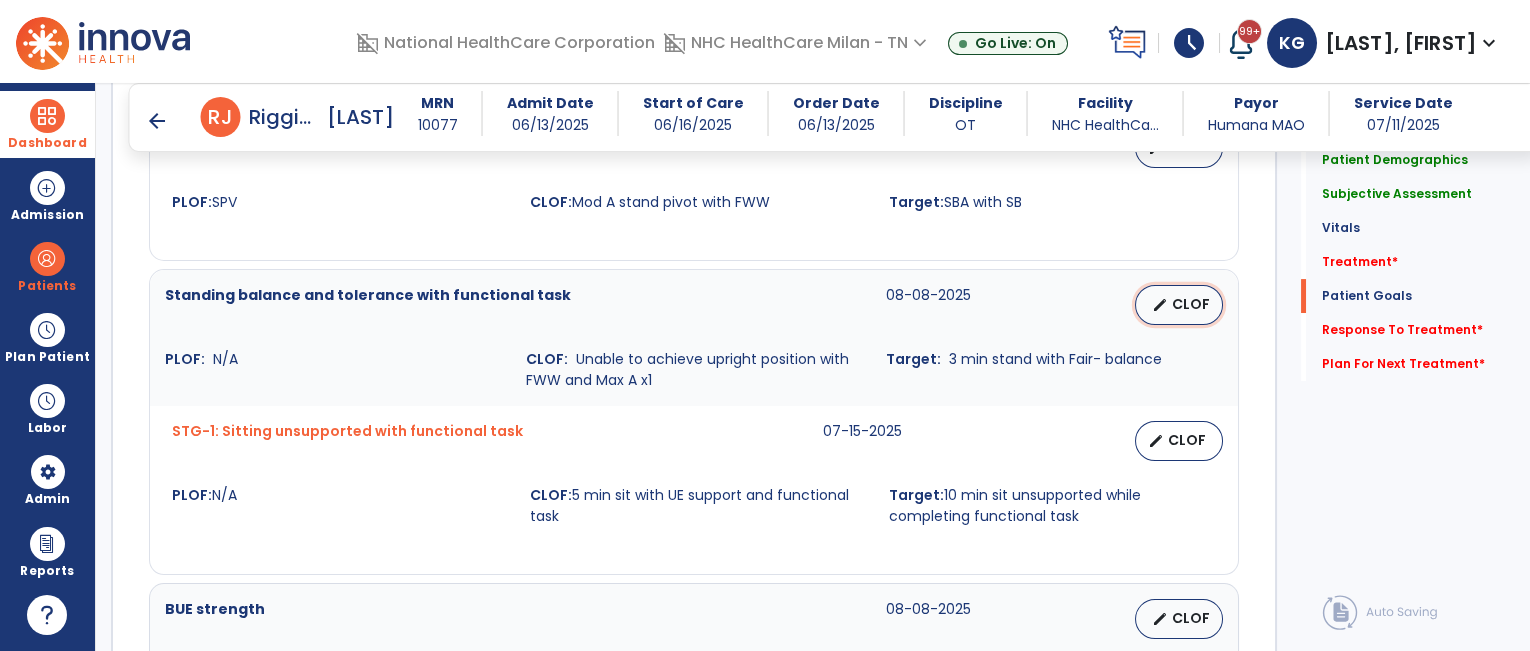 click on "CLOF" at bounding box center (1191, 304) 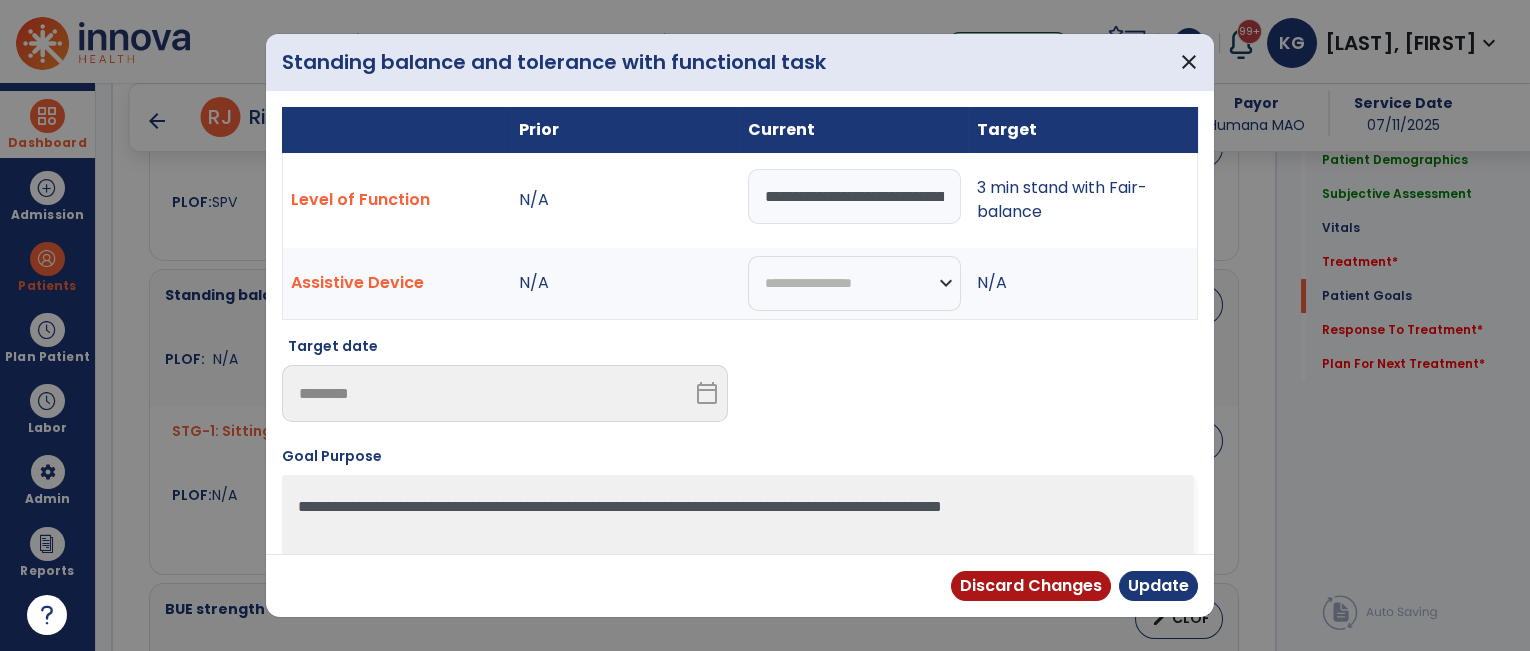 click on "**********" at bounding box center [854, 196] 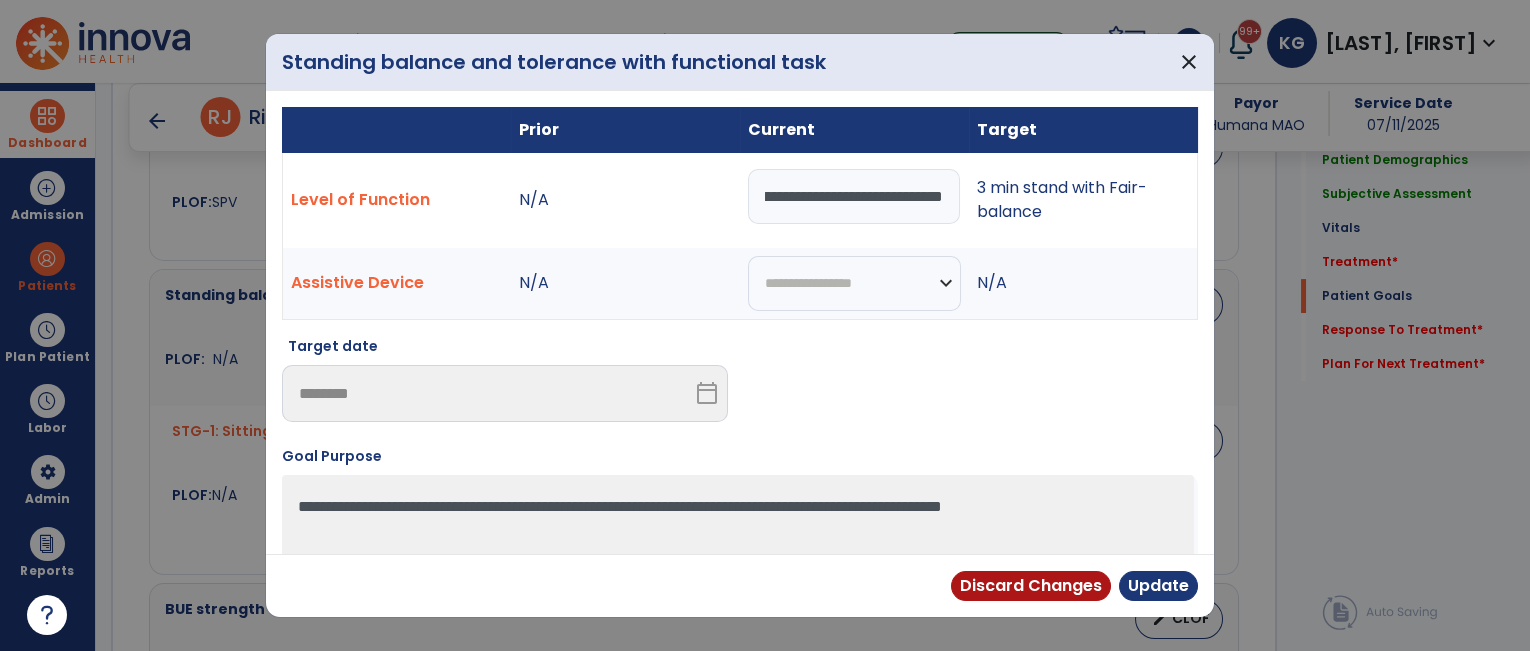 scroll, scrollTop: 0, scrollLeft: 89, axis: horizontal 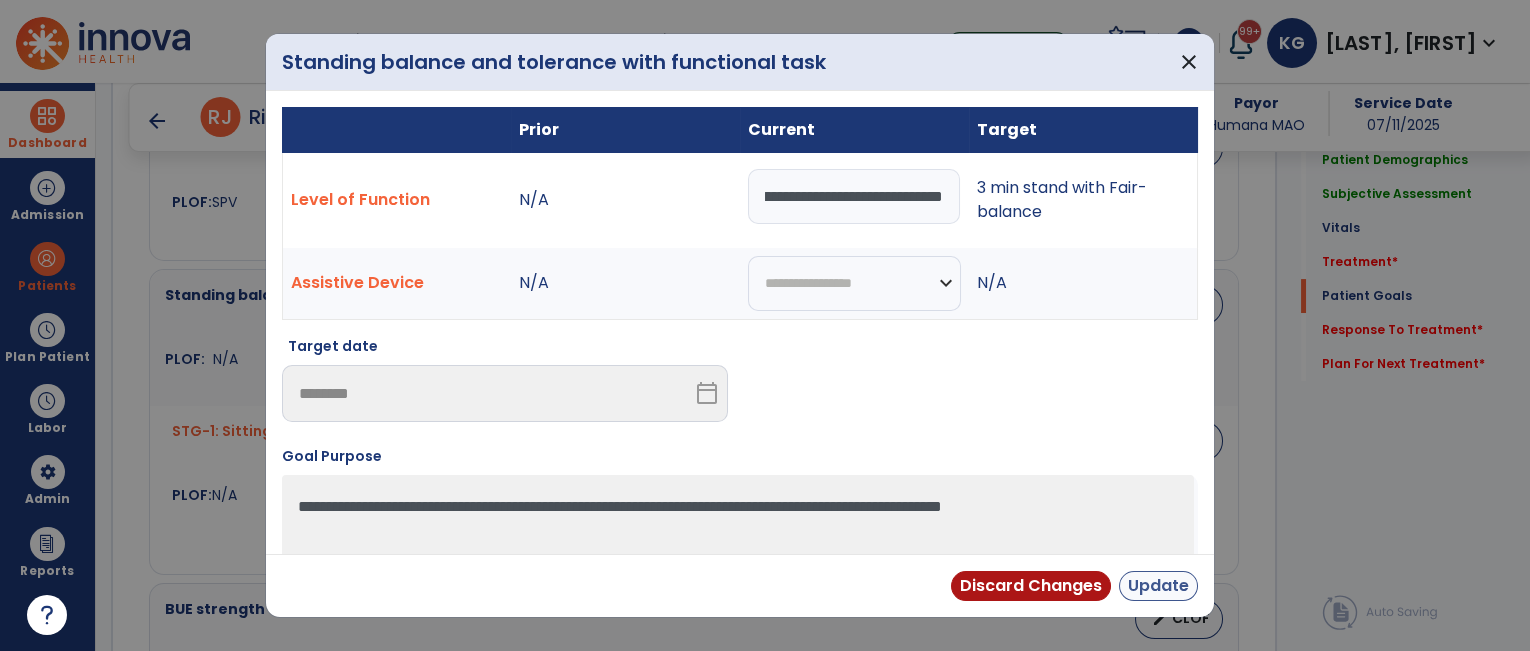 type on "**********" 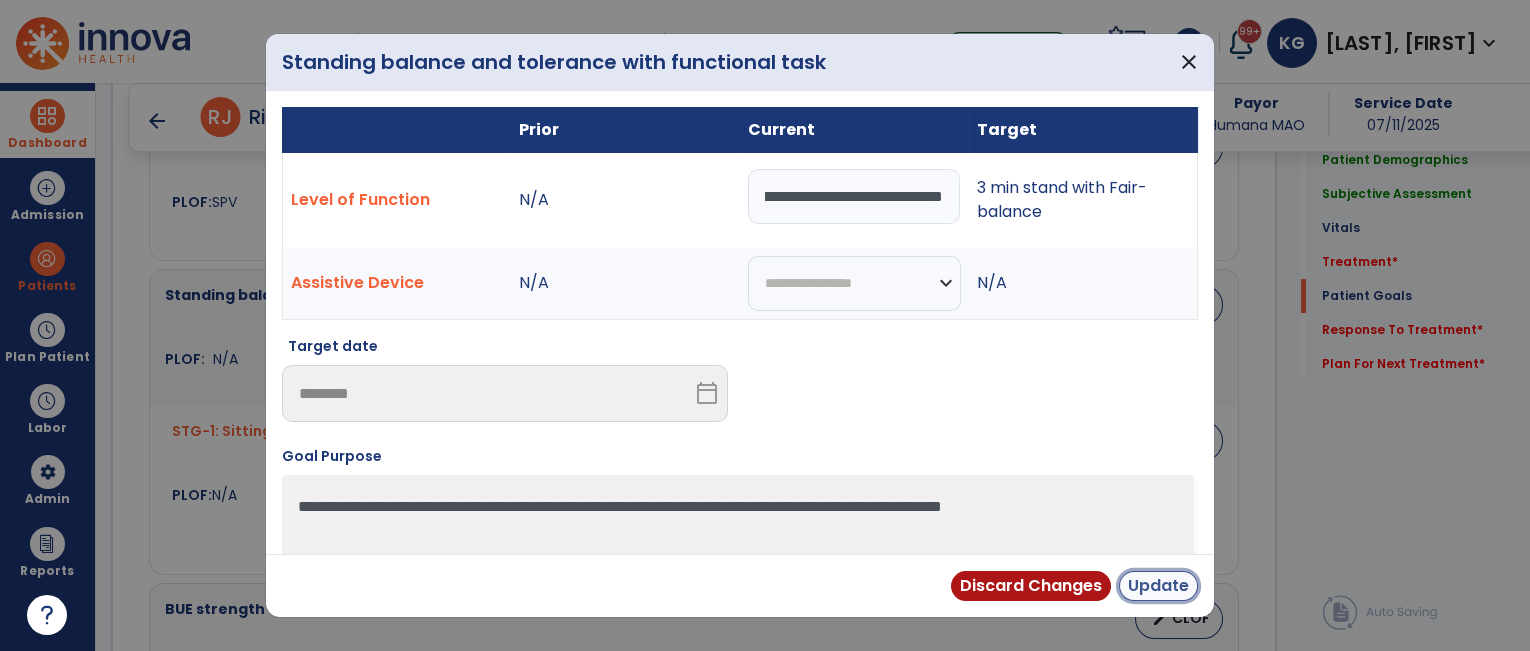 click on "Update" at bounding box center (1158, 586) 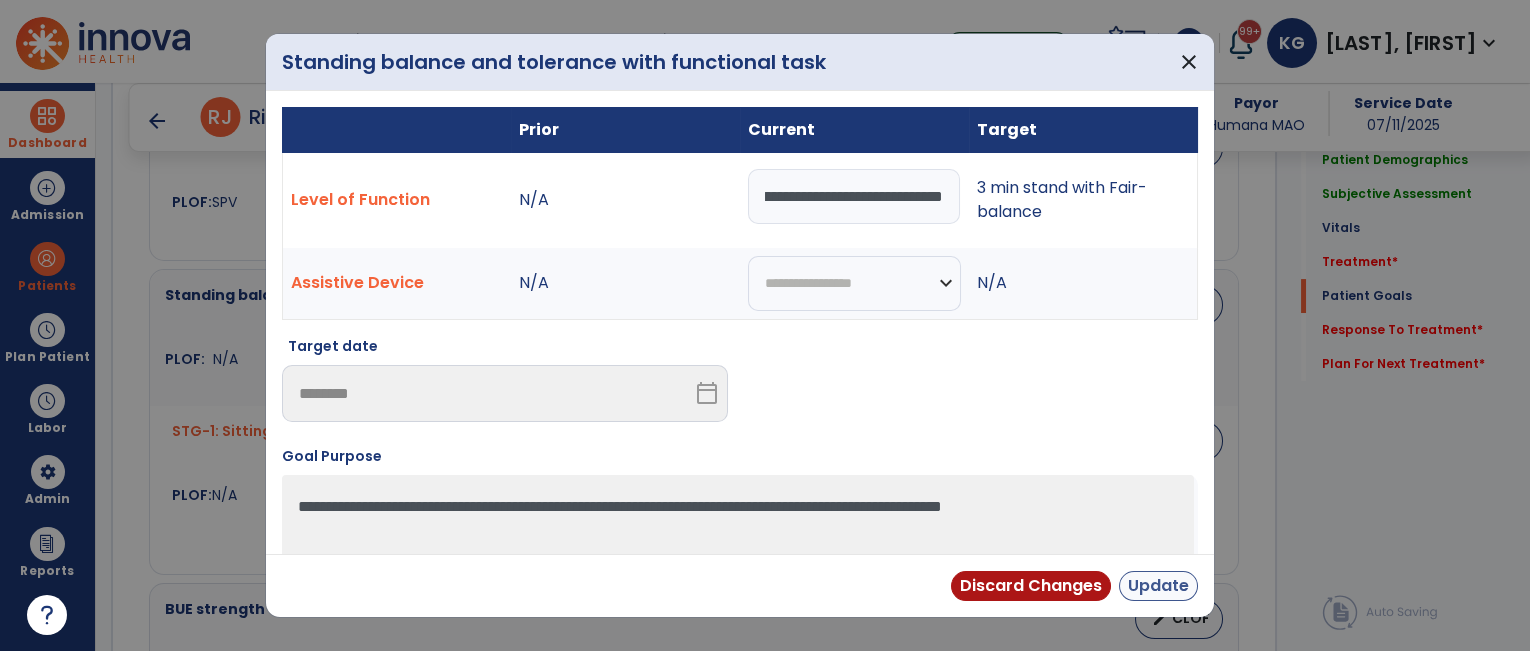 scroll, scrollTop: 0, scrollLeft: 0, axis: both 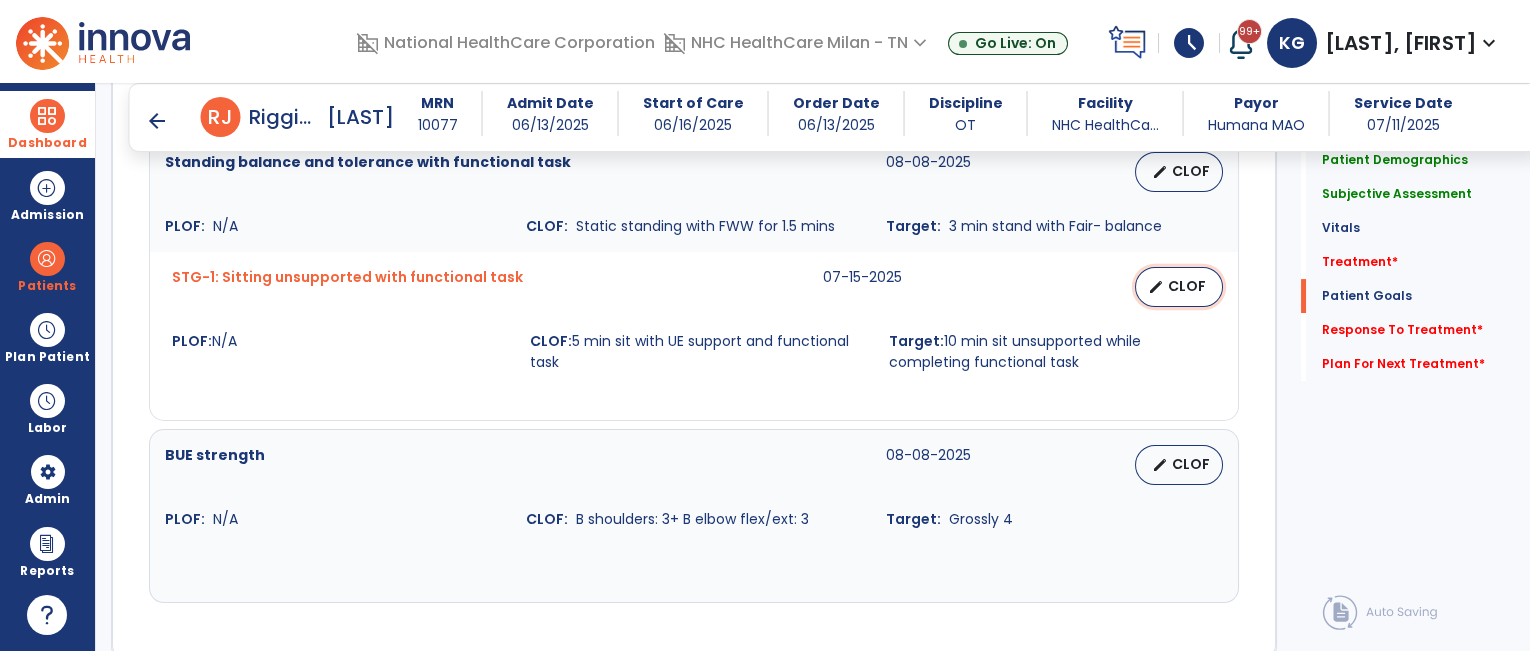 click on "CLOF" at bounding box center (1187, 286) 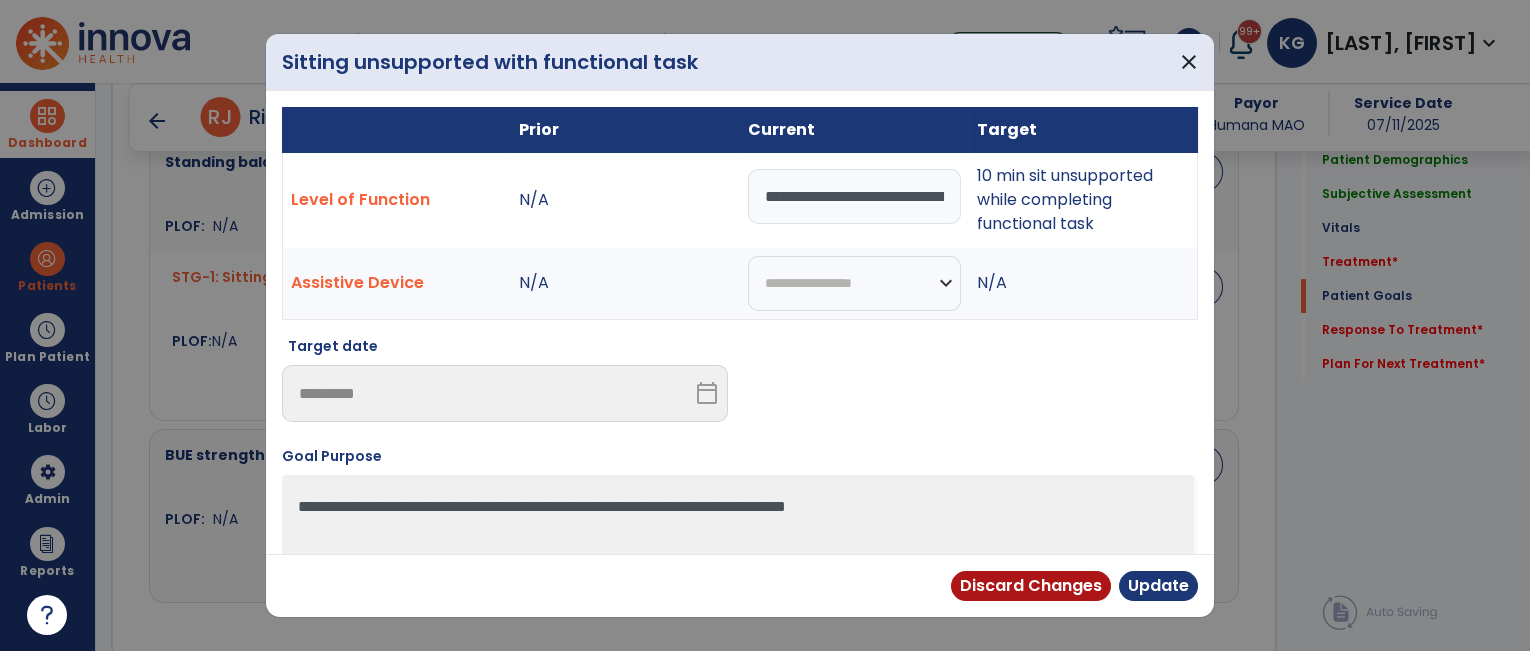 click on "**********" at bounding box center (854, 196) 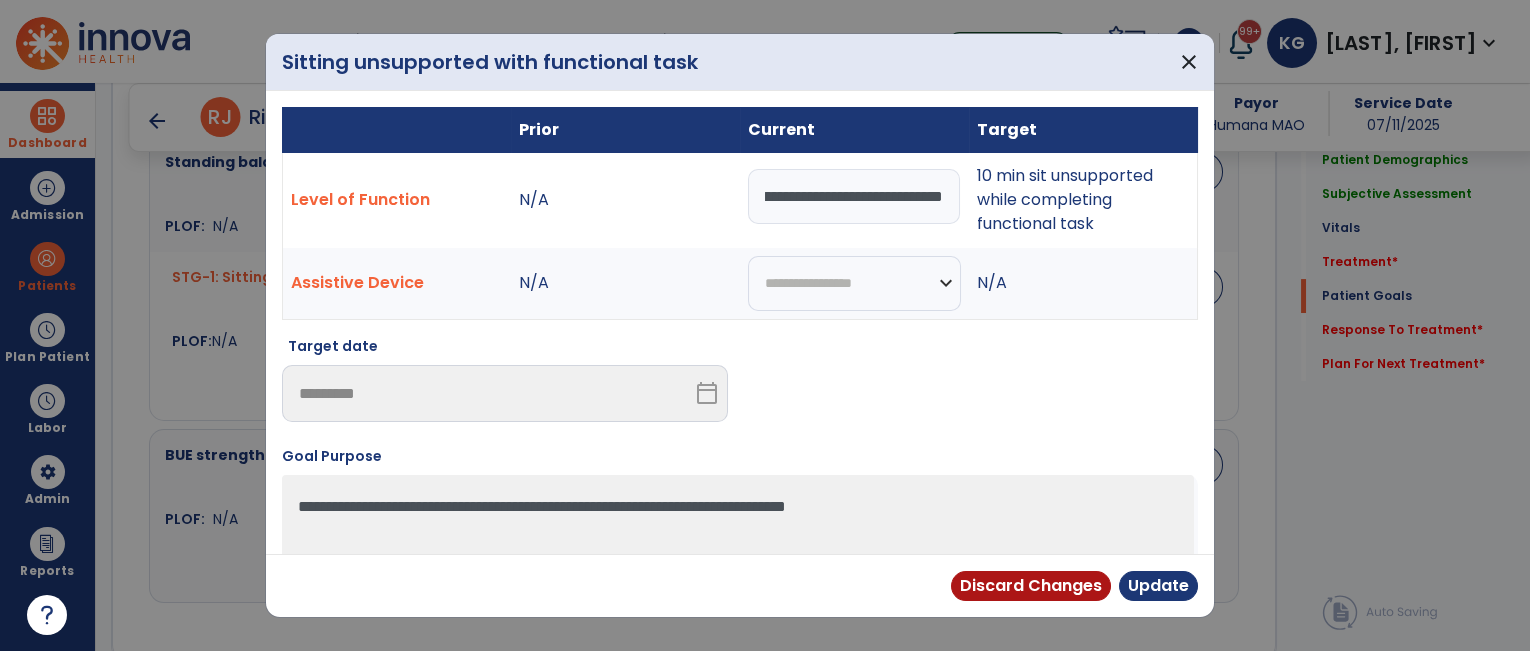 scroll, scrollTop: 0, scrollLeft: 367, axis: horizontal 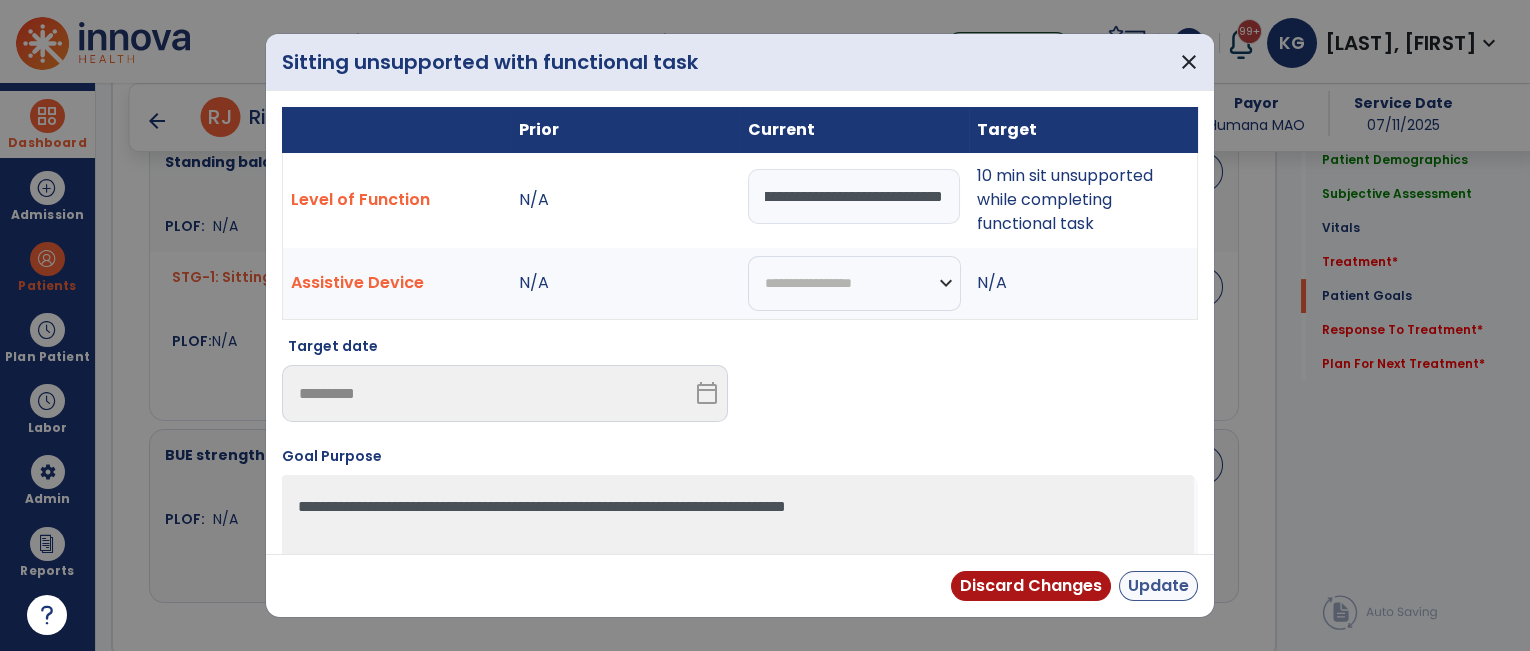 type on "**********" 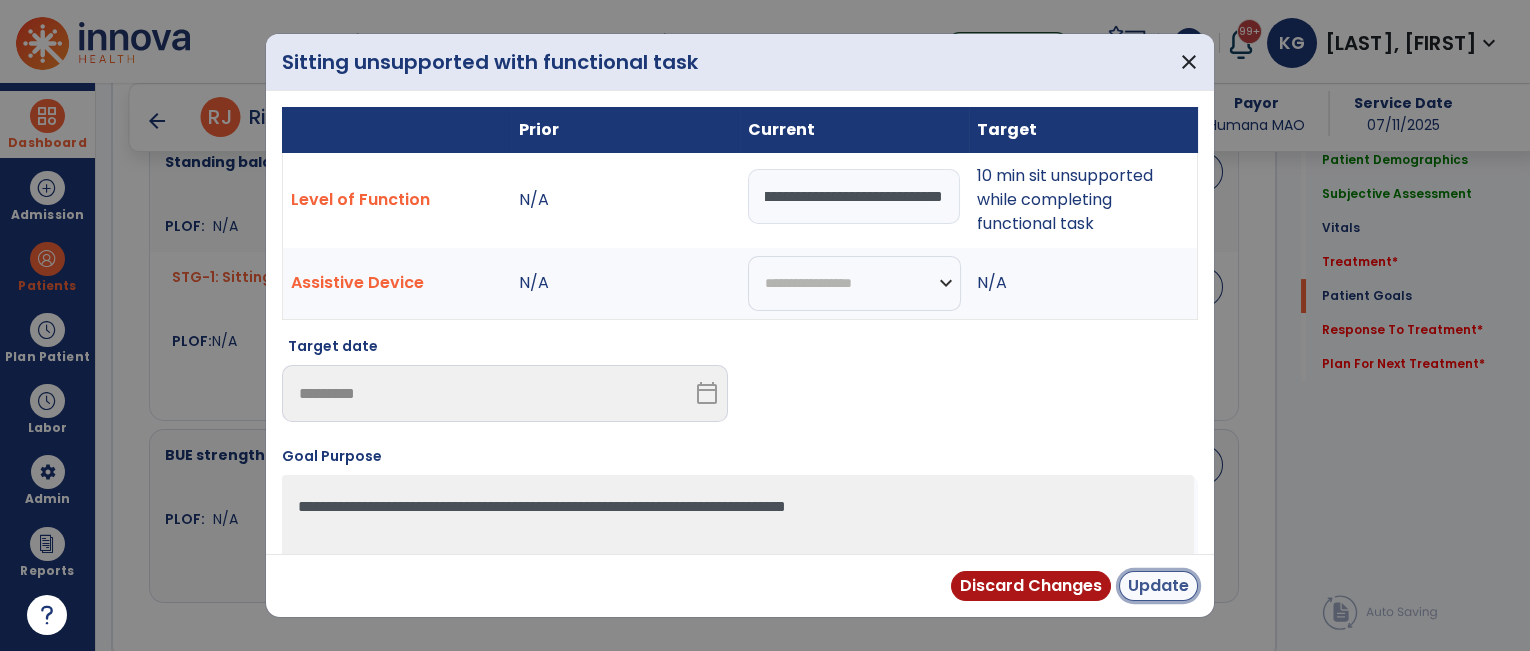 click on "Update" at bounding box center [1158, 586] 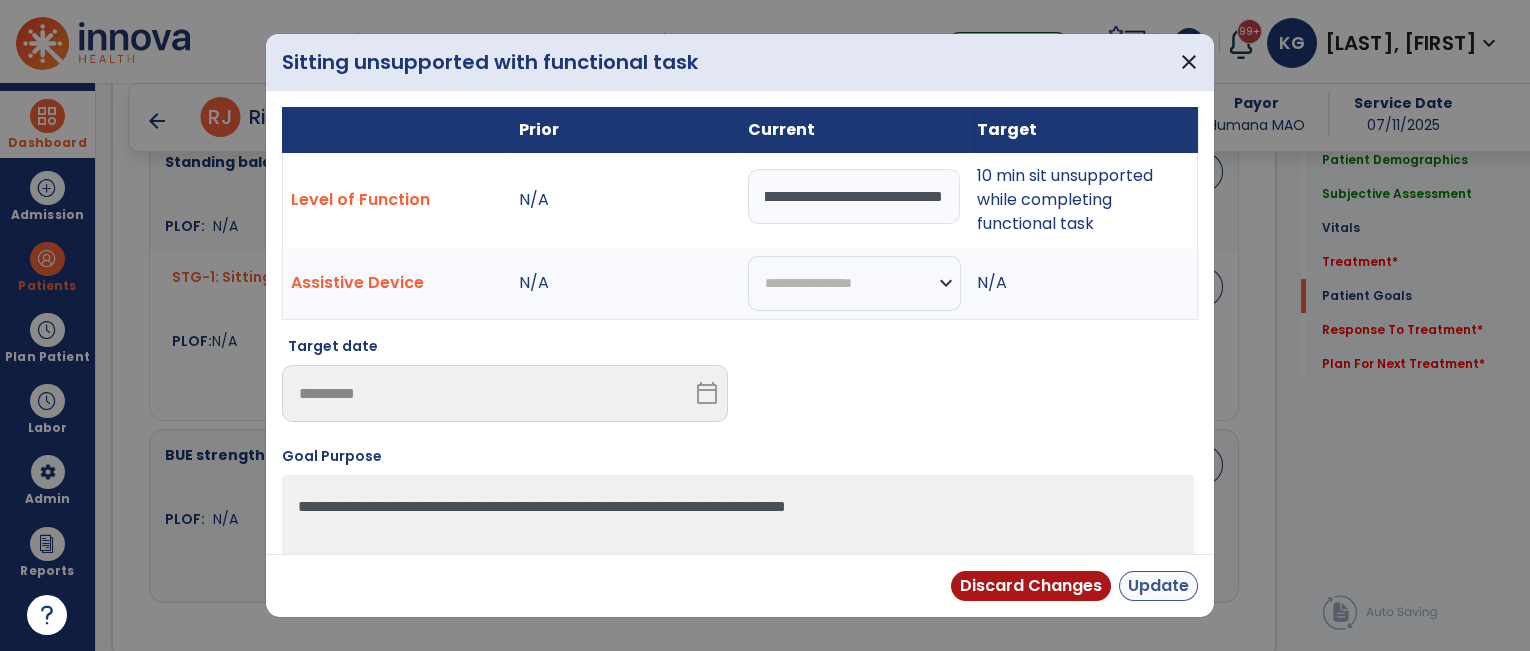 scroll, scrollTop: 0, scrollLeft: 0, axis: both 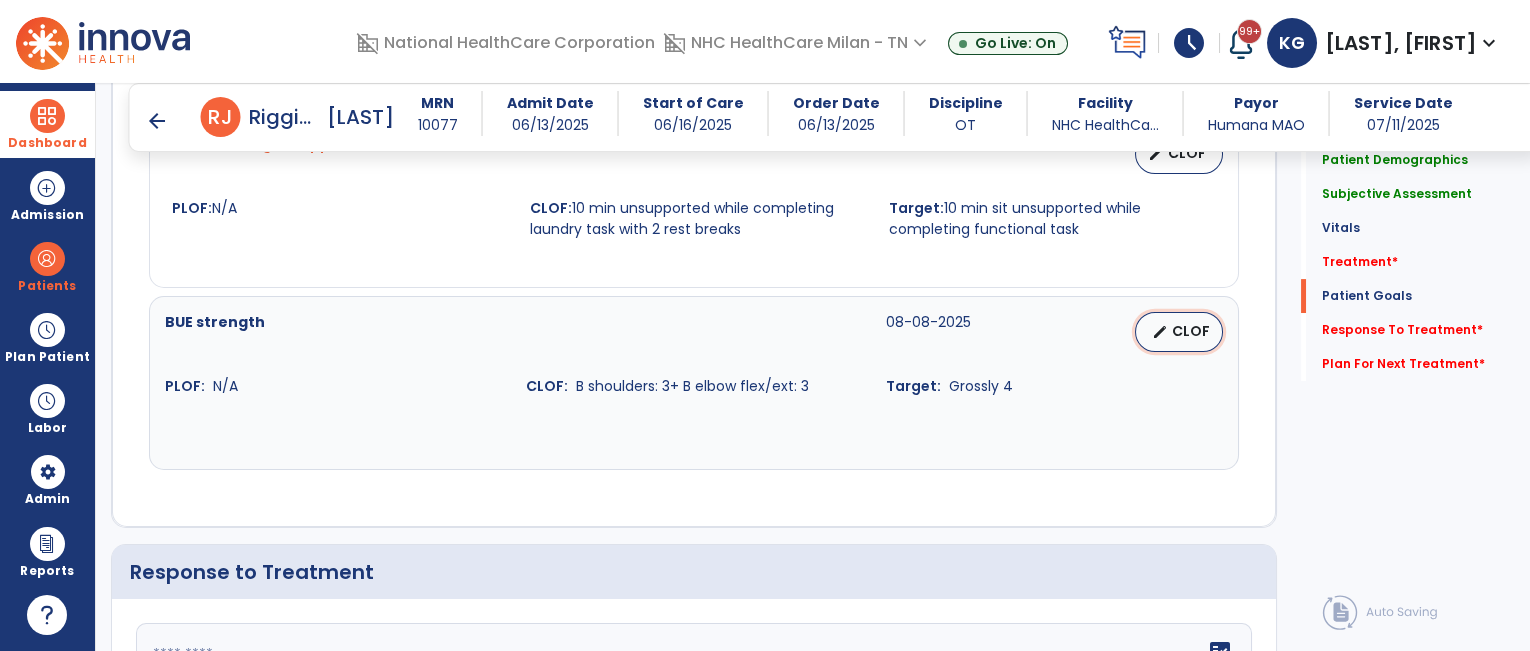 click on "CLOF" at bounding box center (1191, 331) 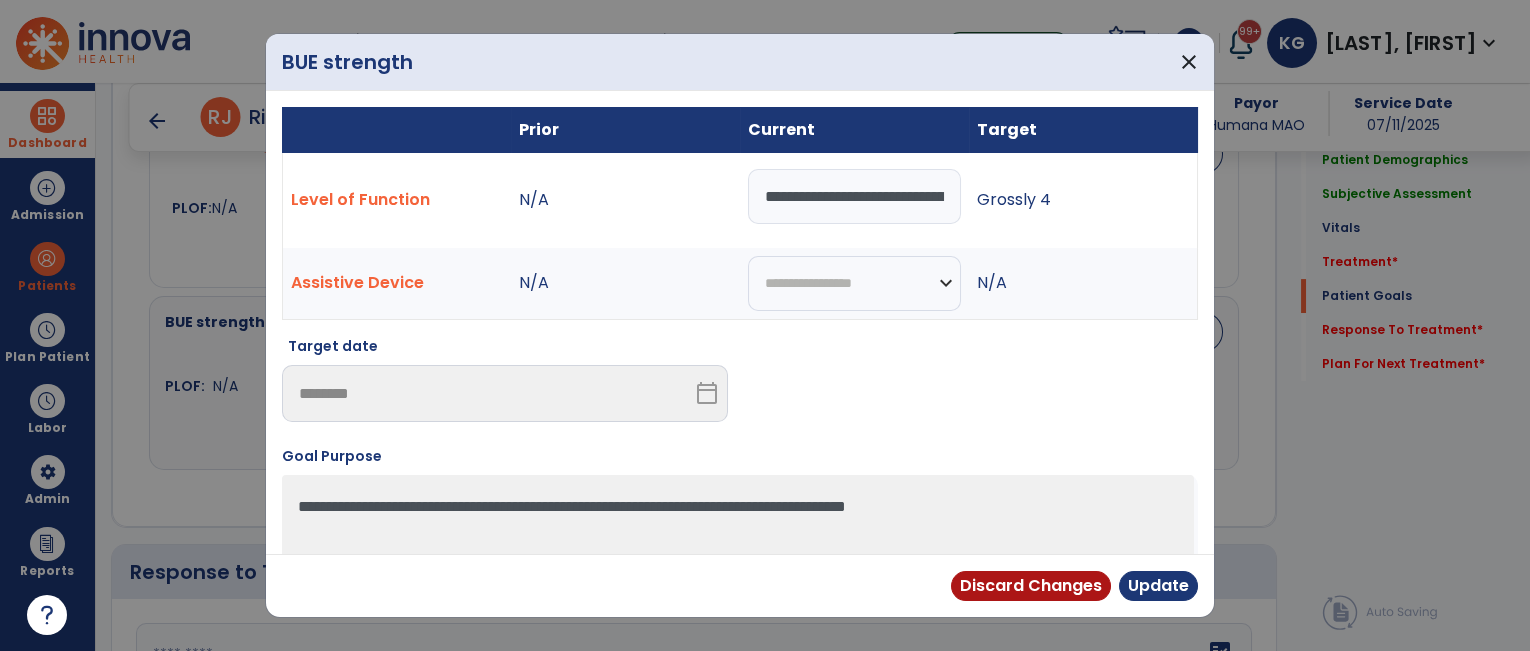 click on "**********" at bounding box center [854, 196] 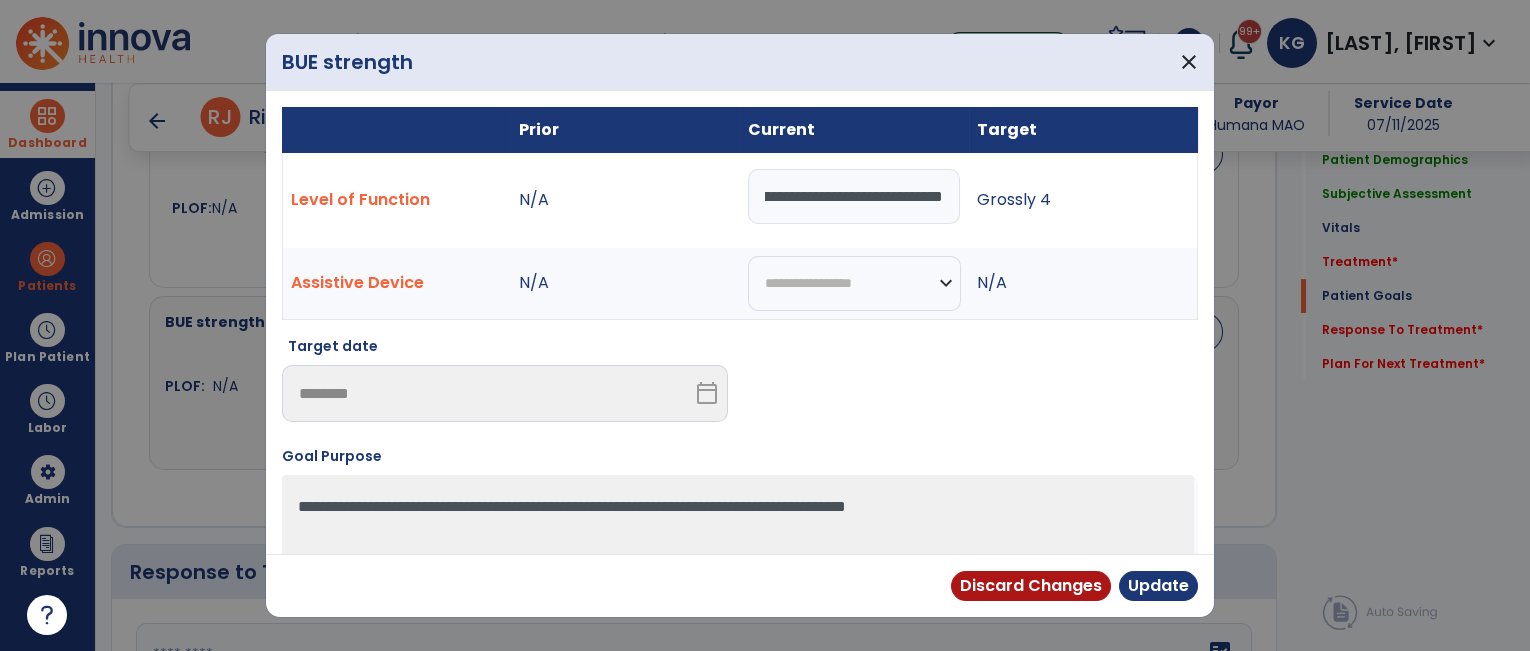 scroll, scrollTop: 0, scrollLeft: 93, axis: horizontal 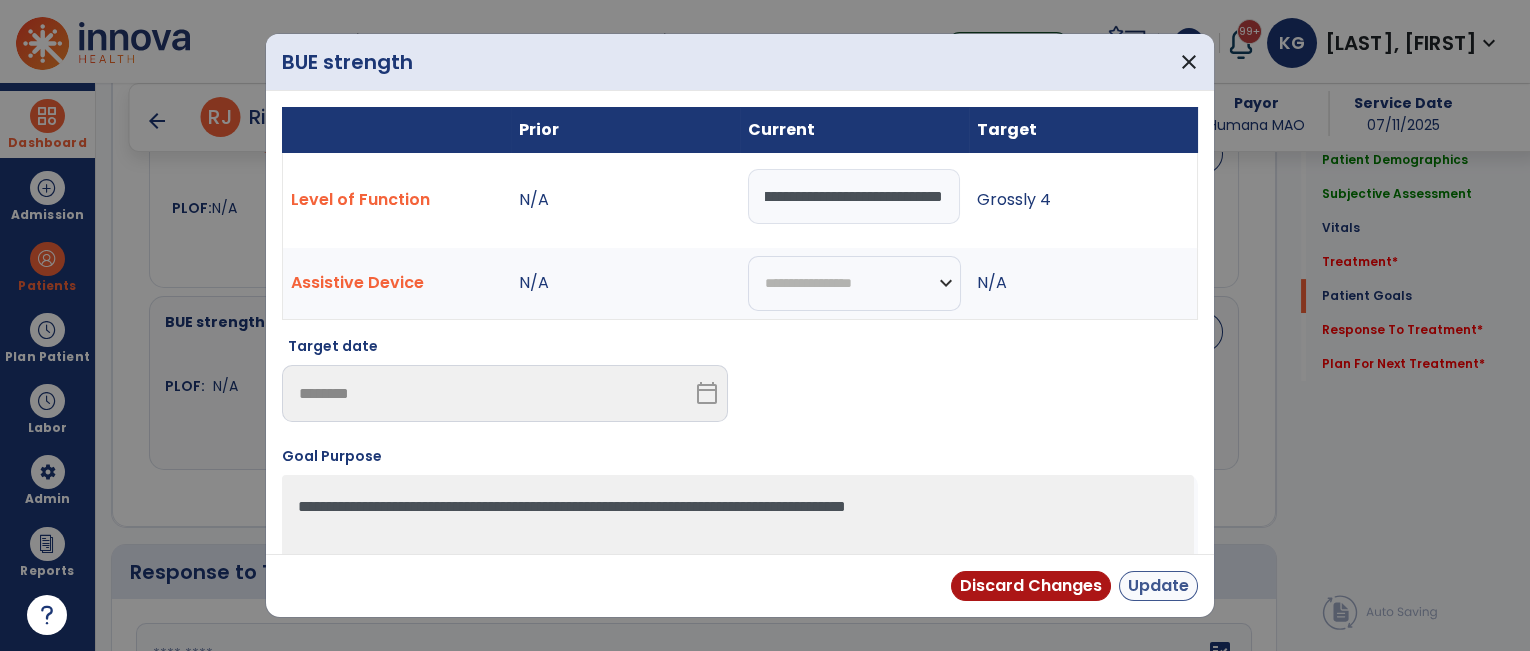 type on "**********" 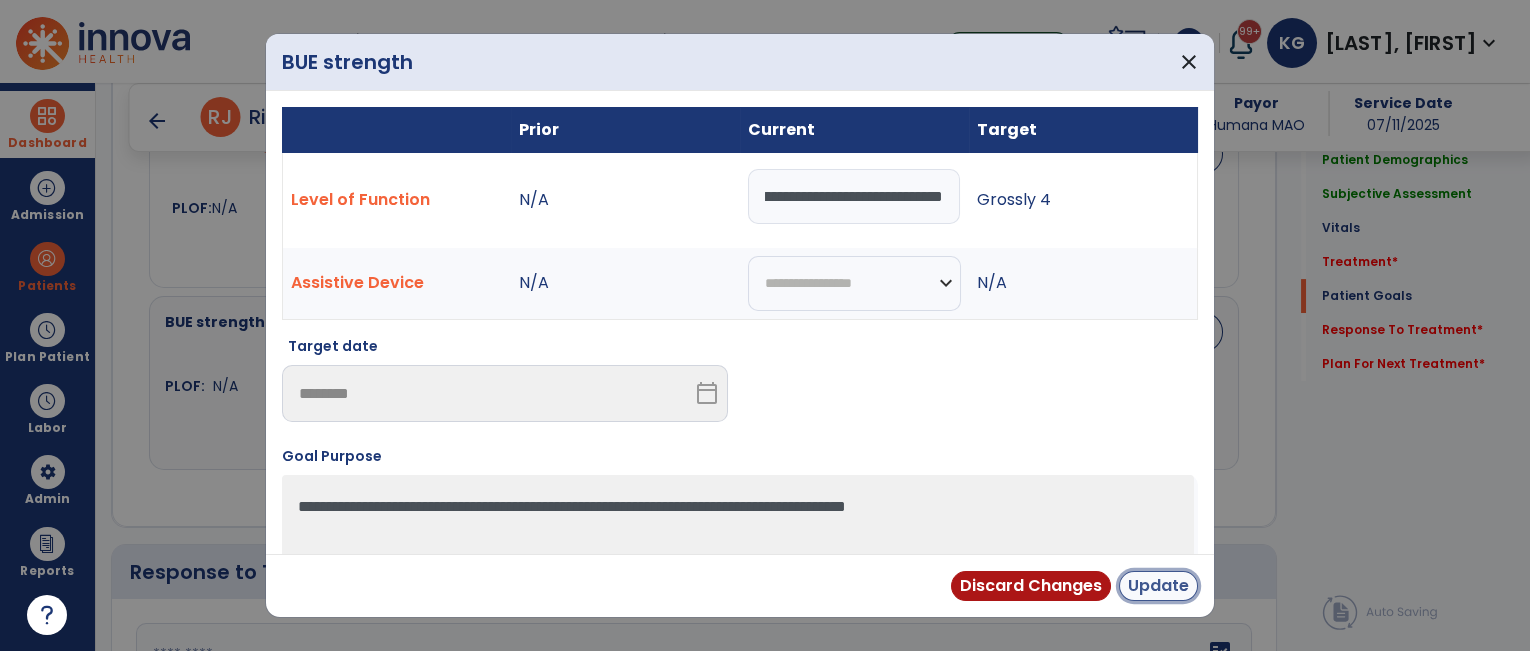 click on "Update" at bounding box center (1158, 586) 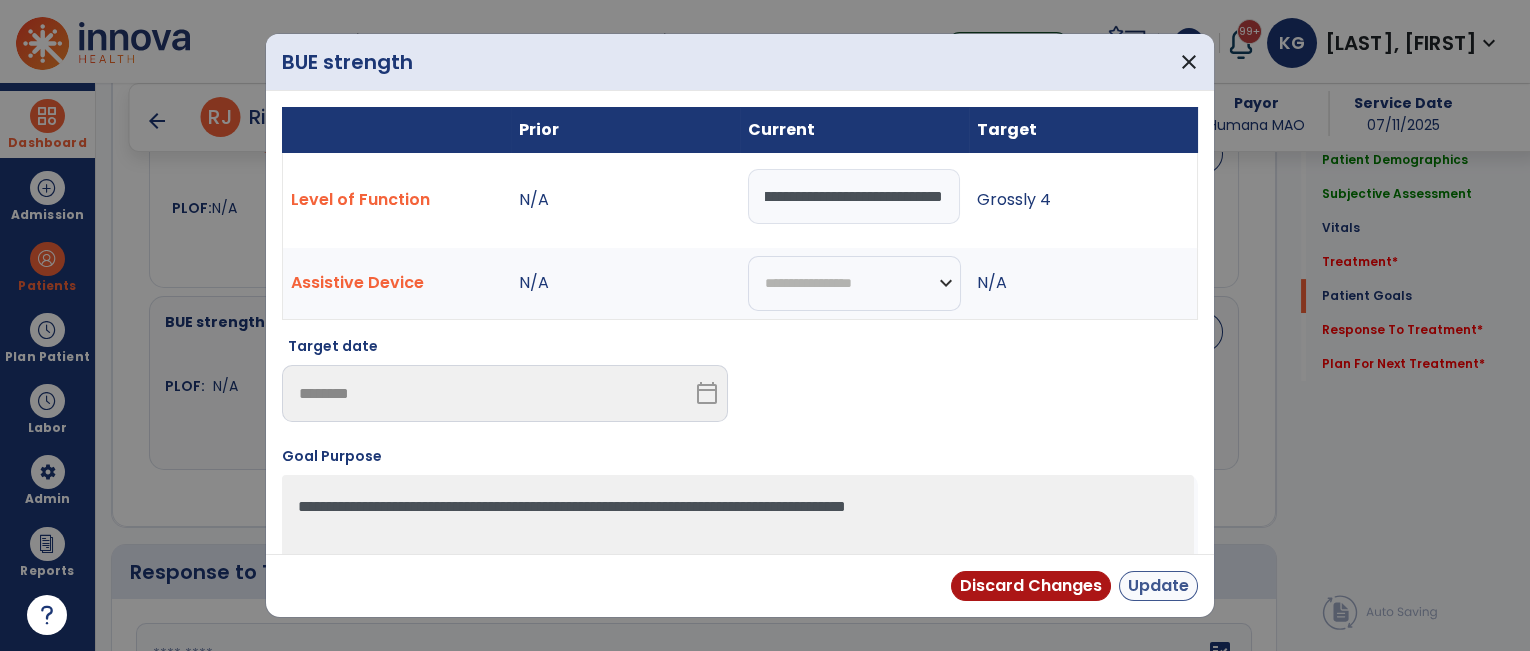 scroll, scrollTop: 0, scrollLeft: 0, axis: both 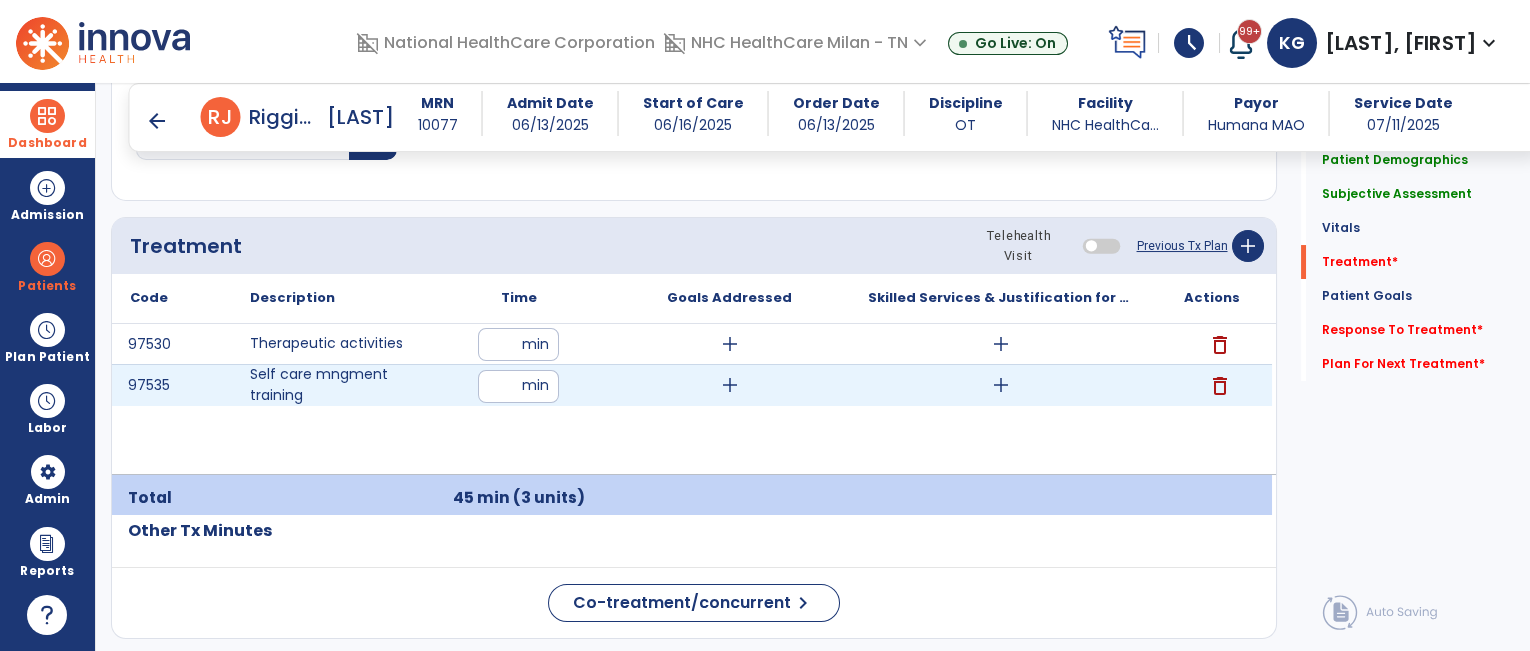 click on "add" at bounding box center [1001, 385] 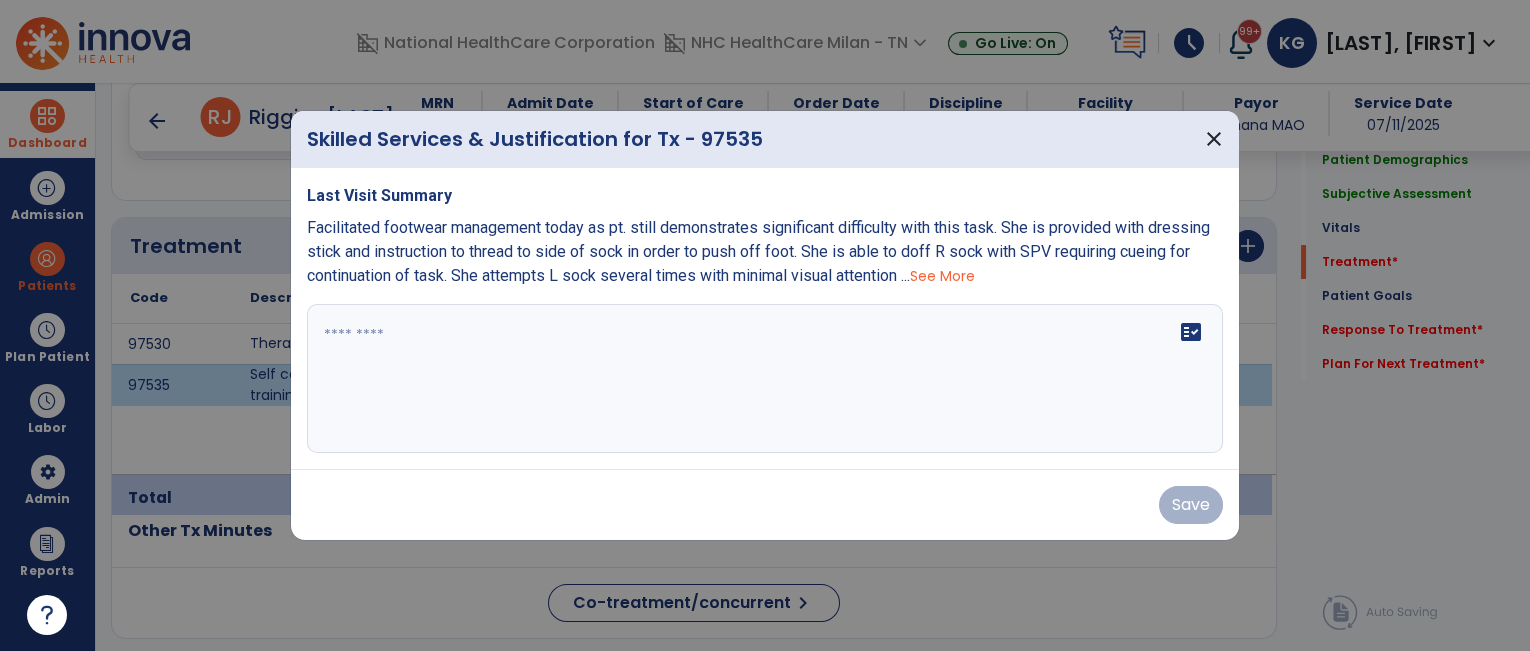 click on "fact_check" at bounding box center [765, 379] 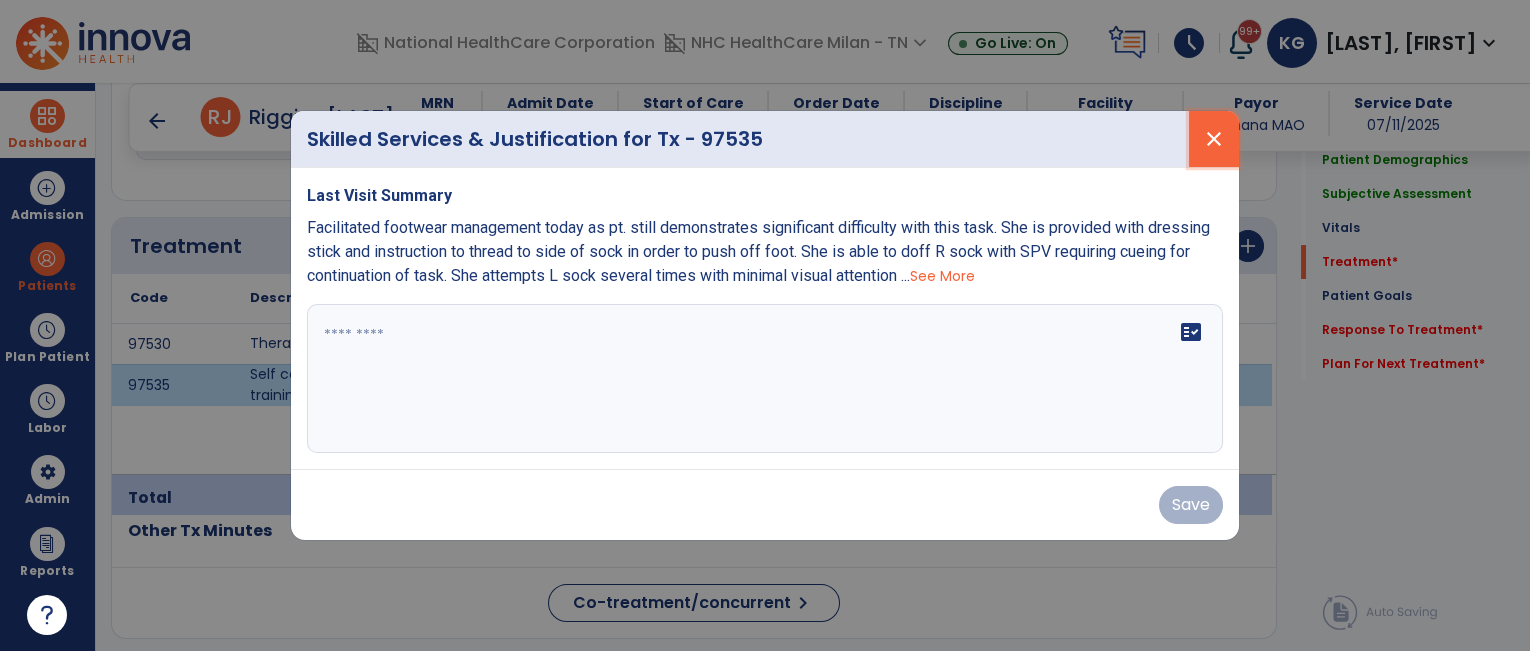 click on "close" at bounding box center (1214, 139) 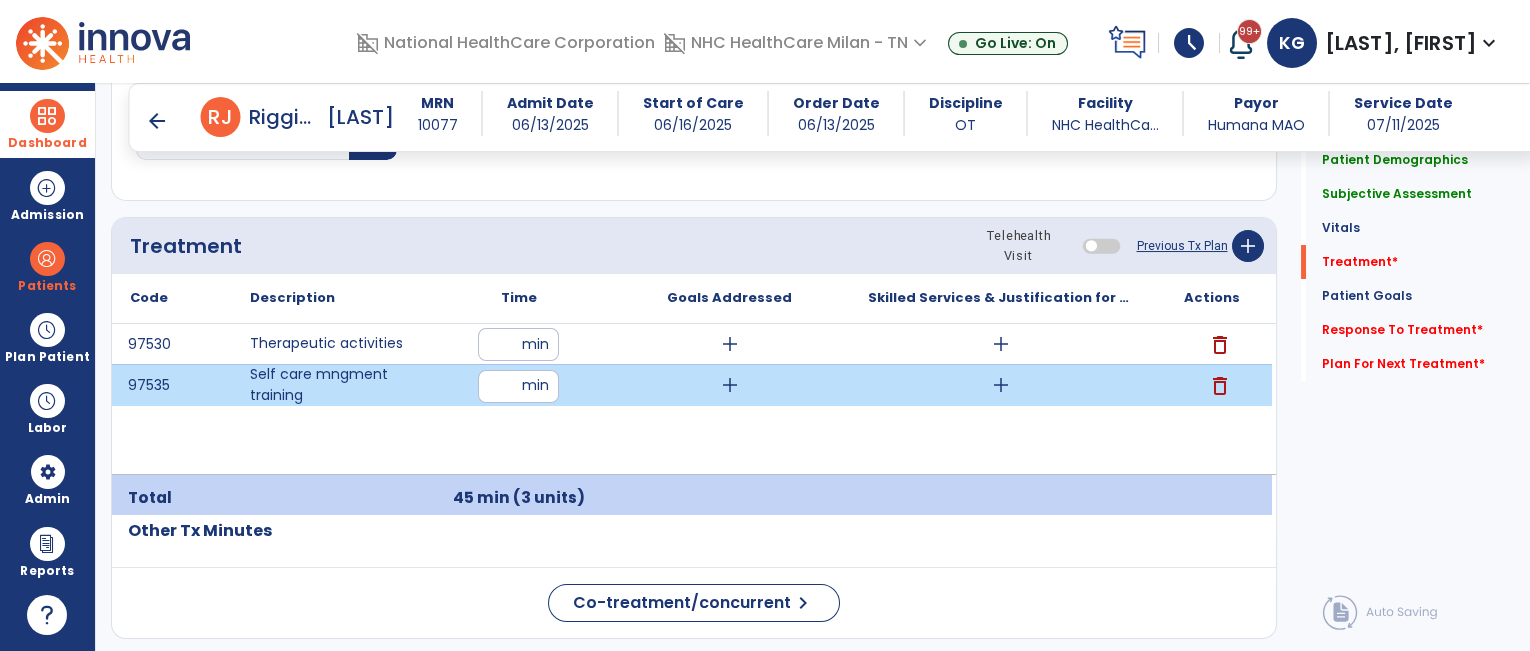 click on "add" at bounding box center [1001, 385] 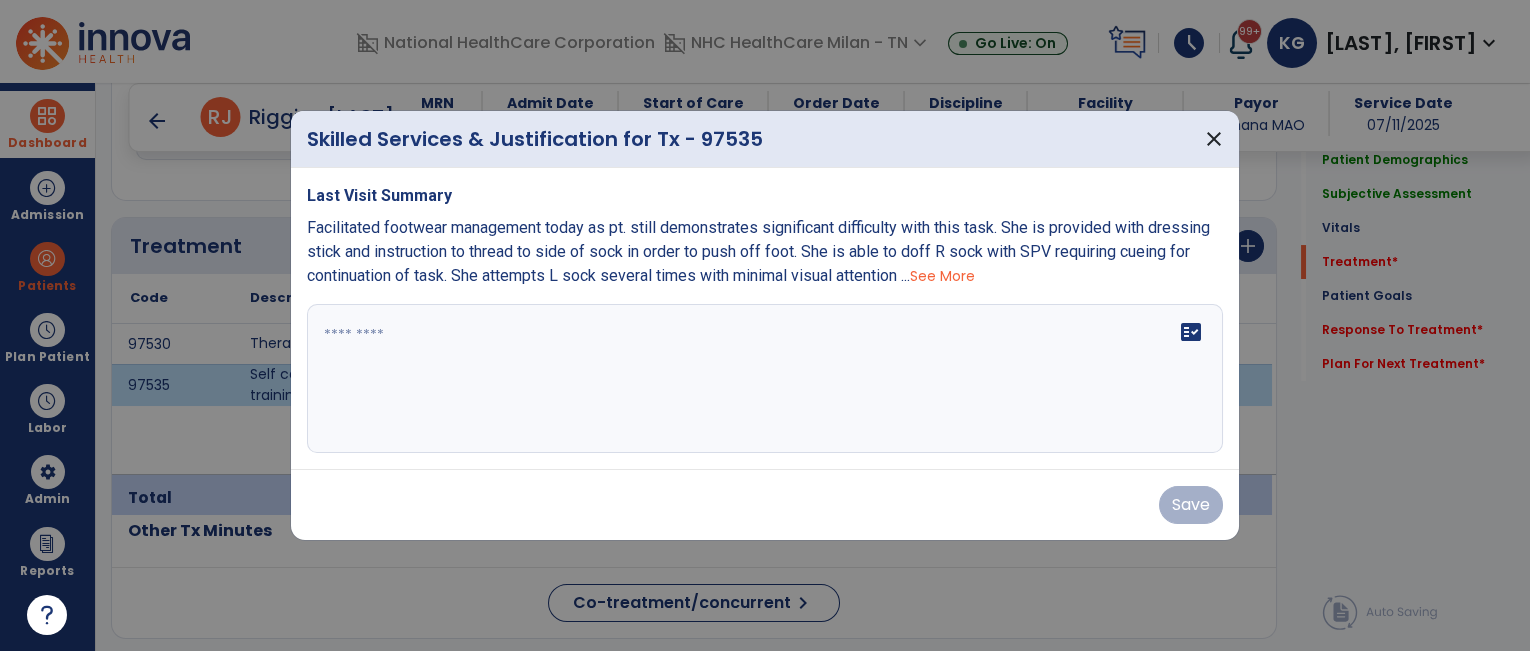 click on "fact_check" at bounding box center (765, 379) 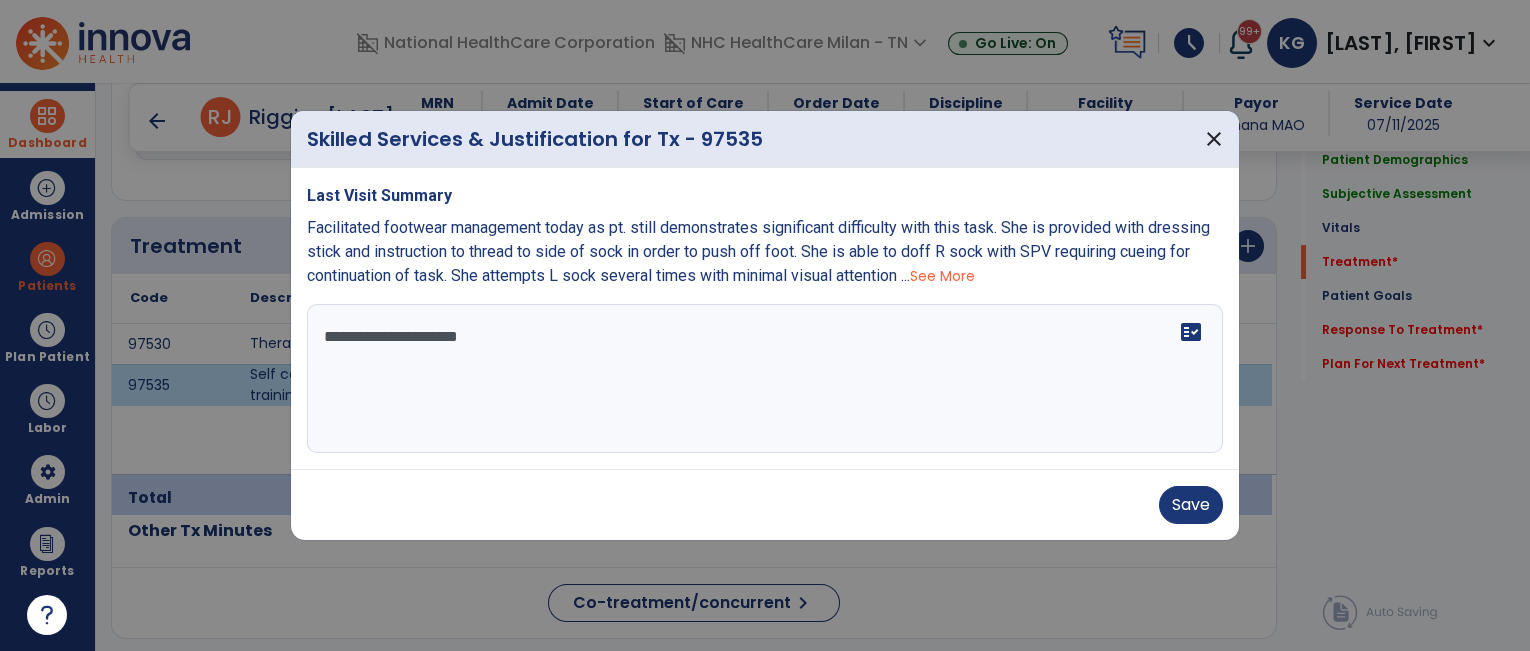 click on "**********" at bounding box center [765, 379] 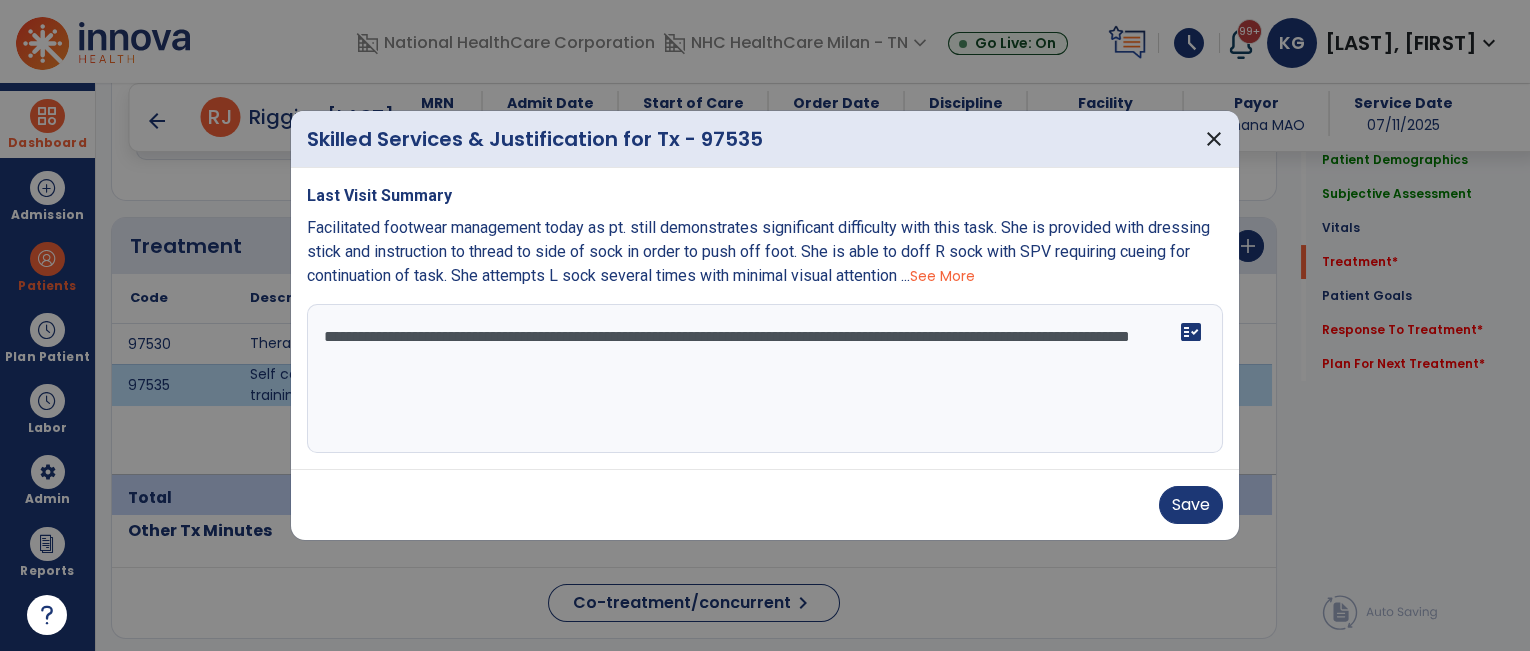 type on "**********" 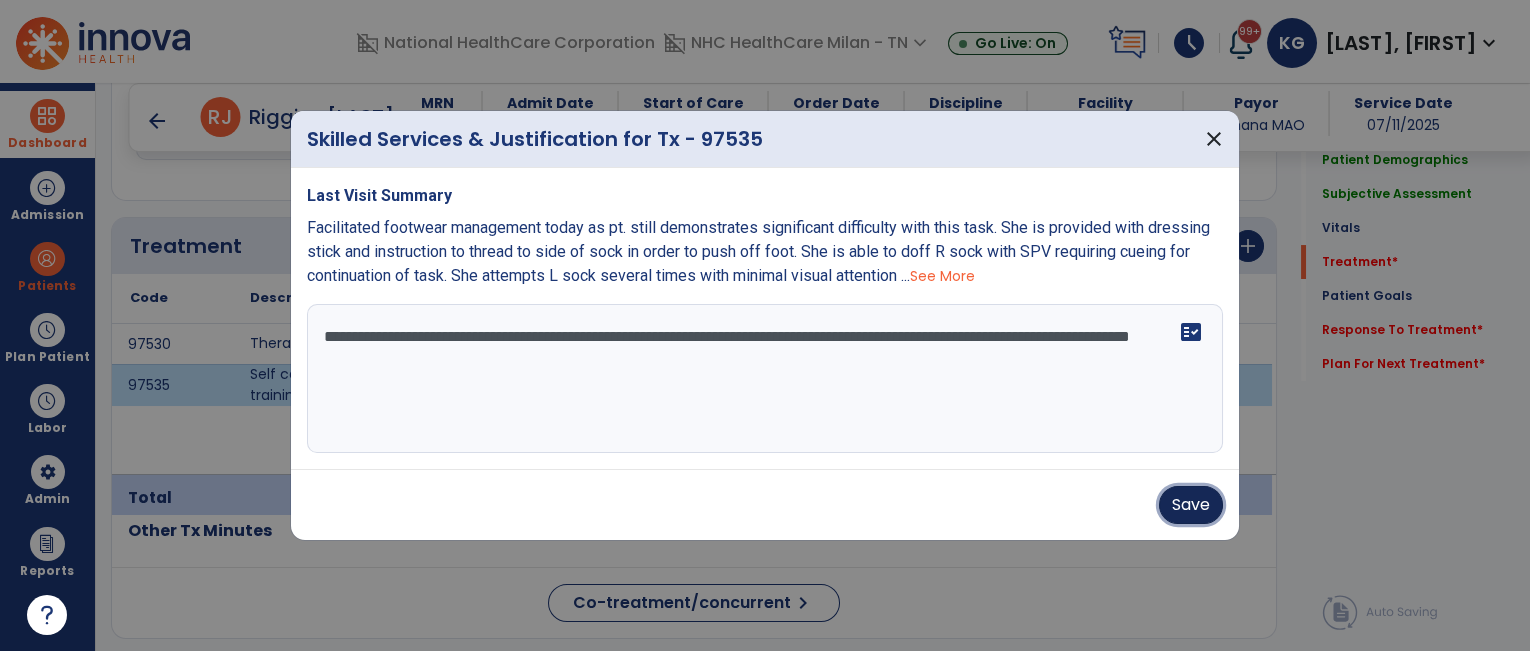 click on "Save" at bounding box center (1191, 505) 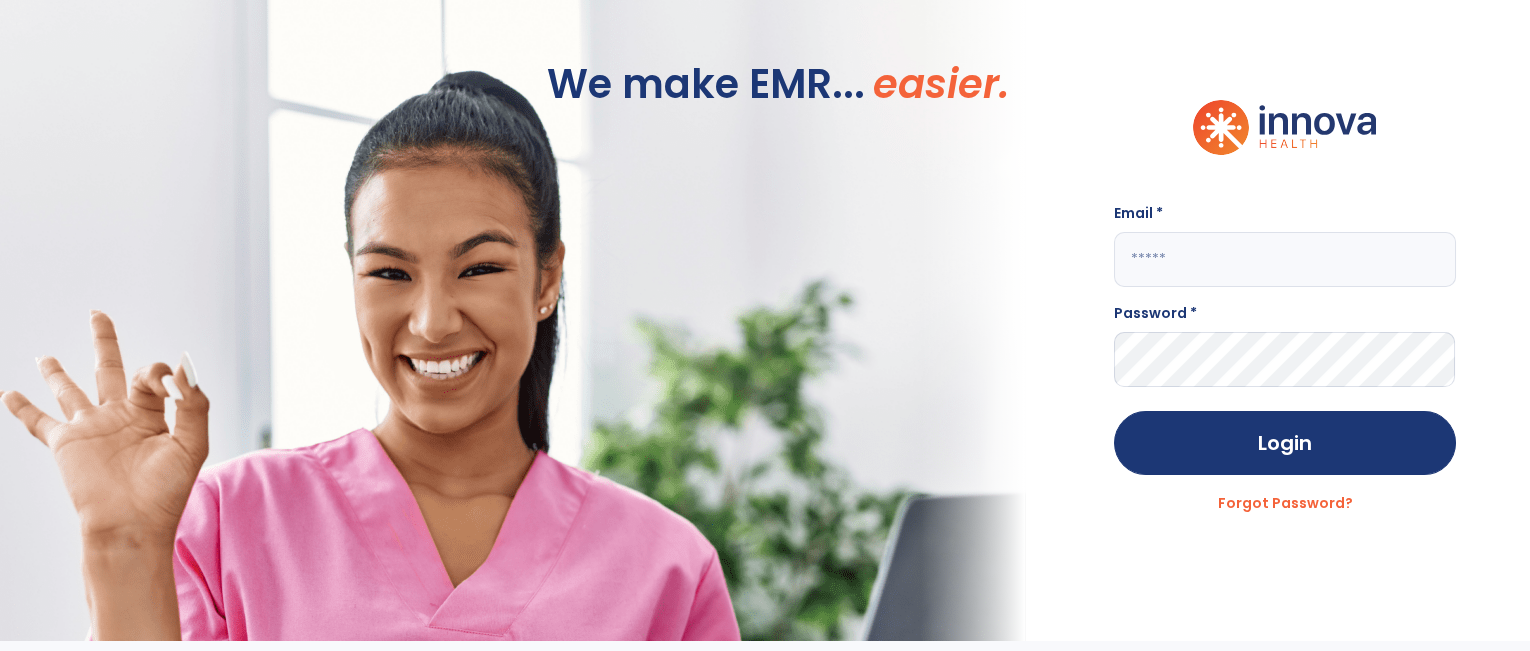 scroll, scrollTop: 0, scrollLeft: 0, axis: both 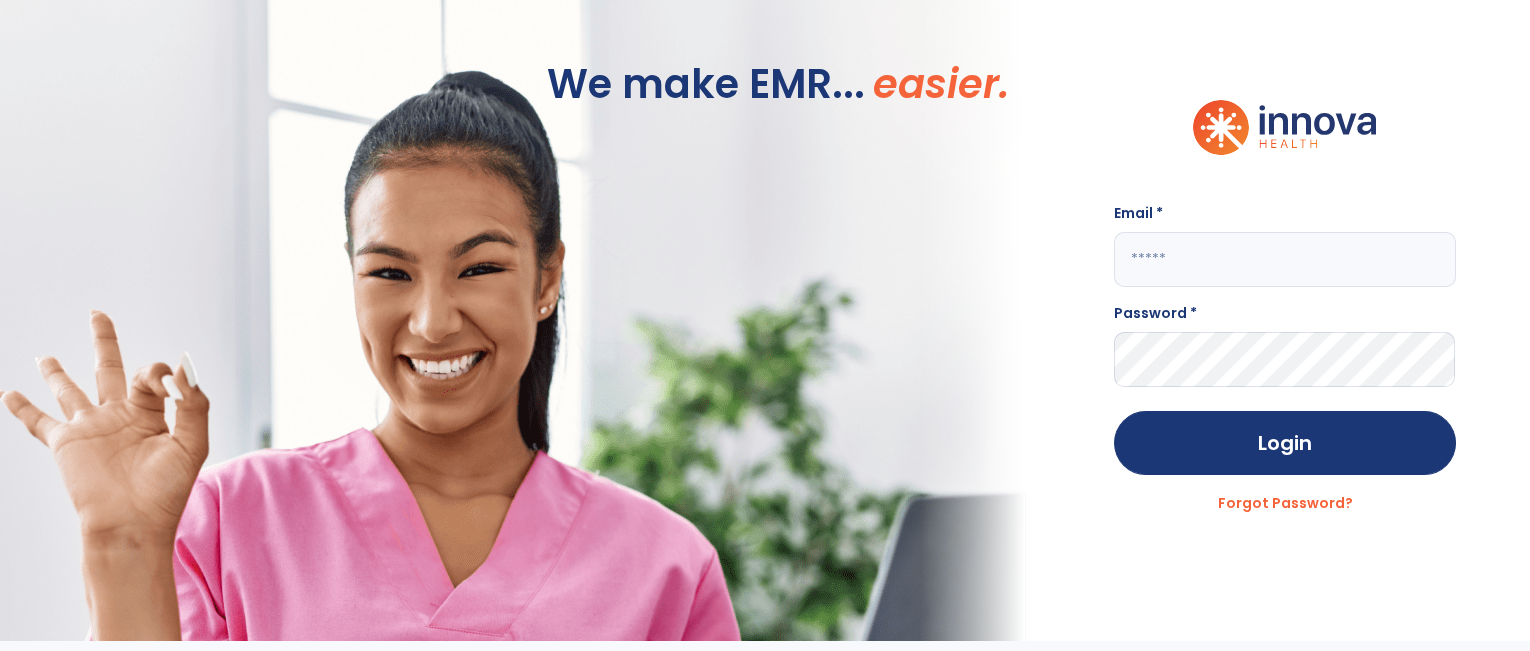 type on "**********" 